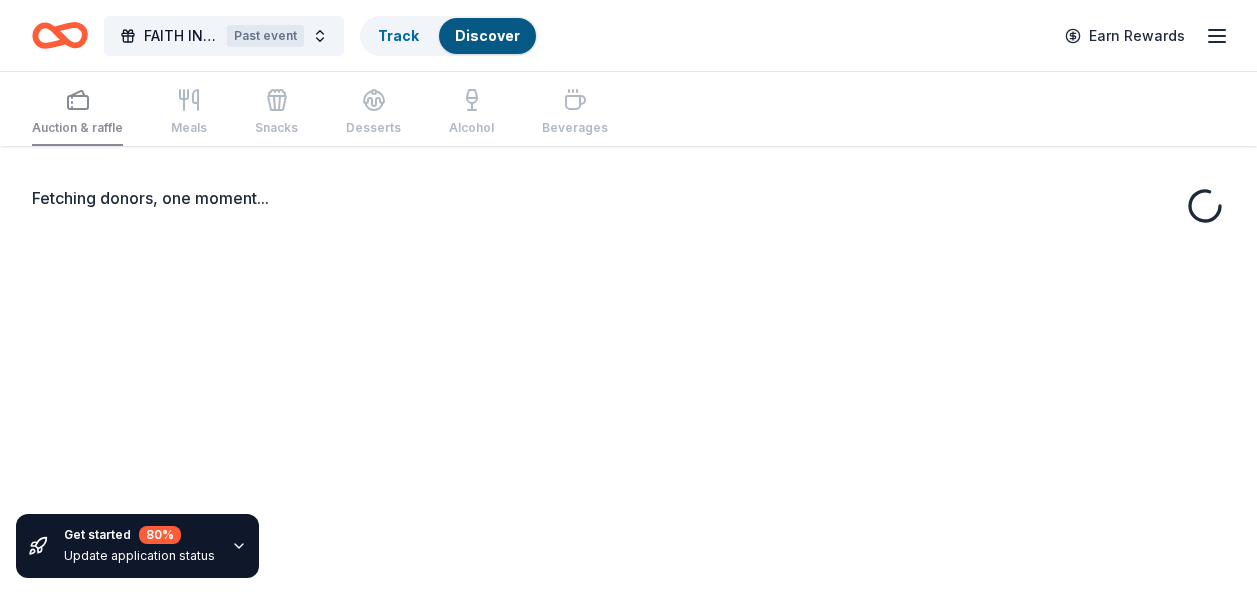 scroll, scrollTop: 0, scrollLeft: 0, axis: both 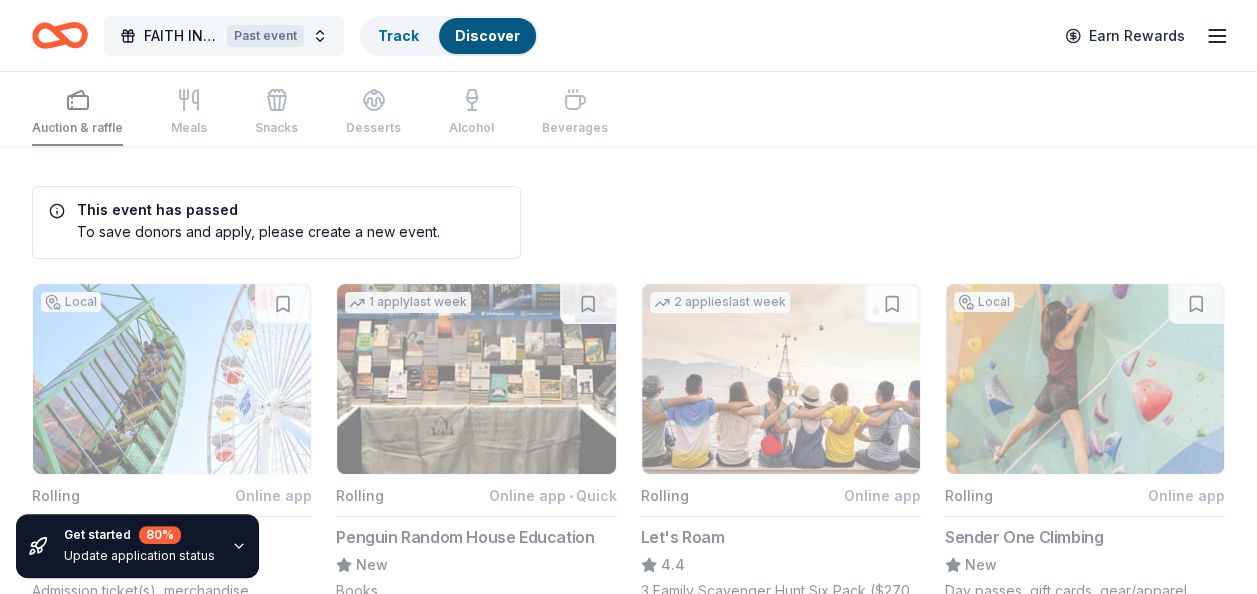 click on "FAITH IN ACTION BOYZ2MEN CONFERENCE Past event" at bounding box center [224, 36] 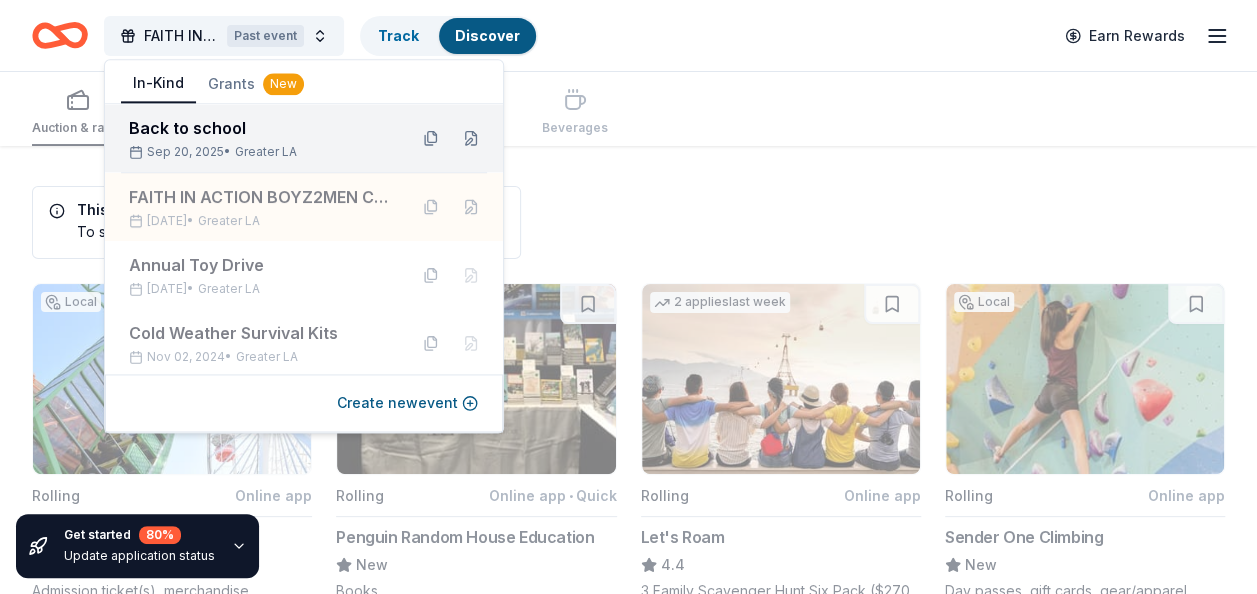 click on "Back to school" at bounding box center [260, 128] 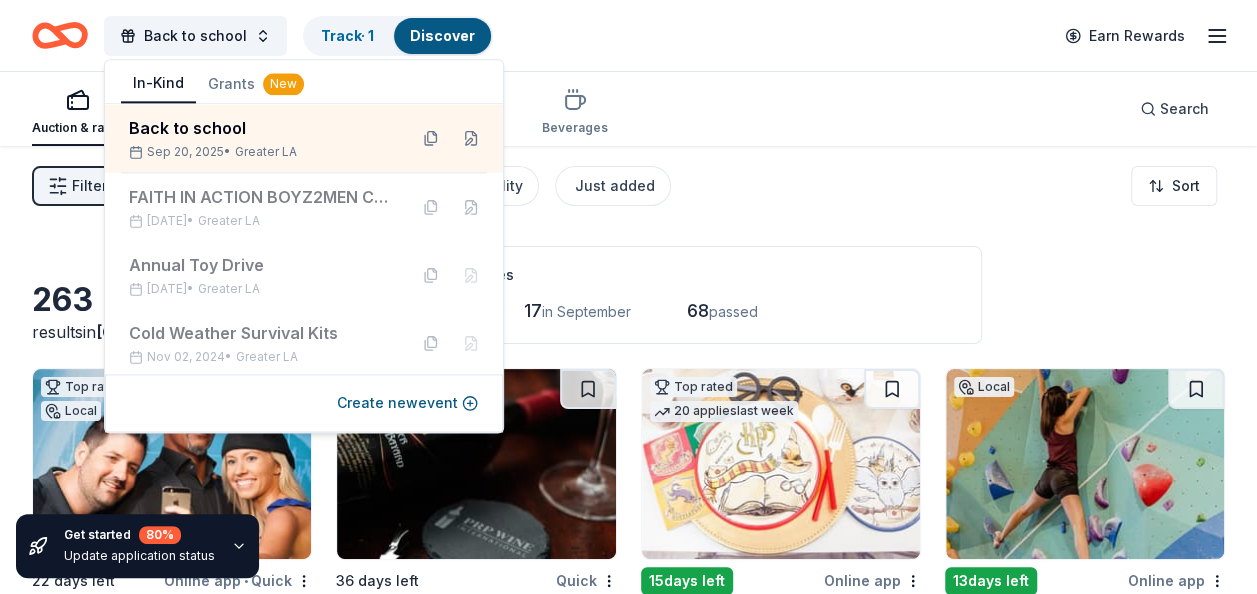 click on "246  this month 17  in September 68  passed" at bounding box center (659, 311) 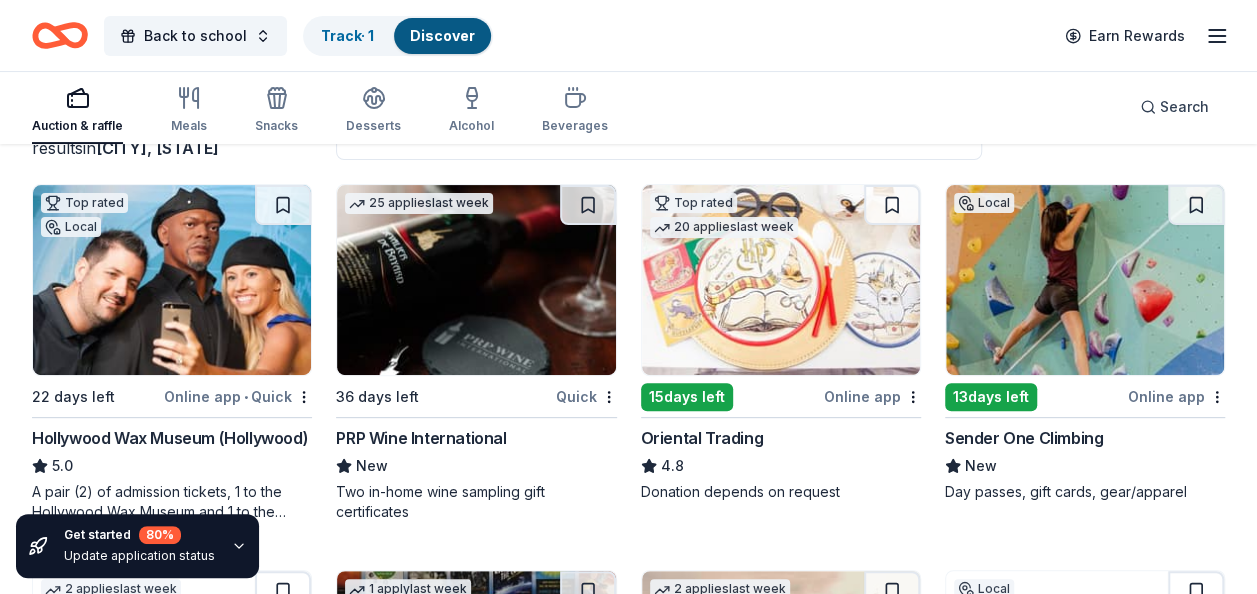 scroll, scrollTop: 186, scrollLeft: 0, axis: vertical 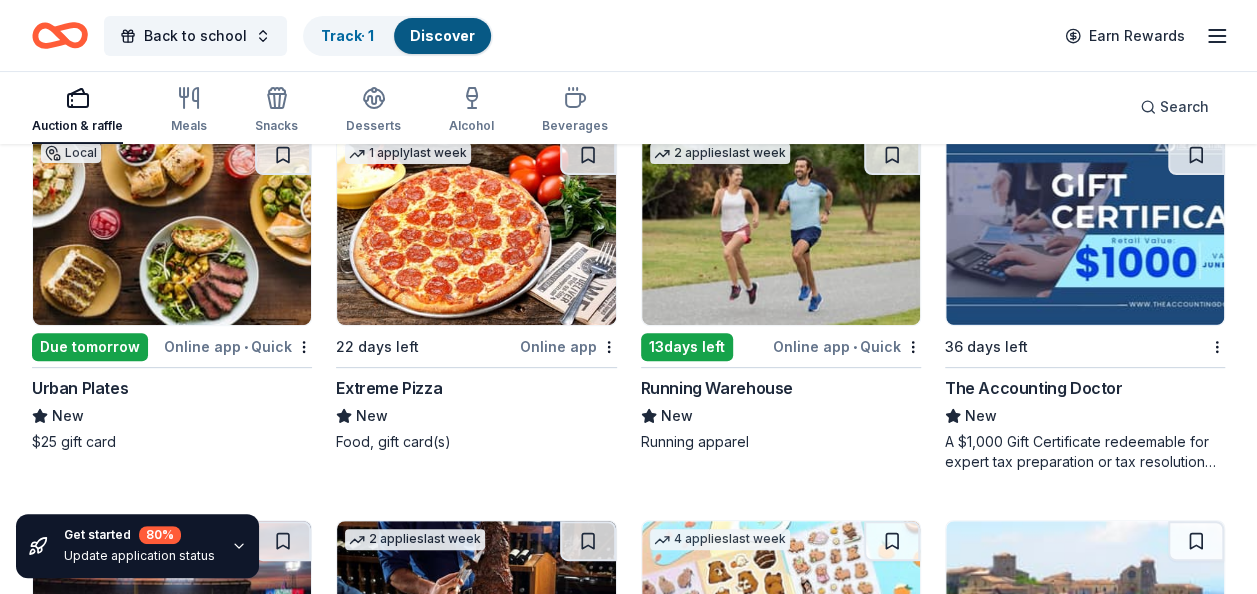 click on "The Accounting Doctor" at bounding box center (1034, 388) 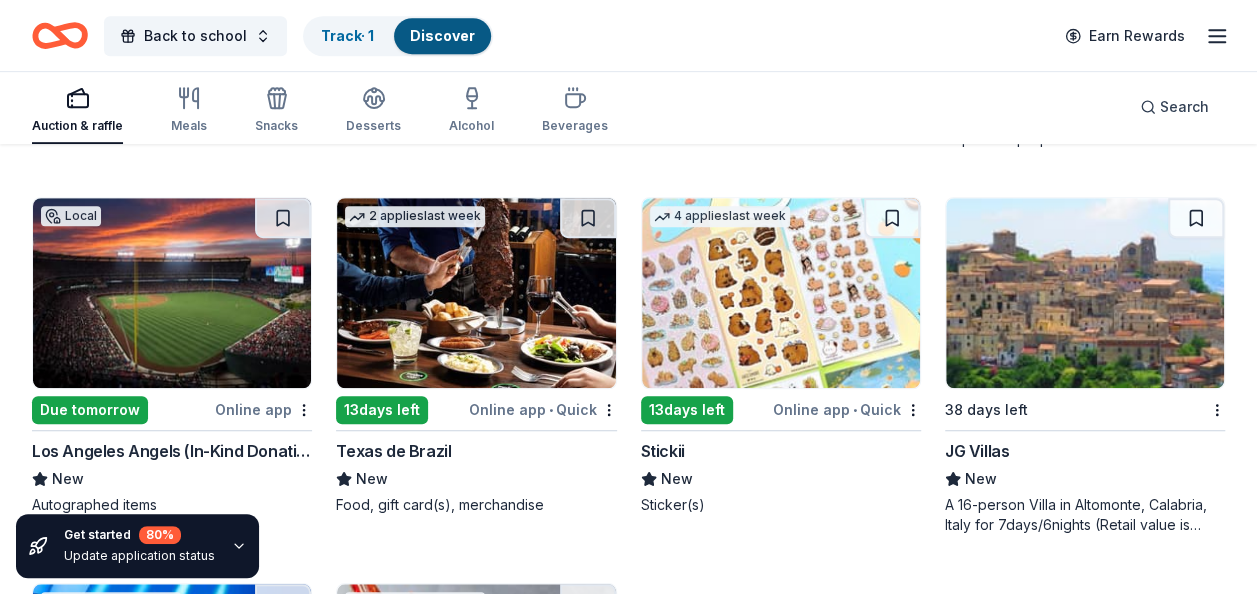 scroll, scrollTop: 8068, scrollLeft: 0, axis: vertical 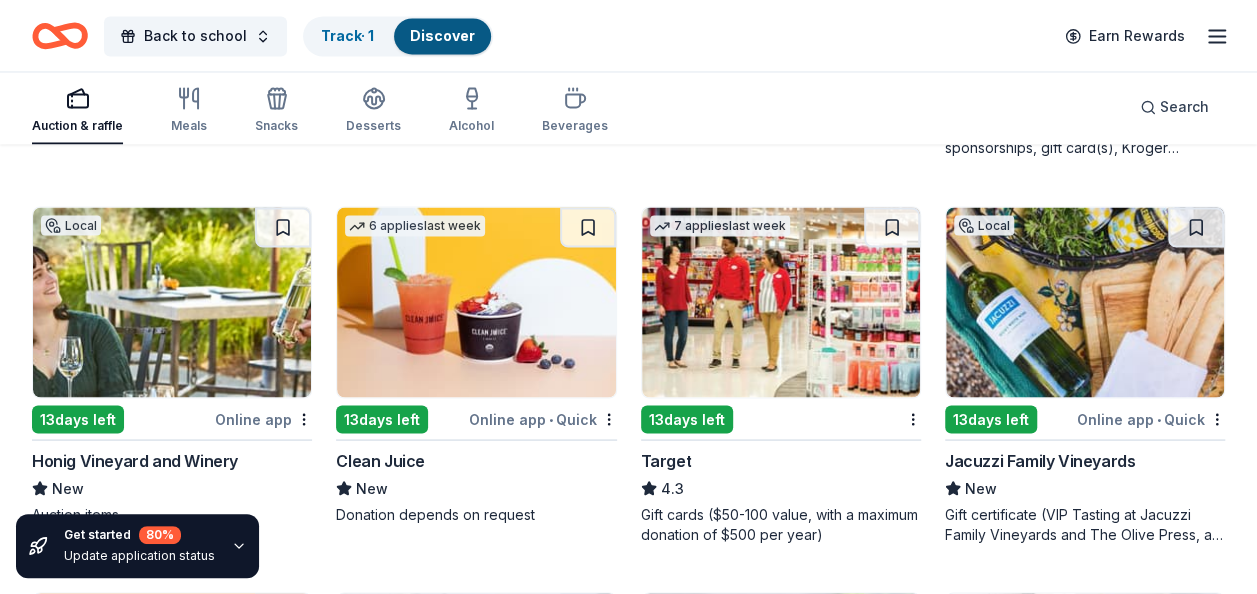 click on "7   applies  last week 13  days left Target 4.3 Gift cards ($50-100 value, with a maximum donation of $500 per year)" at bounding box center (781, 375) 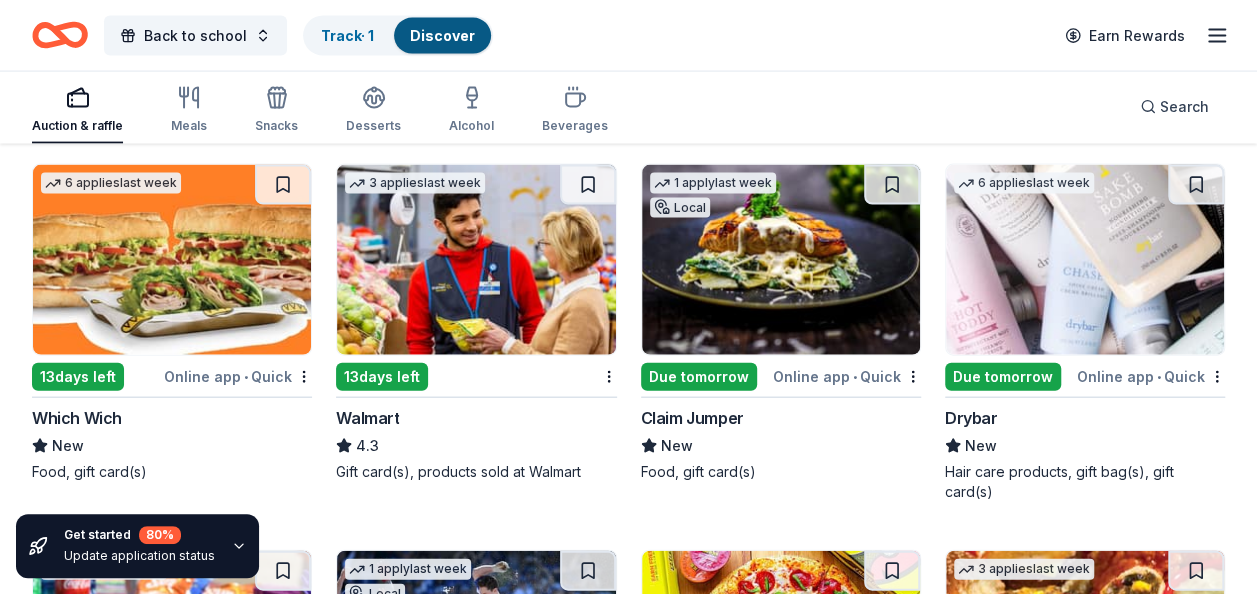scroll, scrollTop: 13454, scrollLeft: 0, axis: vertical 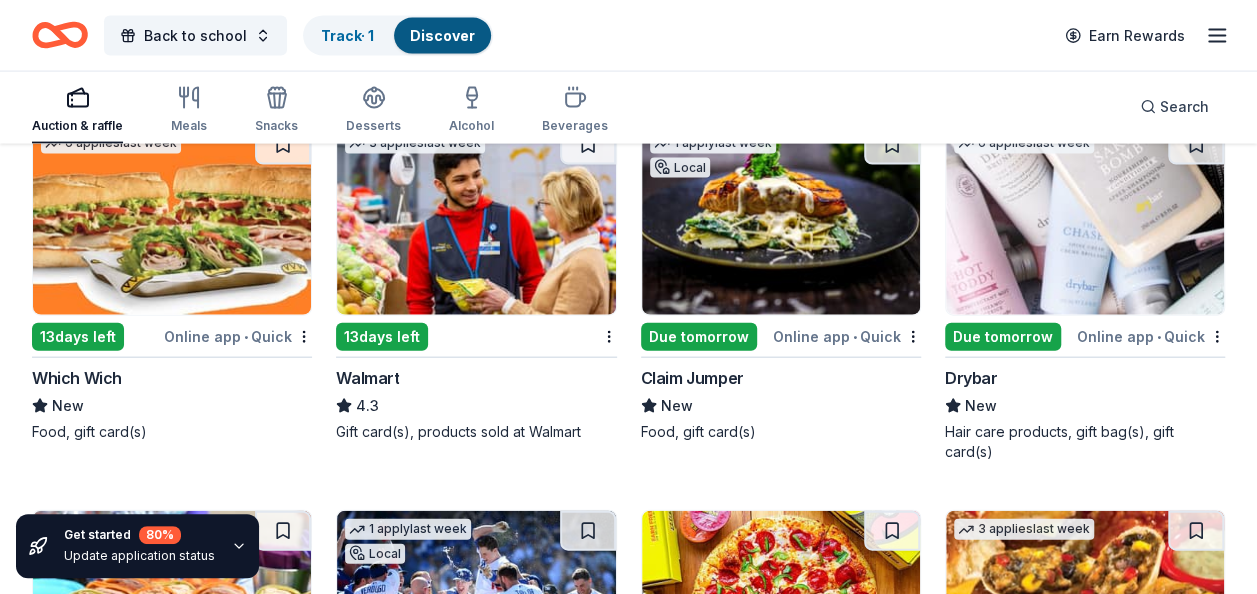 click on "13  days left" at bounding box center (464, 336) 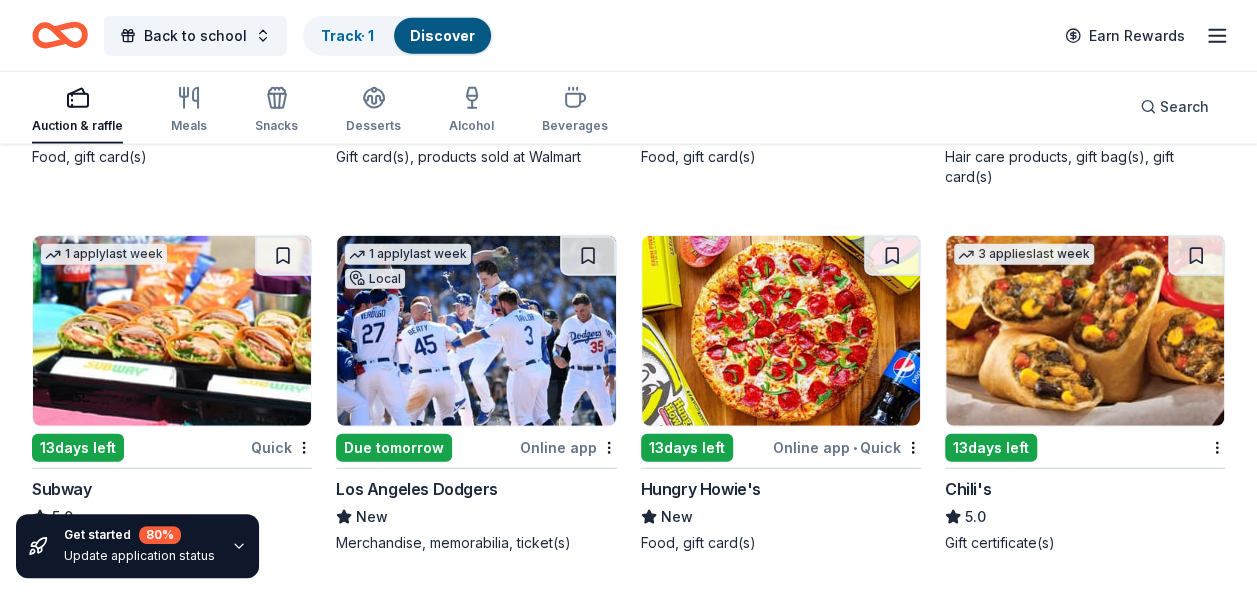 scroll, scrollTop: 13747, scrollLeft: 0, axis: vertical 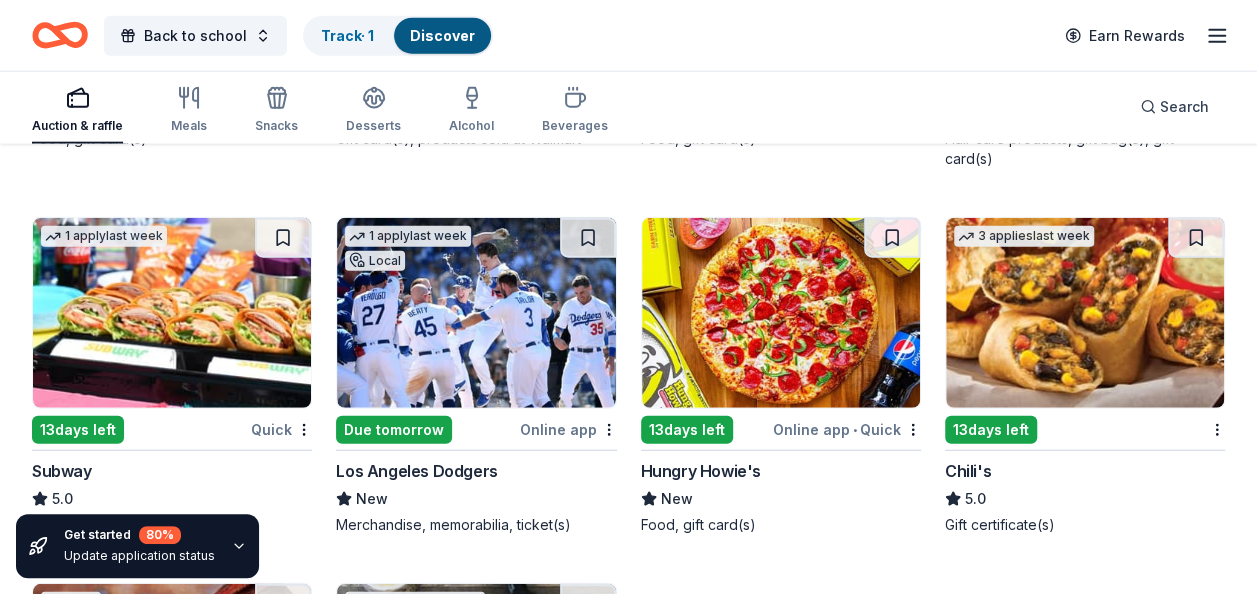 click on "13  days left" at bounding box center (78, 430) 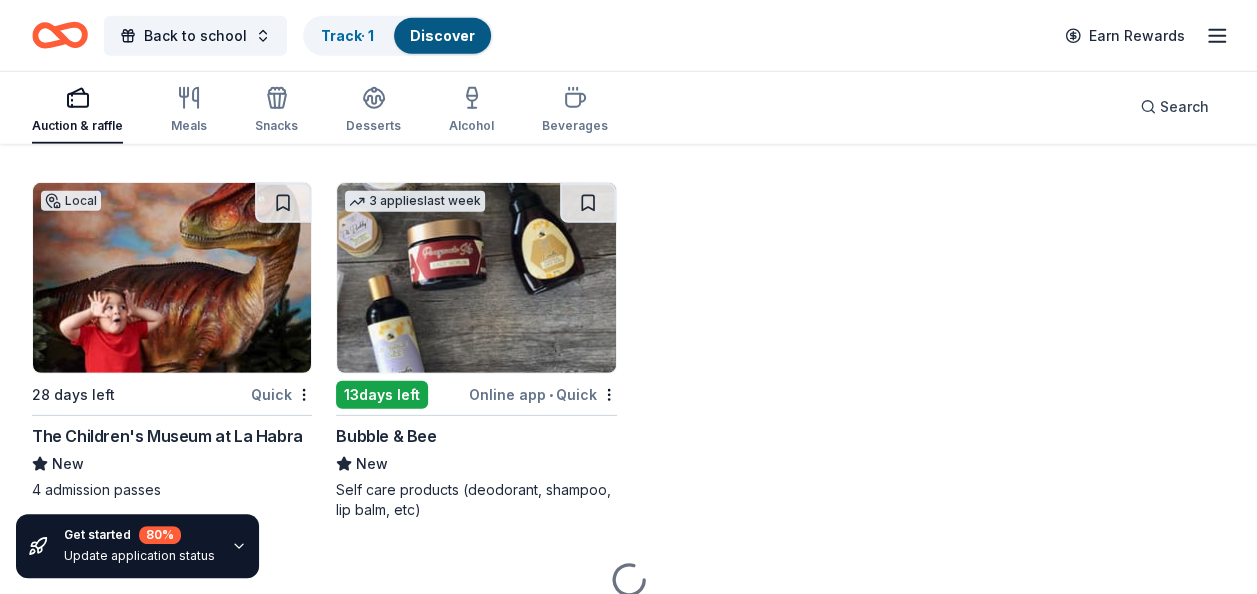 scroll, scrollTop: 14160, scrollLeft: 0, axis: vertical 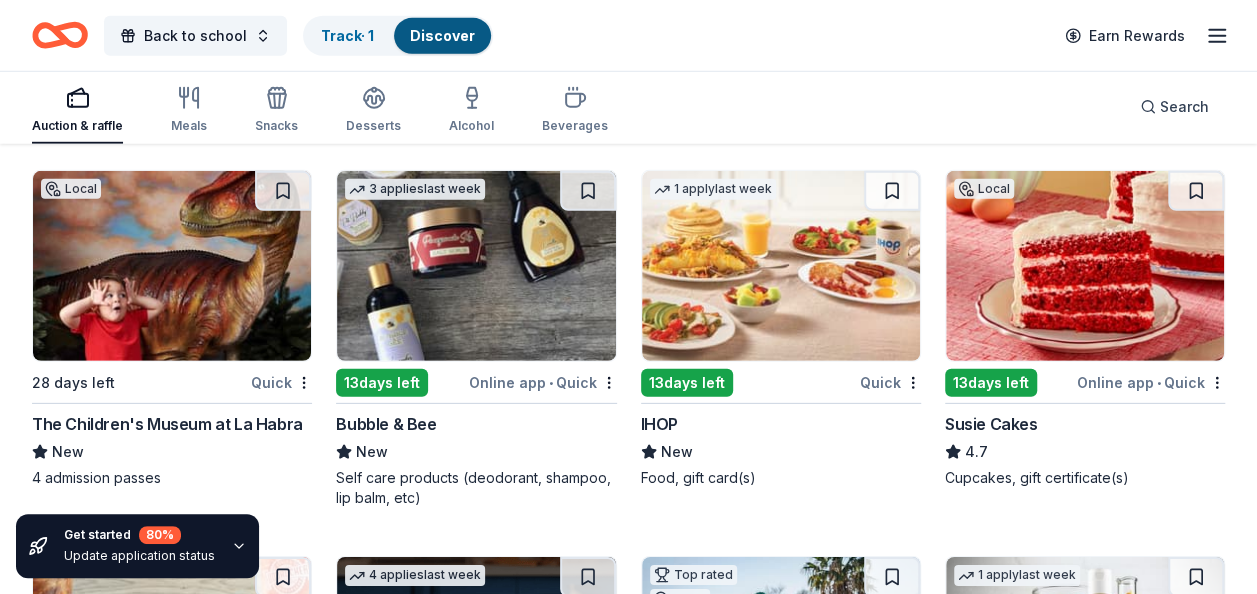 click at bounding box center (172, 266) 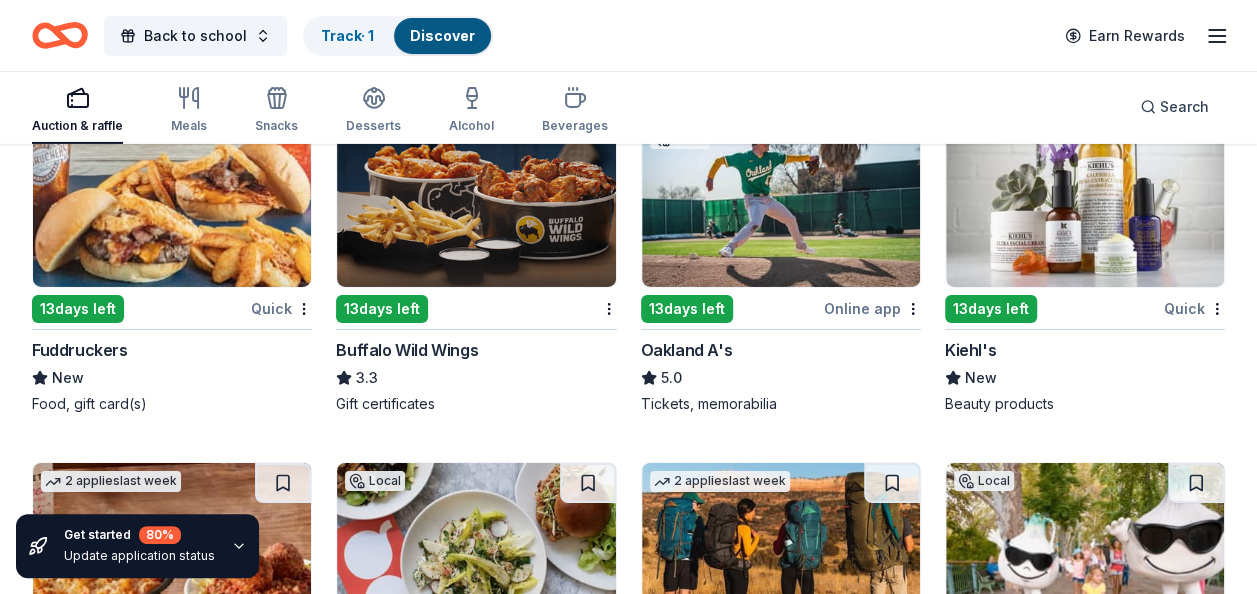 scroll, scrollTop: 14640, scrollLeft: 0, axis: vertical 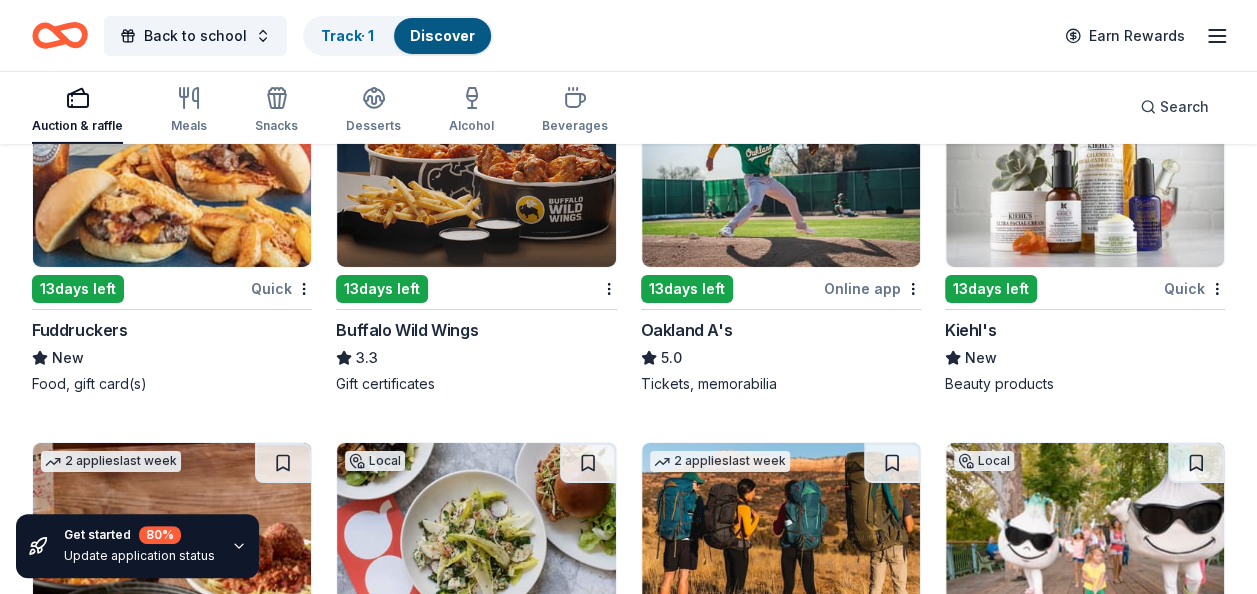 click on "13  days left Quick Fuddruckers  New Food, gift card(s)" at bounding box center [172, 235] 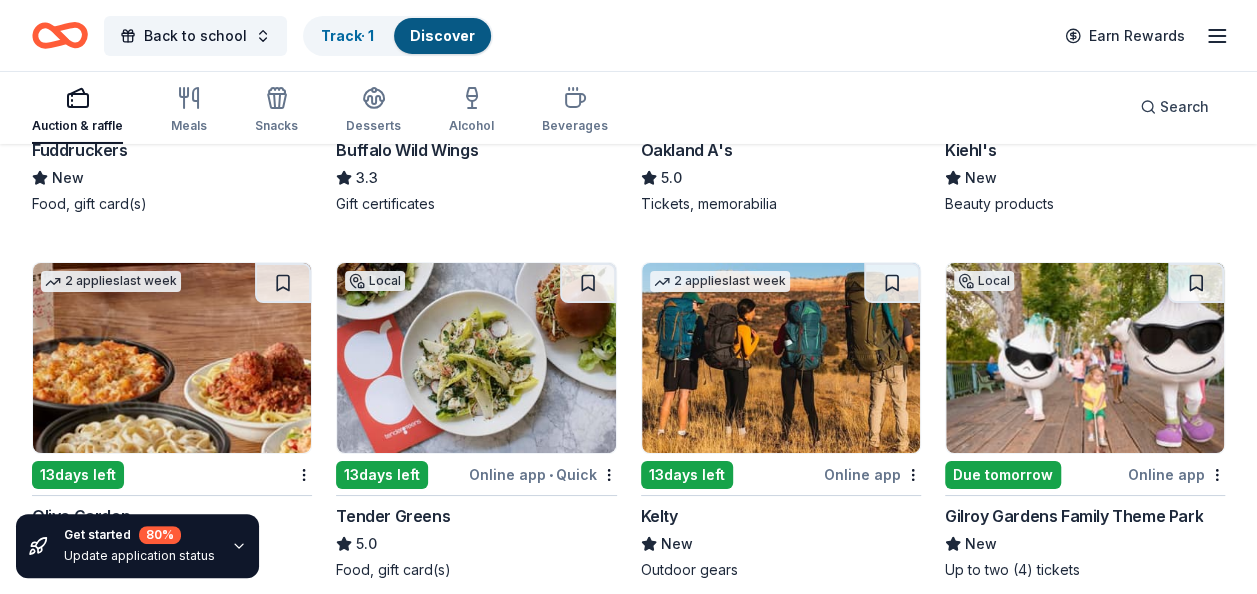 scroll, scrollTop: 14840, scrollLeft: 0, axis: vertical 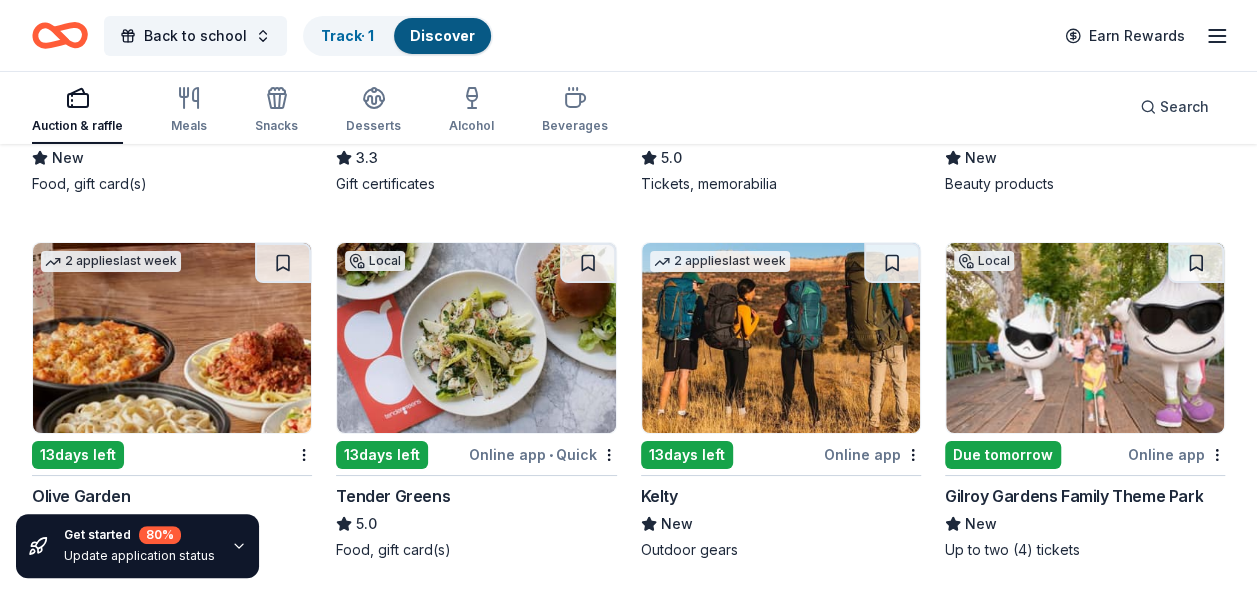 click on "13  days left" at bounding box center (78, 455) 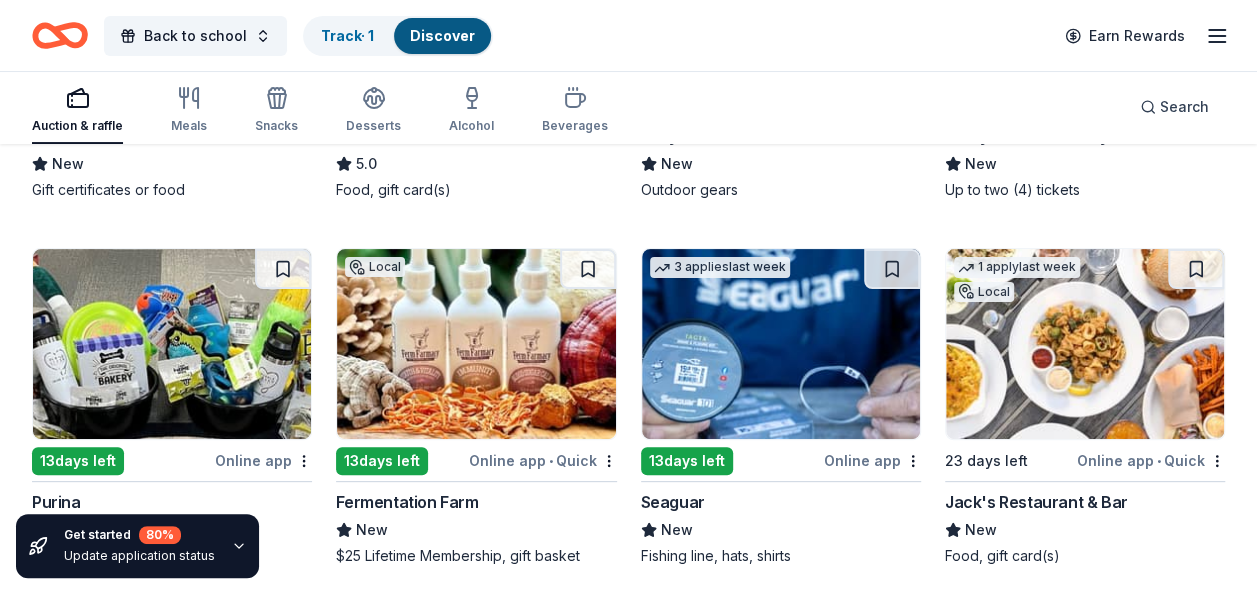 scroll, scrollTop: 15240, scrollLeft: 0, axis: vertical 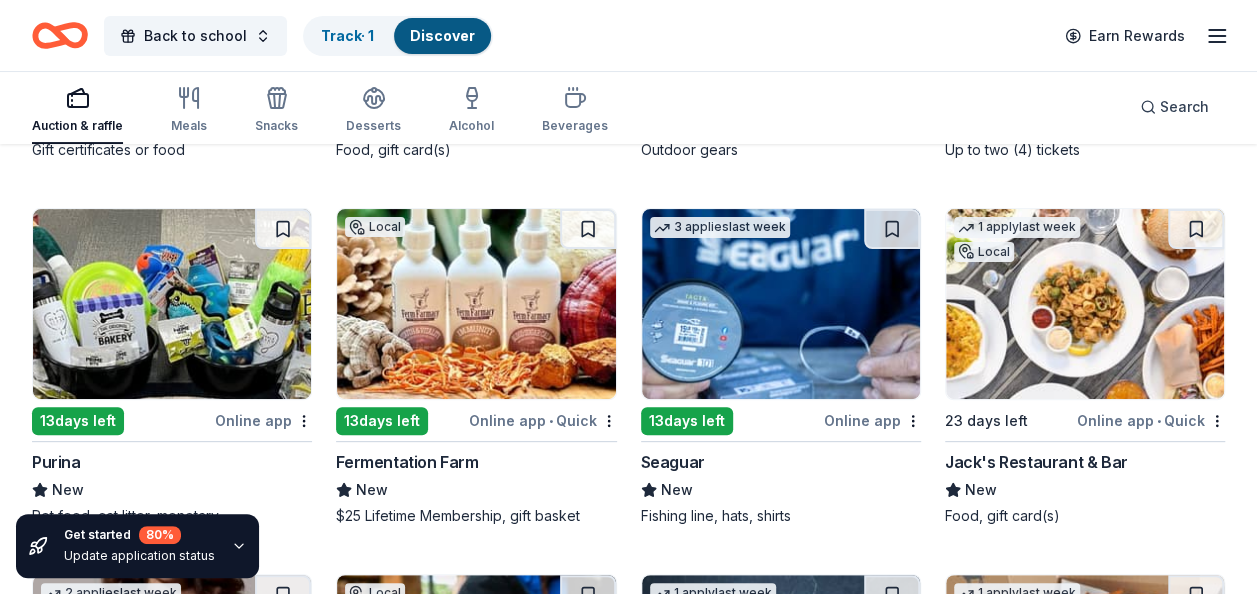 click on "Local 13  days left Online app • Quick Fermentation Farm New $25 Lifetime Membership, gift basket" at bounding box center (476, 367) 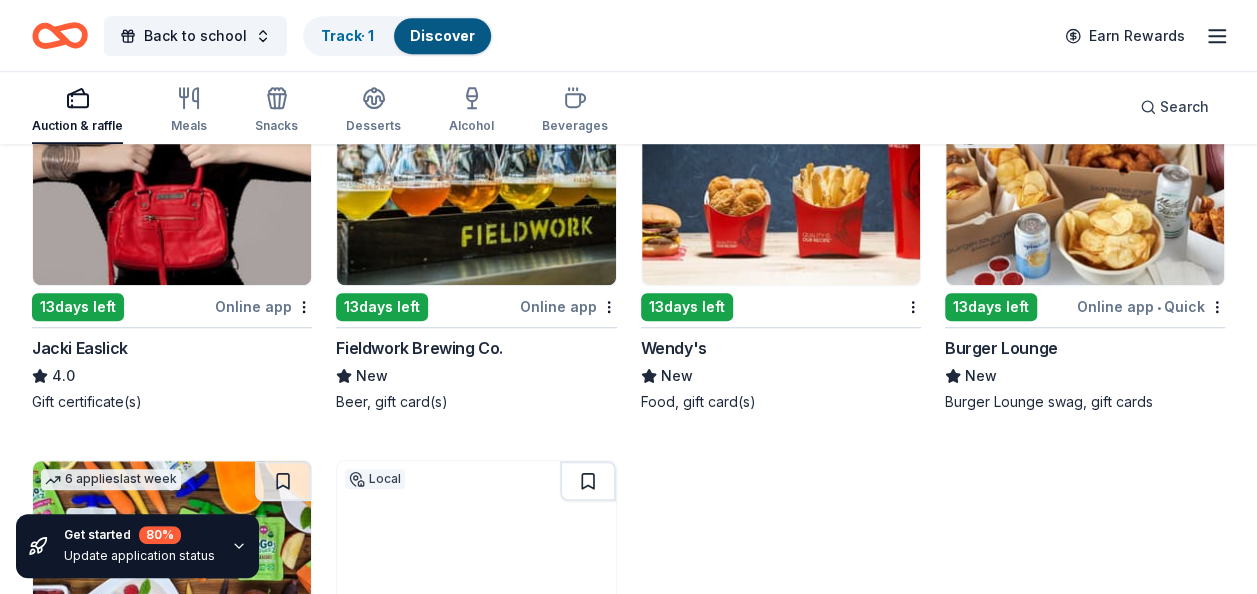 scroll, scrollTop: 15734, scrollLeft: 0, axis: vertical 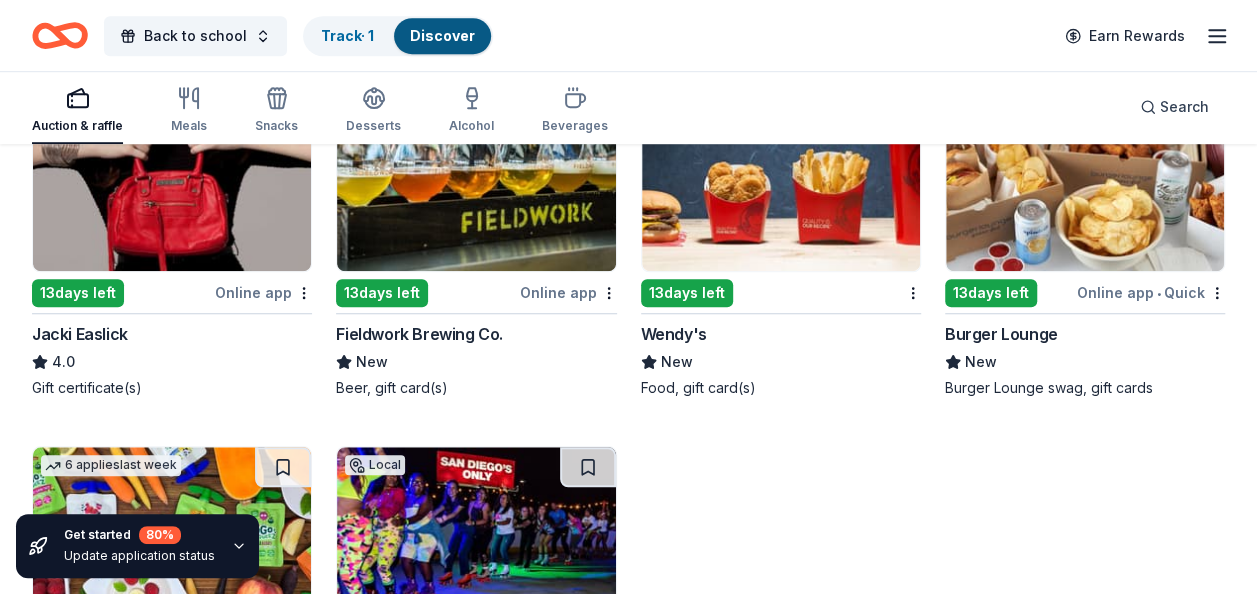 click on "13  days left" at bounding box center (78, 293) 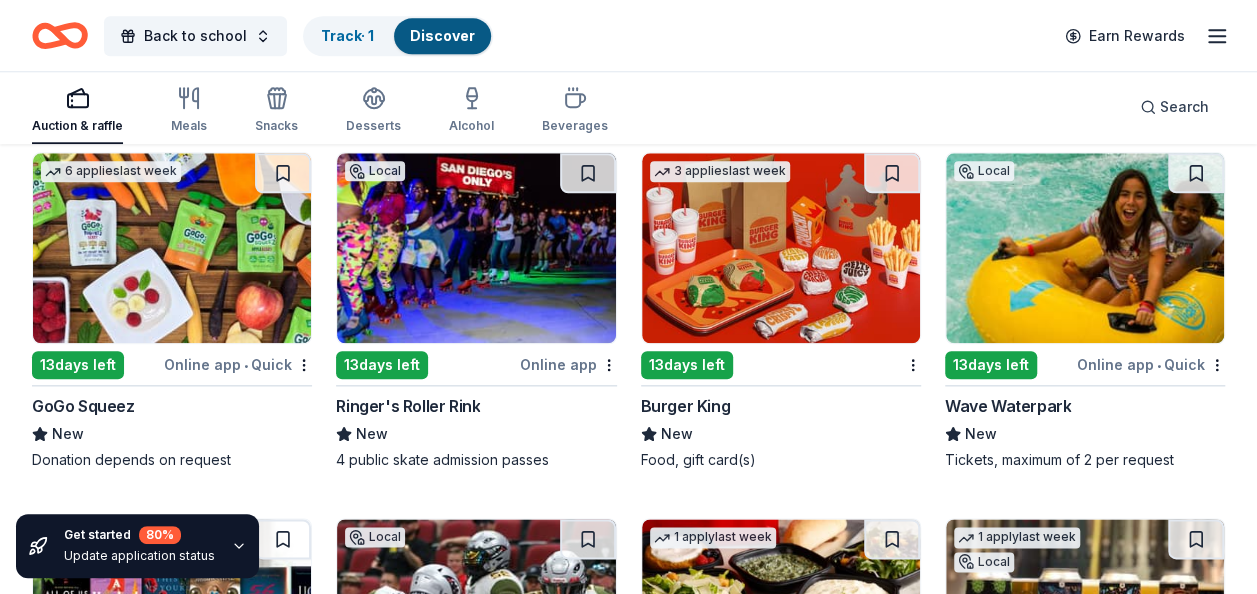 click on "13  days left" at bounding box center (991, 365) 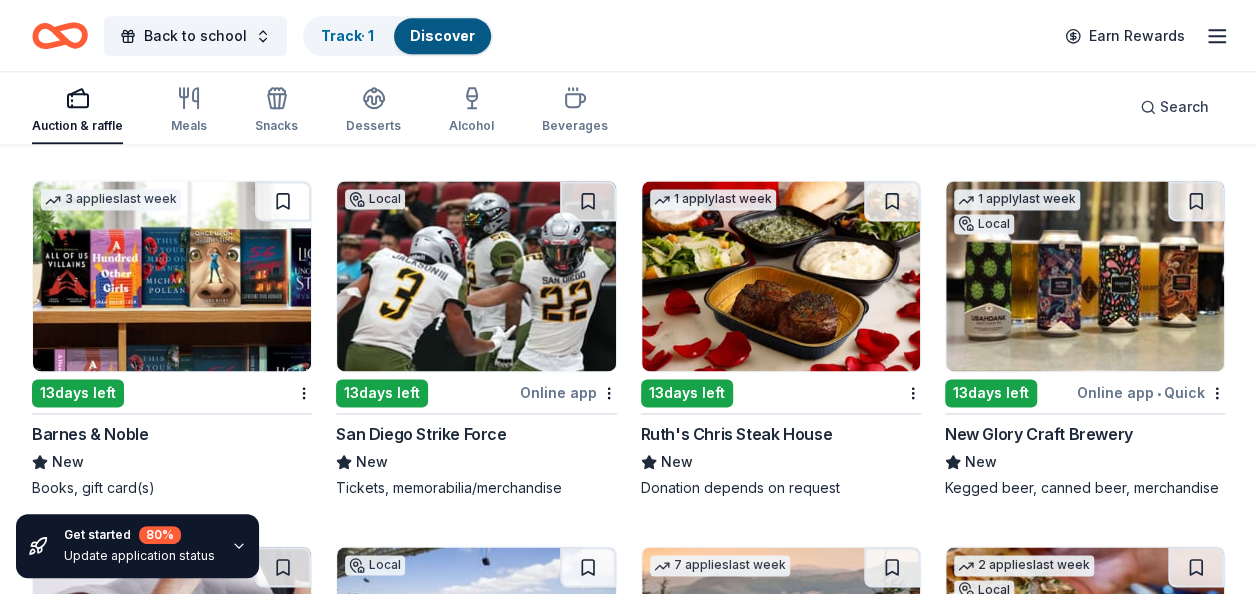 scroll, scrollTop: 16375, scrollLeft: 0, axis: vertical 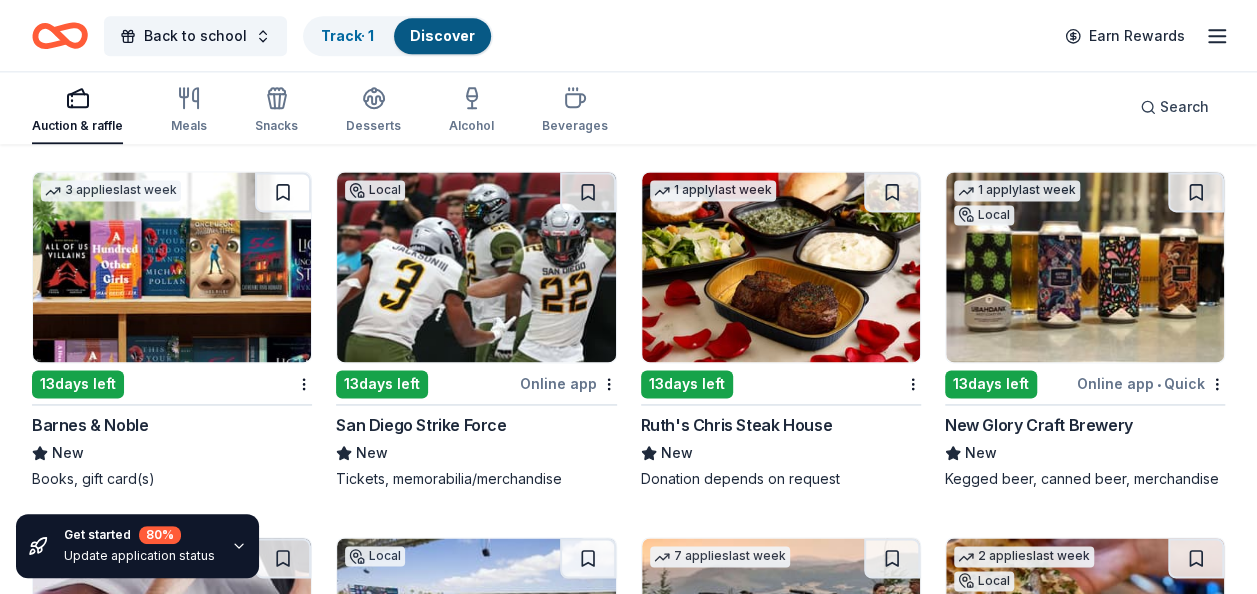 click on "13  days left" at bounding box center (78, 384) 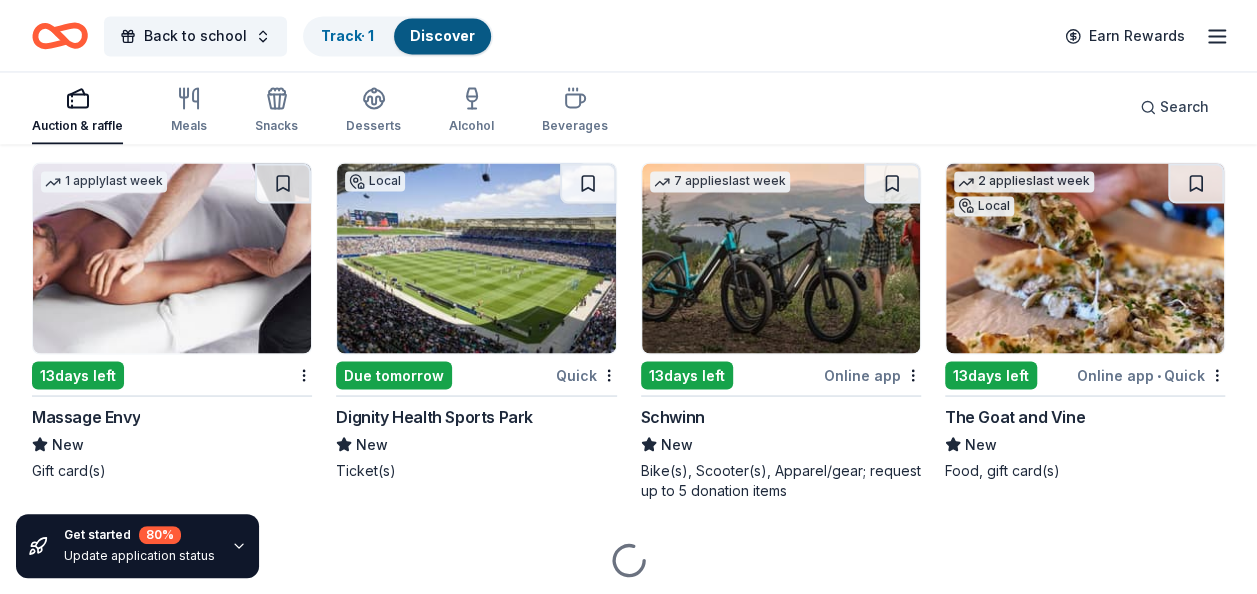 scroll, scrollTop: 16775, scrollLeft: 0, axis: vertical 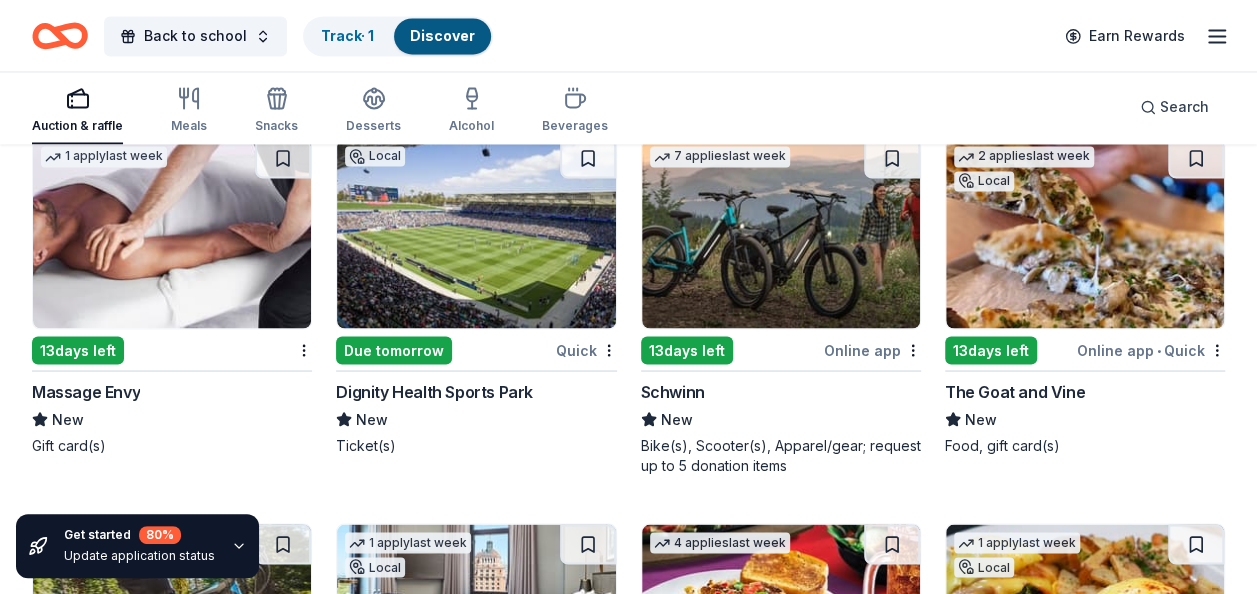 click on "13  days left" at bounding box center (78, 350) 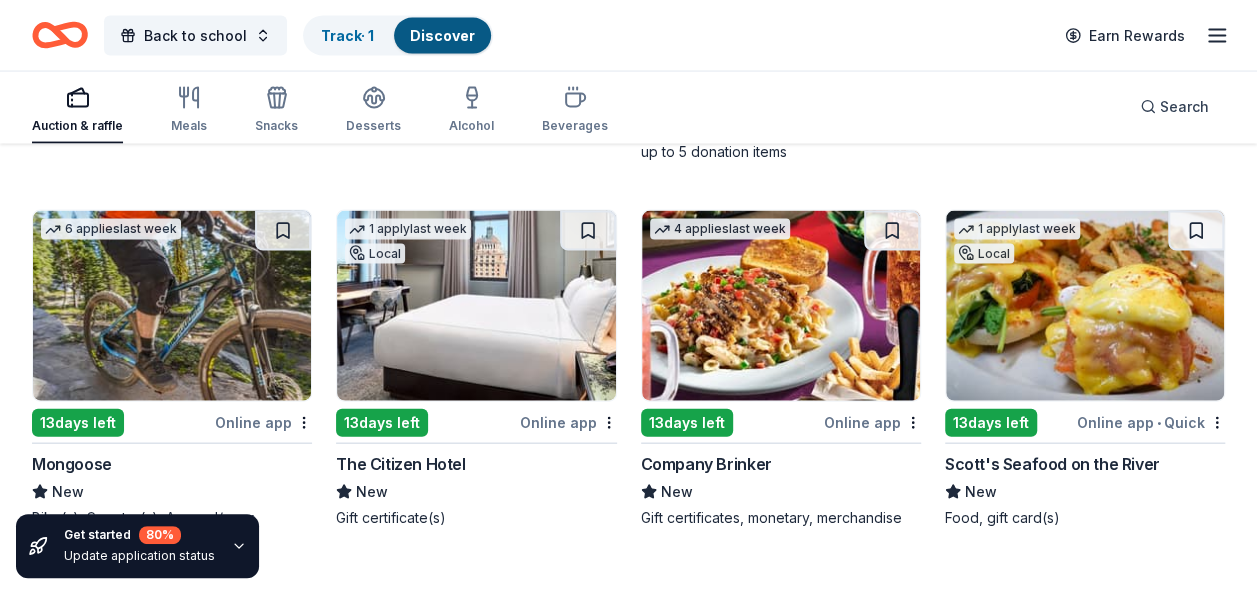 scroll, scrollTop: 17107, scrollLeft: 0, axis: vertical 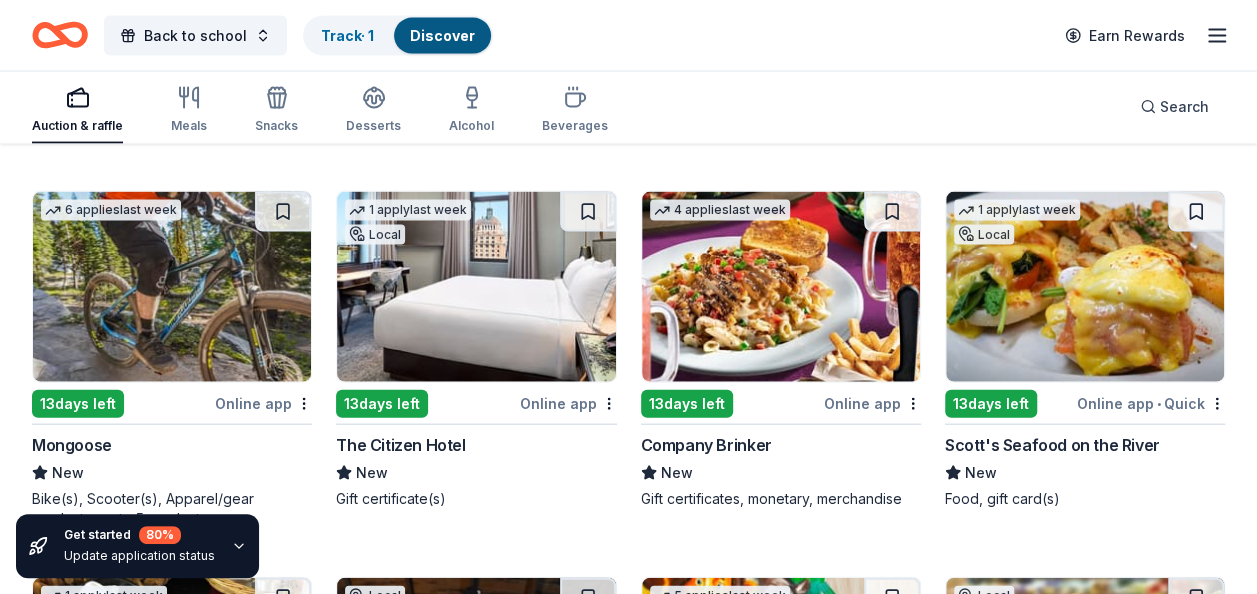 click on "13  days left" at bounding box center (78, 404) 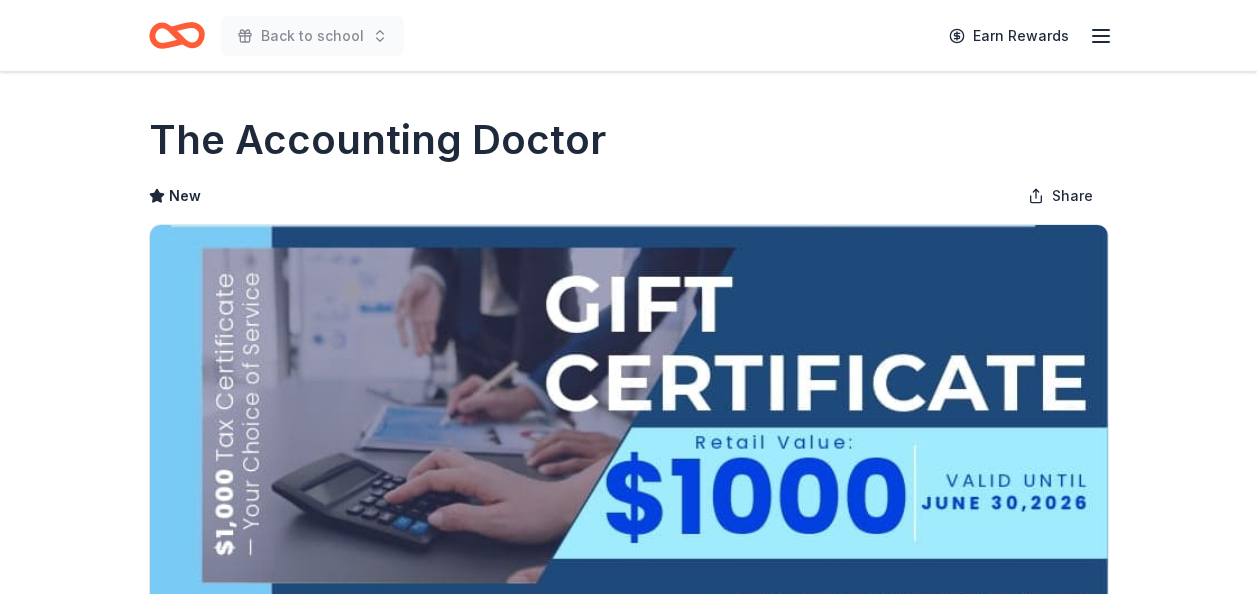 scroll, scrollTop: 0, scrollLeft: 0, axis: both 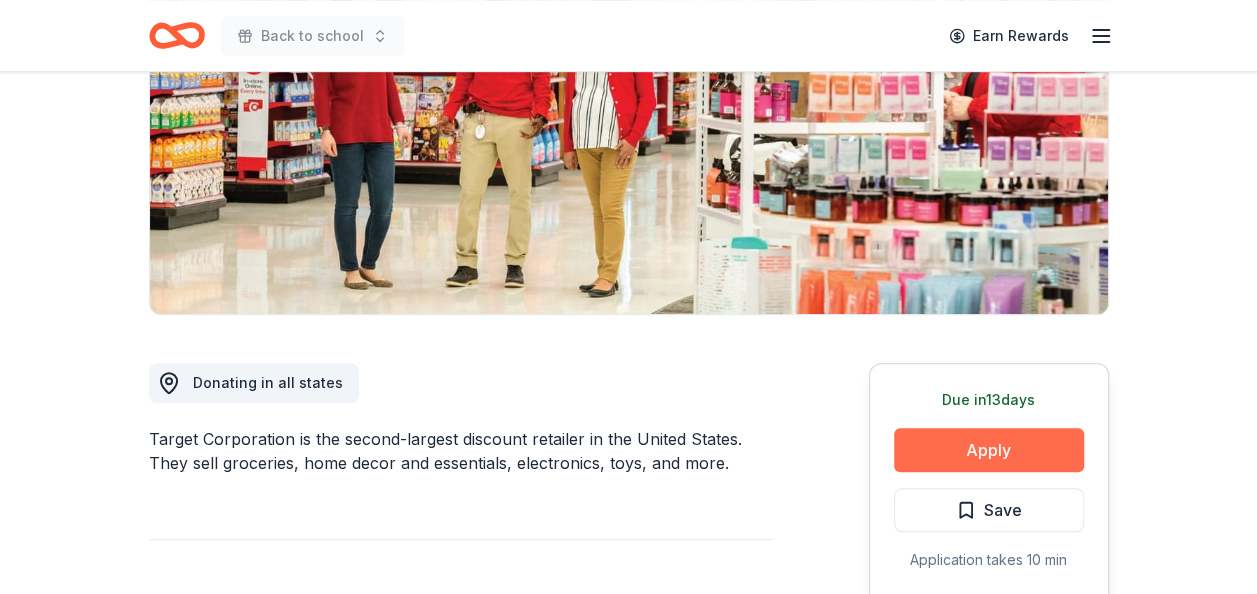 click on "Apply" at bounding box center (989, 450) 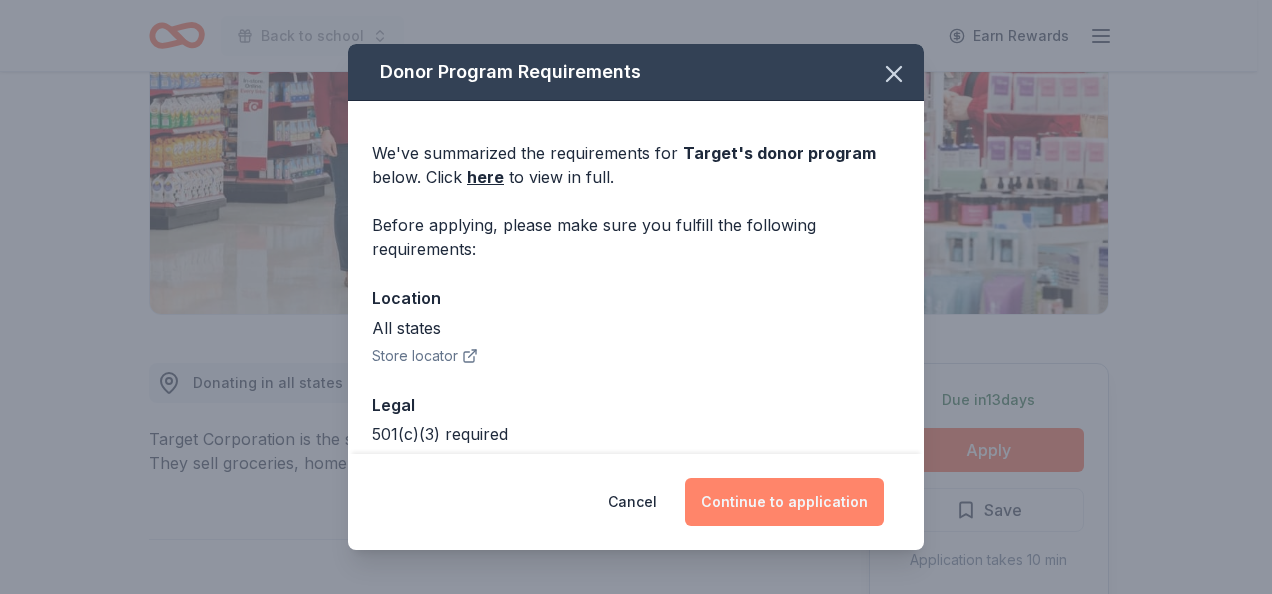 click on "Continue to application" at bounding box center (784, 502) 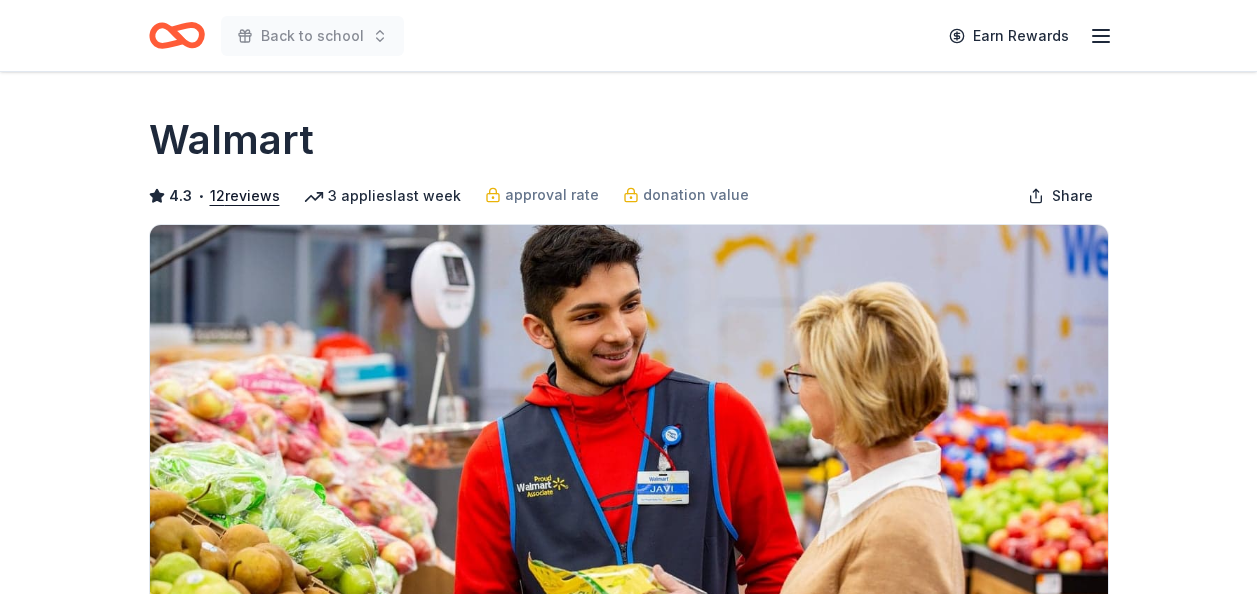 scroll, scrollTop: 0, scrollLeft: 0, axis: both 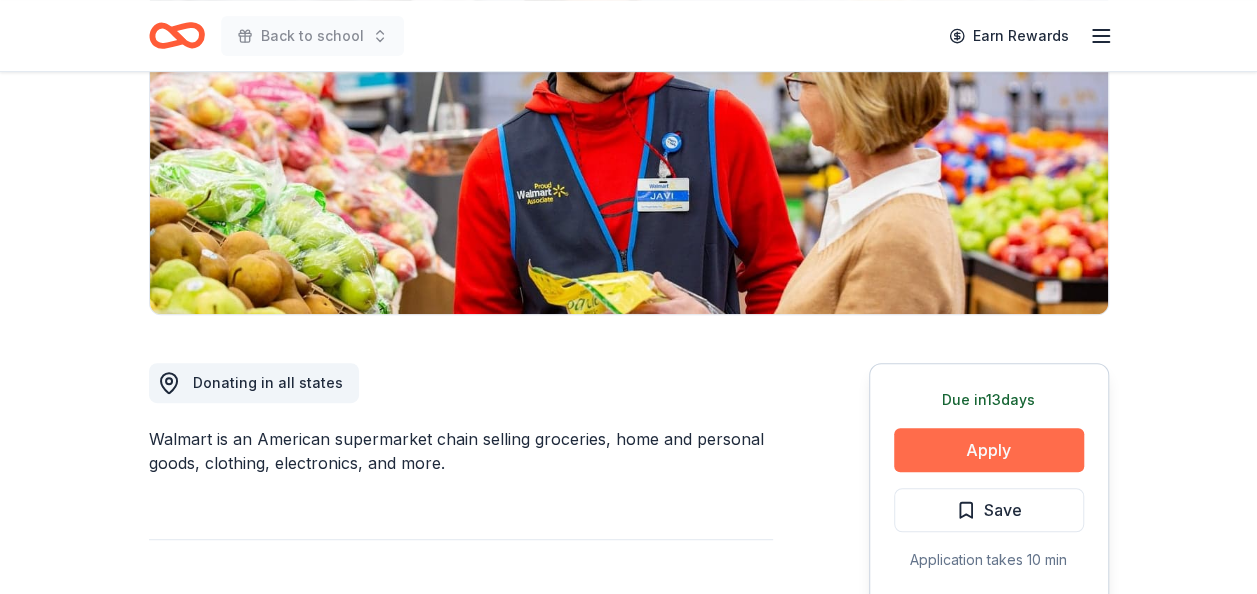 click on "Apply" at bounding box center [989, 450] 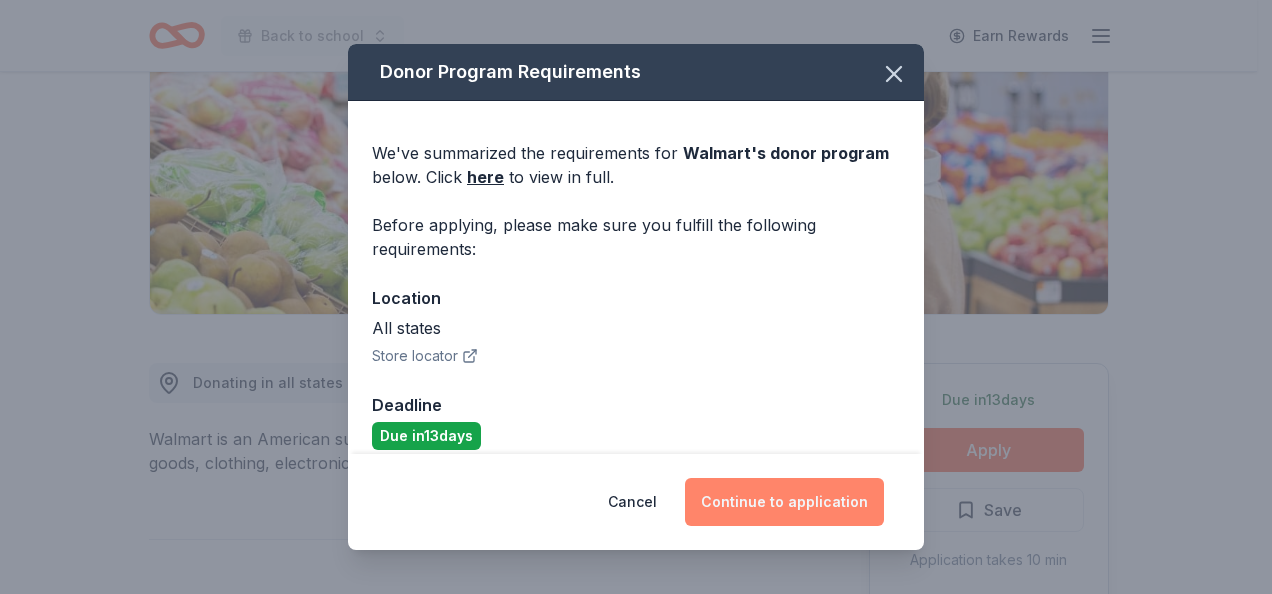 click on "Continue to application" at bounding box center (784, 502) 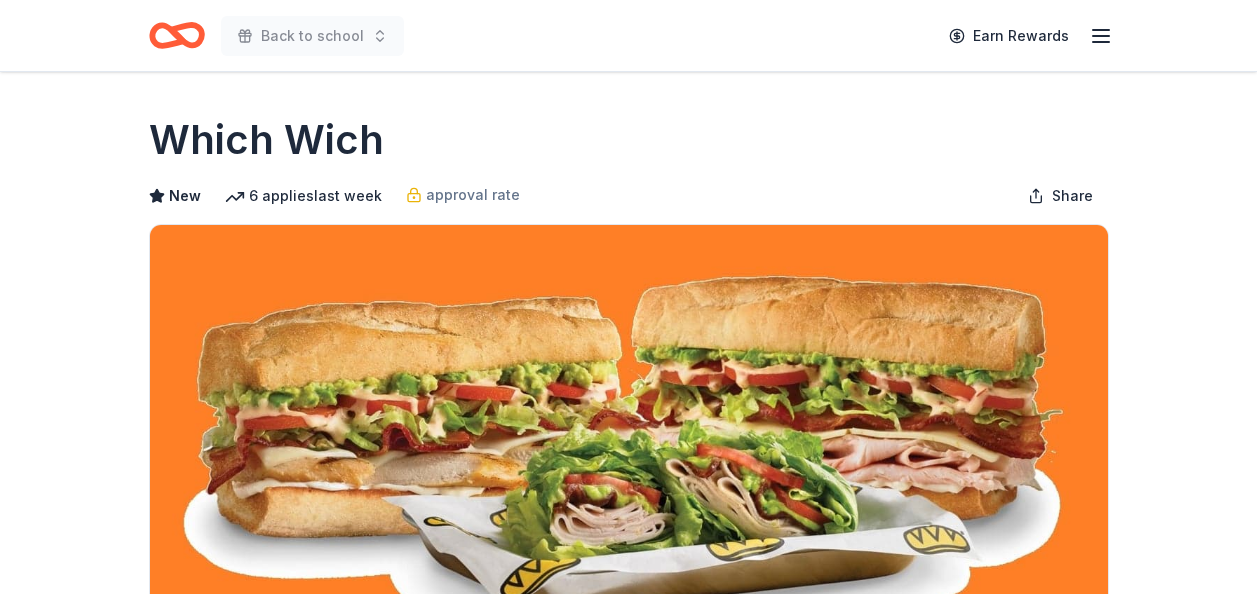 scroll, scrollTop: 0, scrollLeft: 0, axis: both 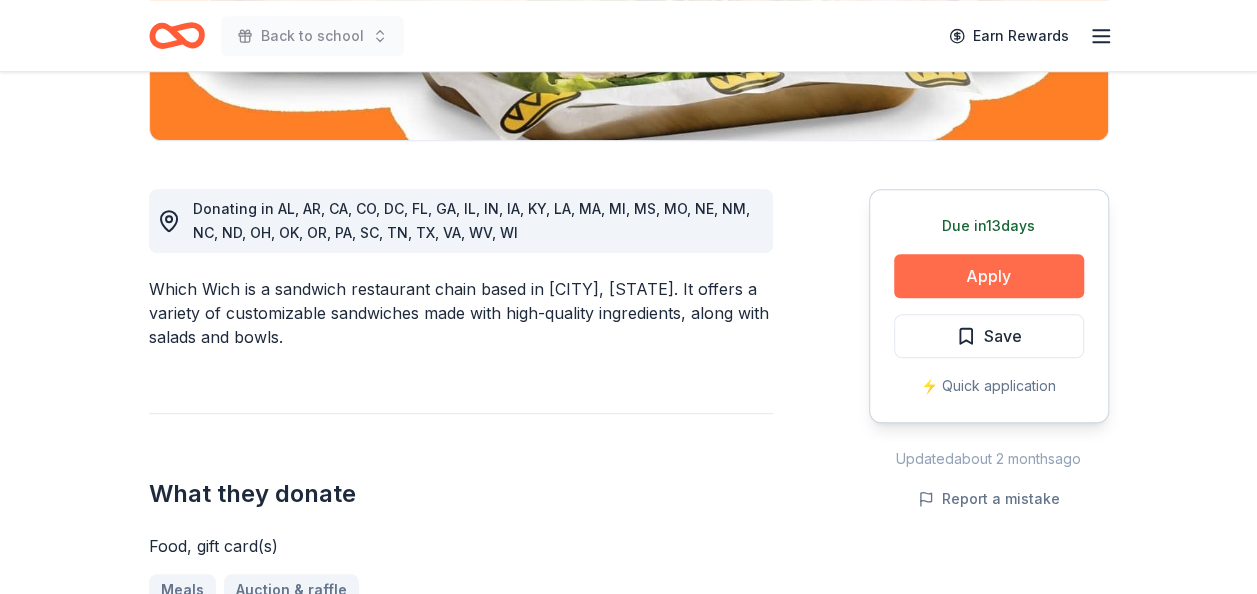 click on "Apply" at bounding box center [989, 276] 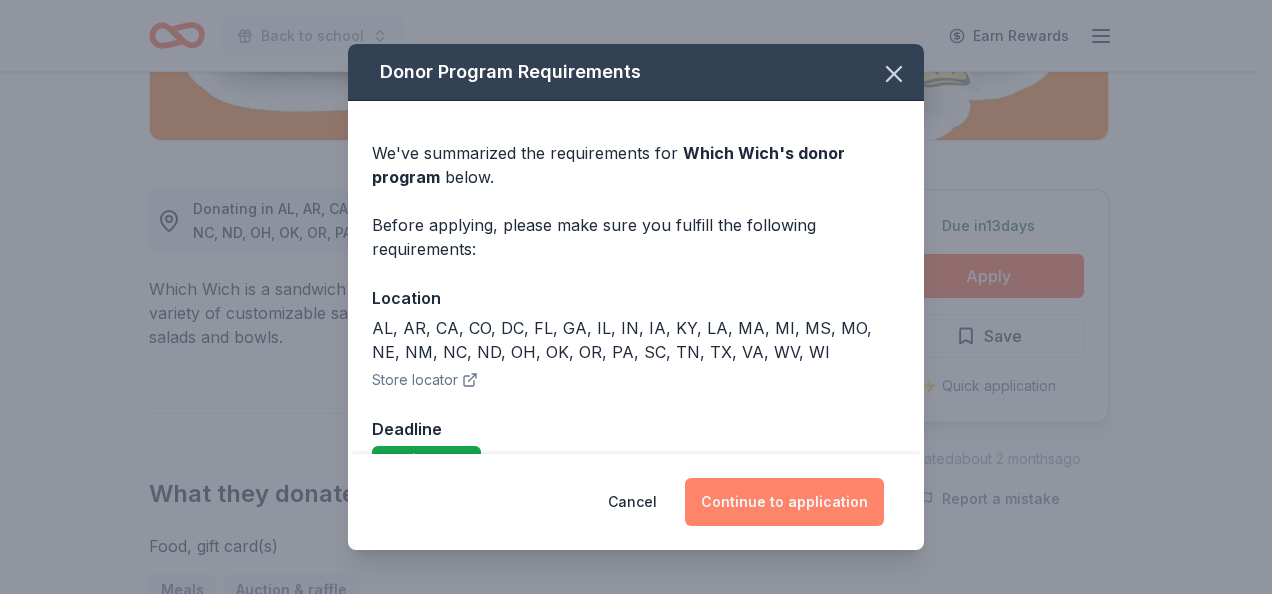 click on "Continue to application" at bounding box center [784, 502] 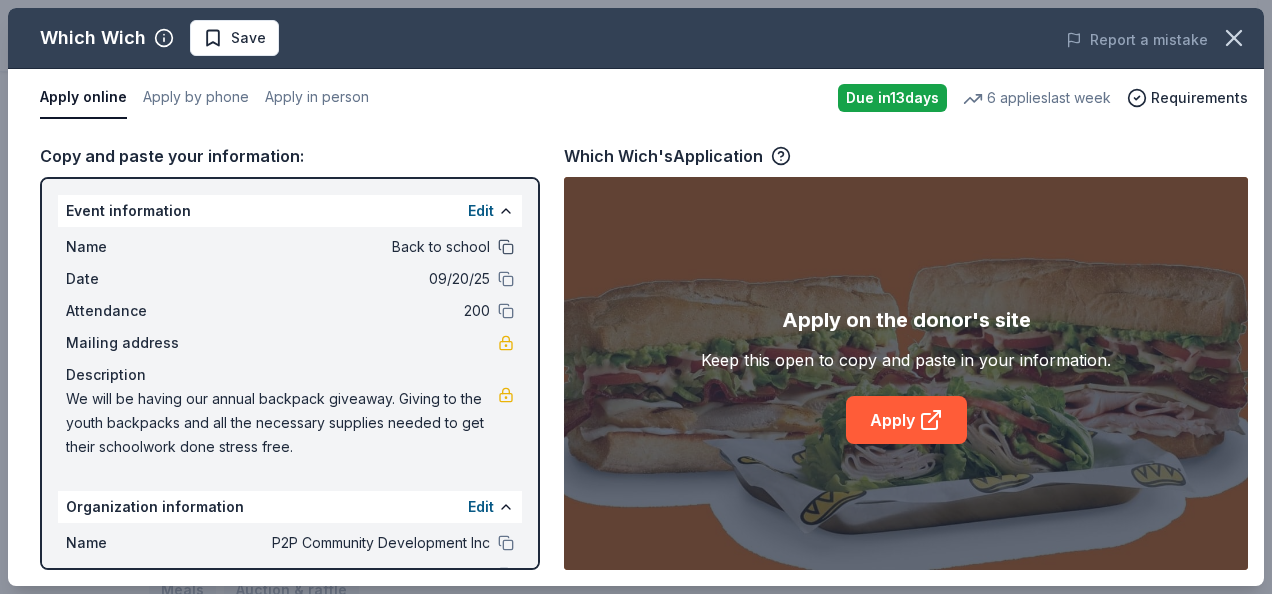 click at bounding box center [506, 247] 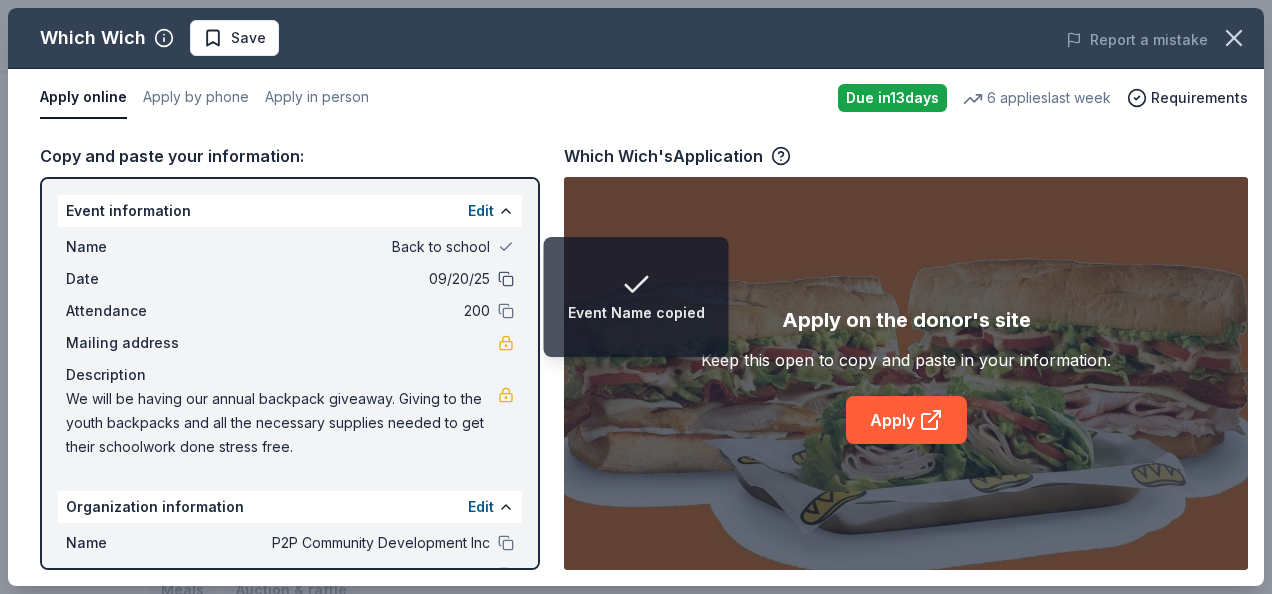 click at bounding box center [506, 279] 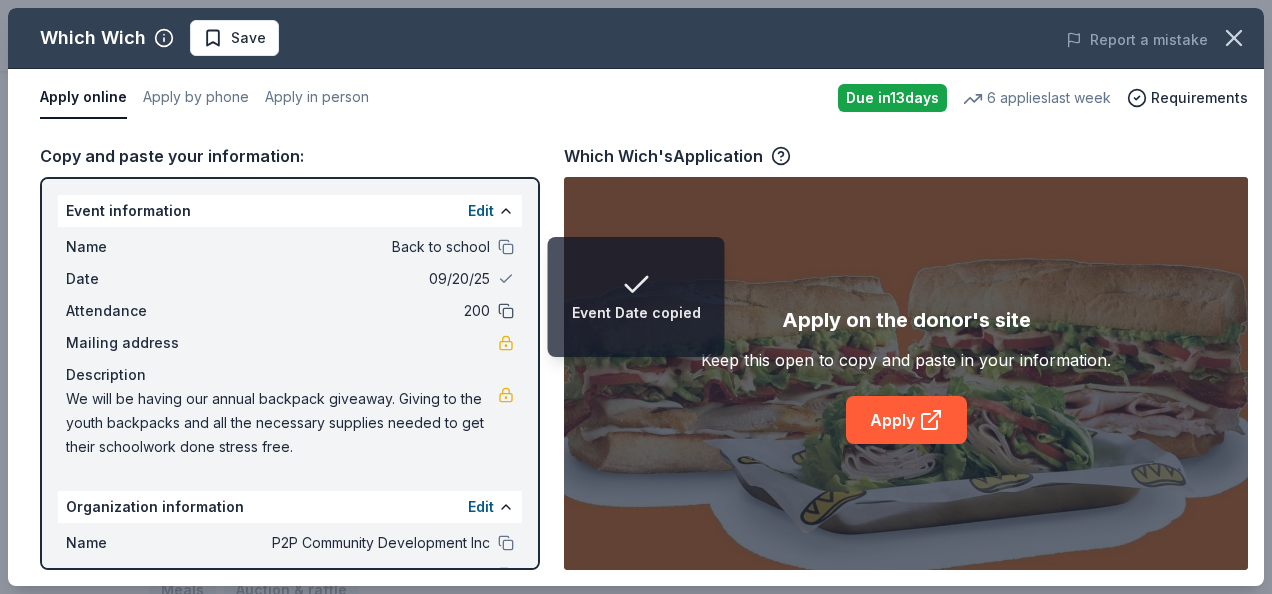 click at bounding box center (506, 311) 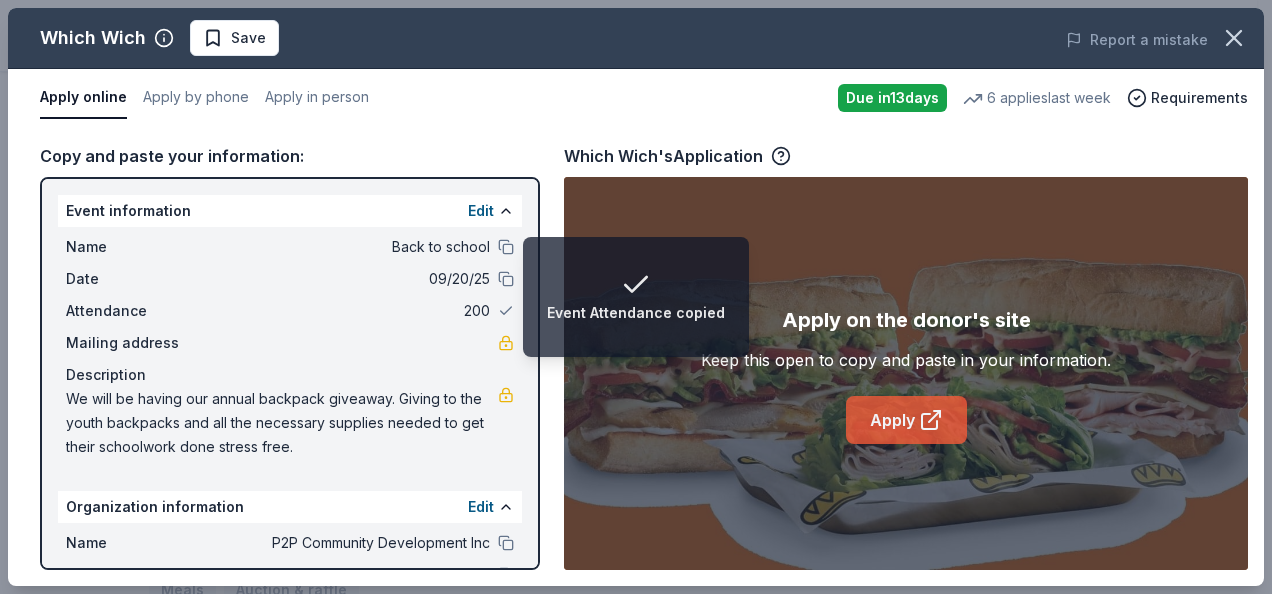 click on "Apply" at bounding box center [906, 420] 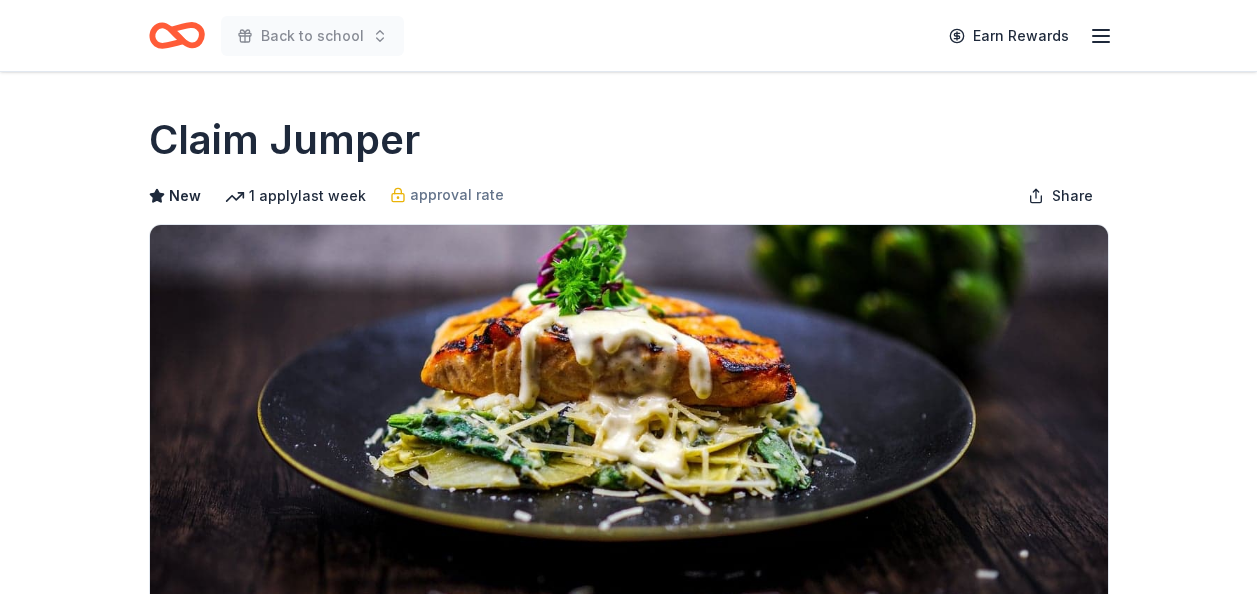 scroll, scrollTop: 0, scrollLeft: 0, axis: both 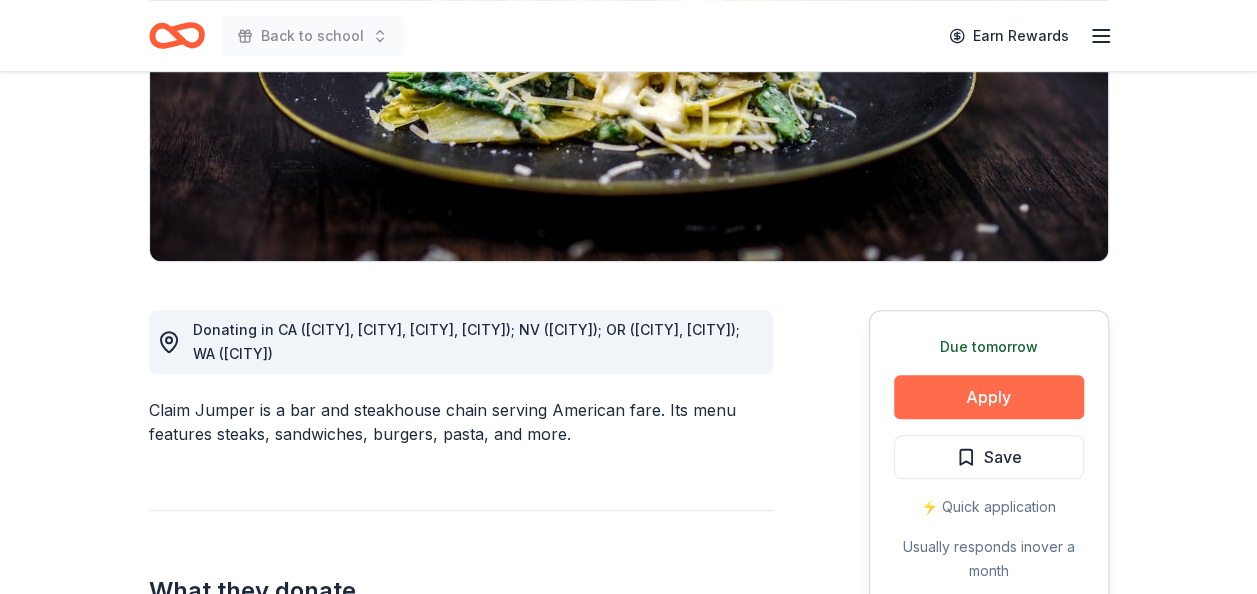 click on "Apply" at bounding box center [989, 397] 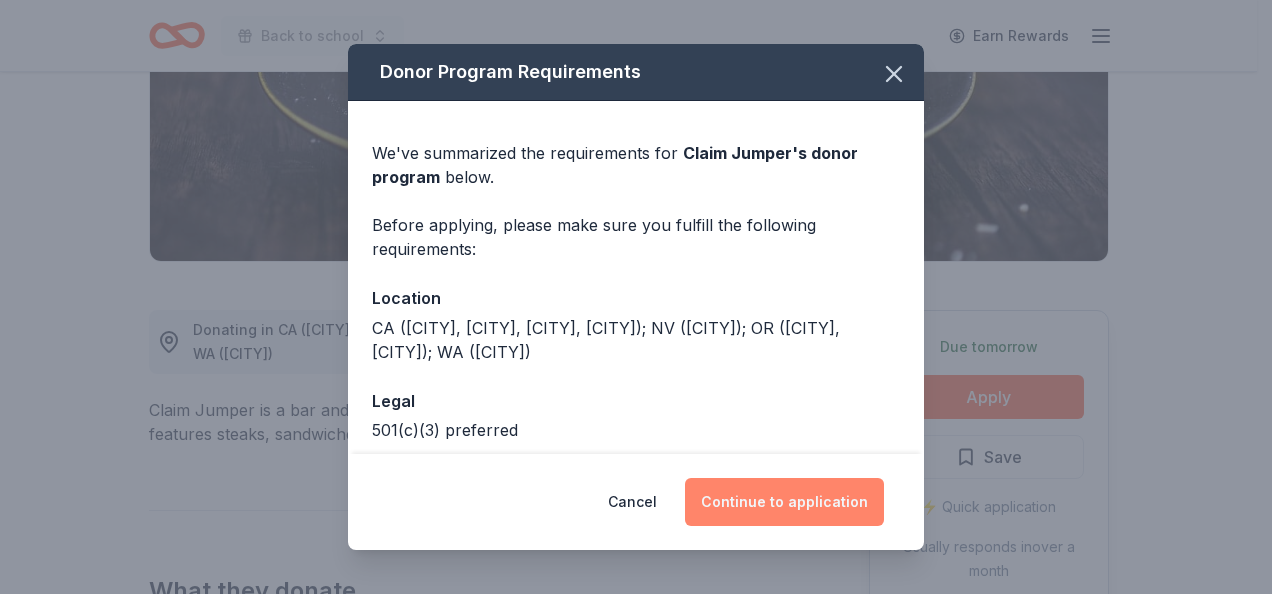 click on "Continue to application" at bounding box center (784, 502) 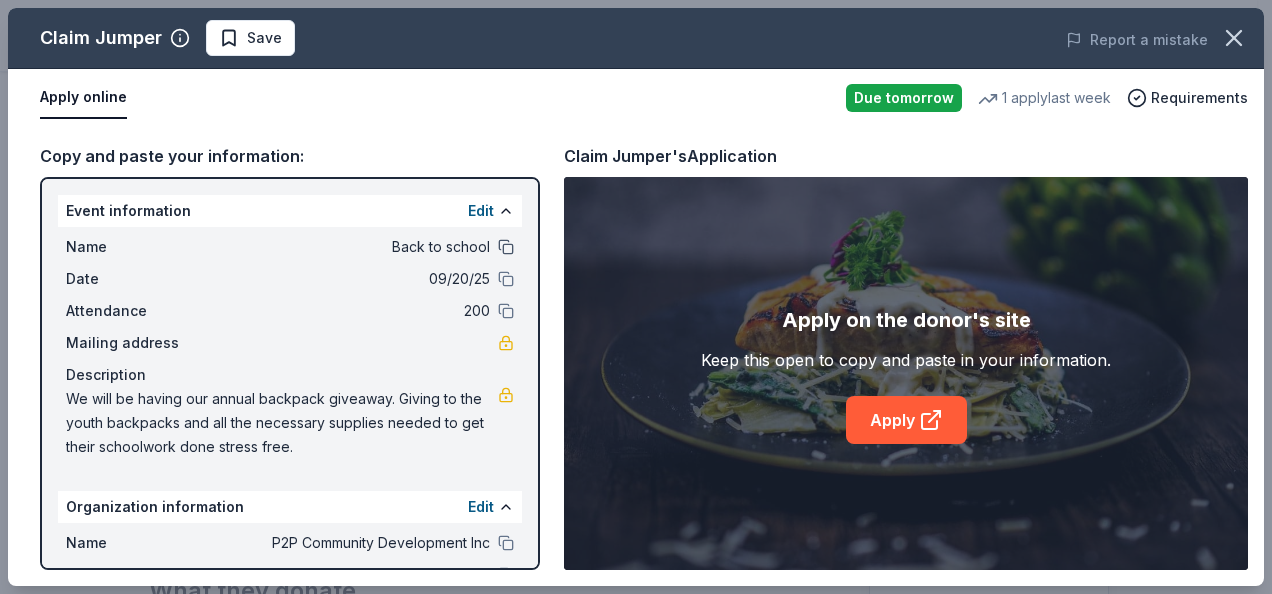 click at bounding box center [506, 247] 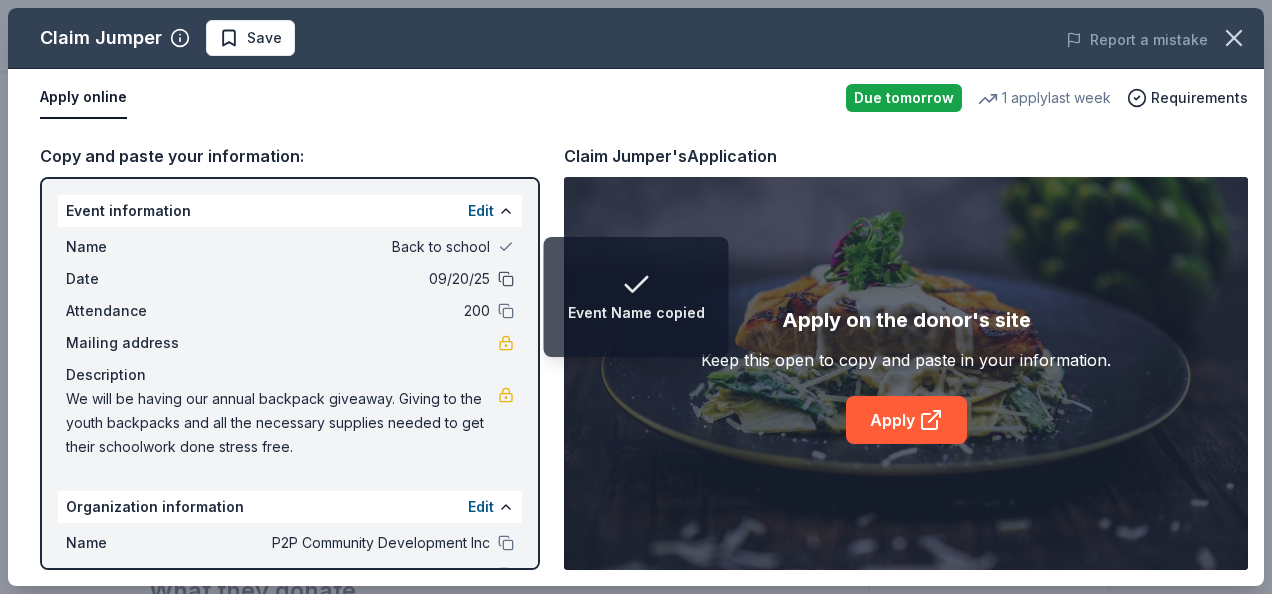 click at bounding box center (506, 279) 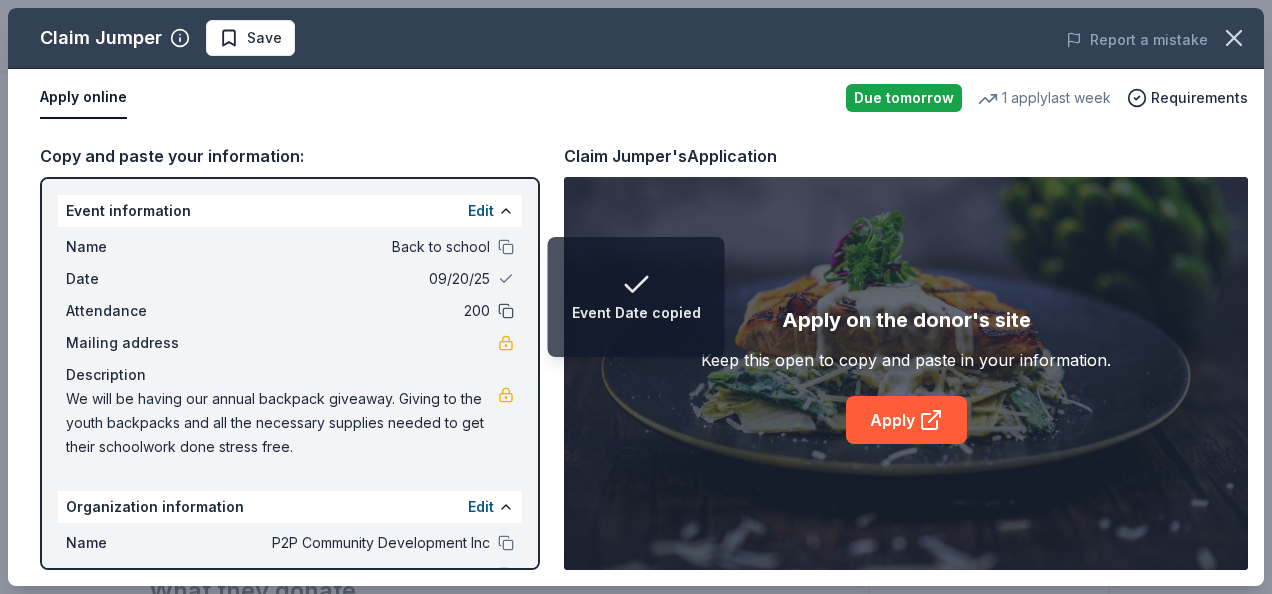 click at bounding box center (506, 311) 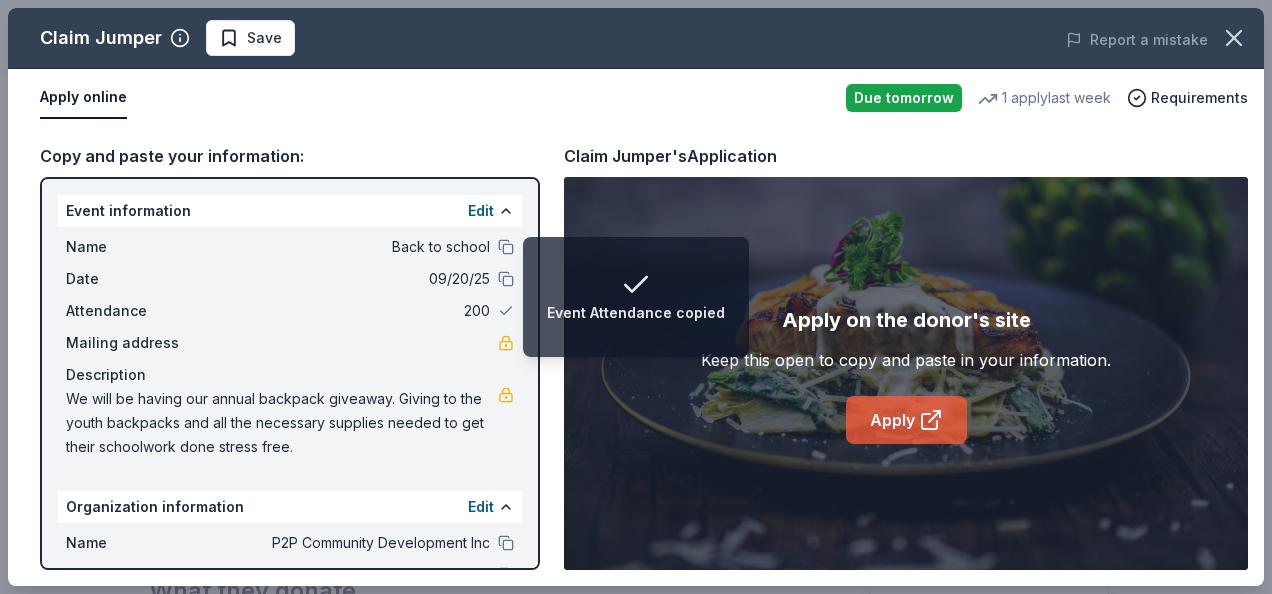 click 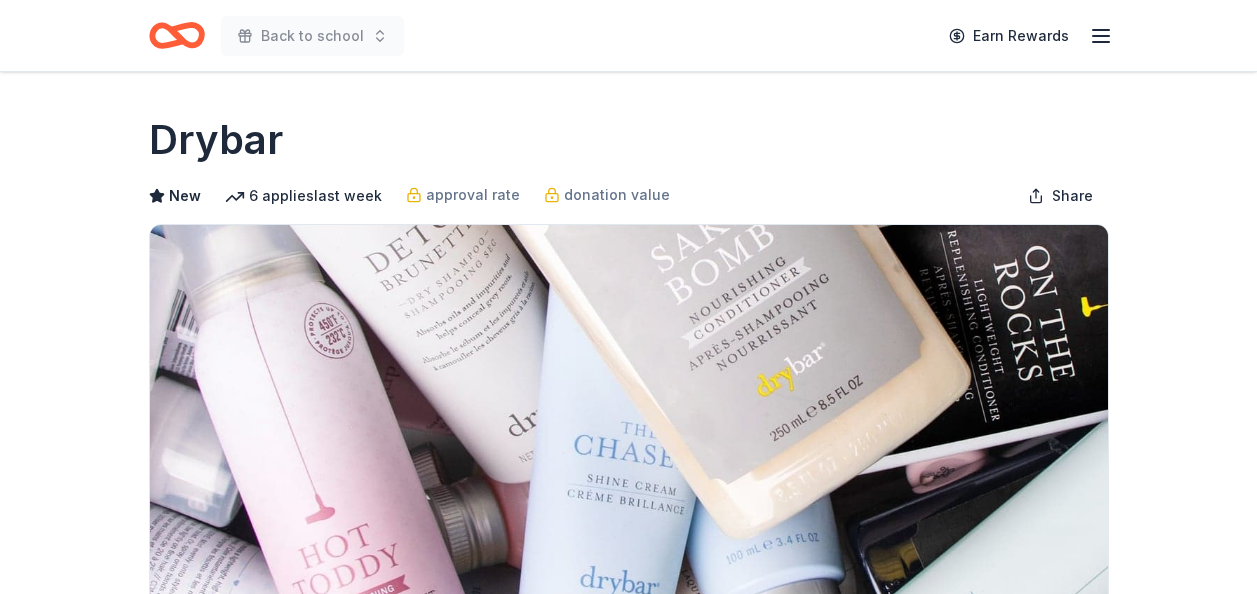 scroll, scrollTop: 0, scrollLeft: 0, axis: both 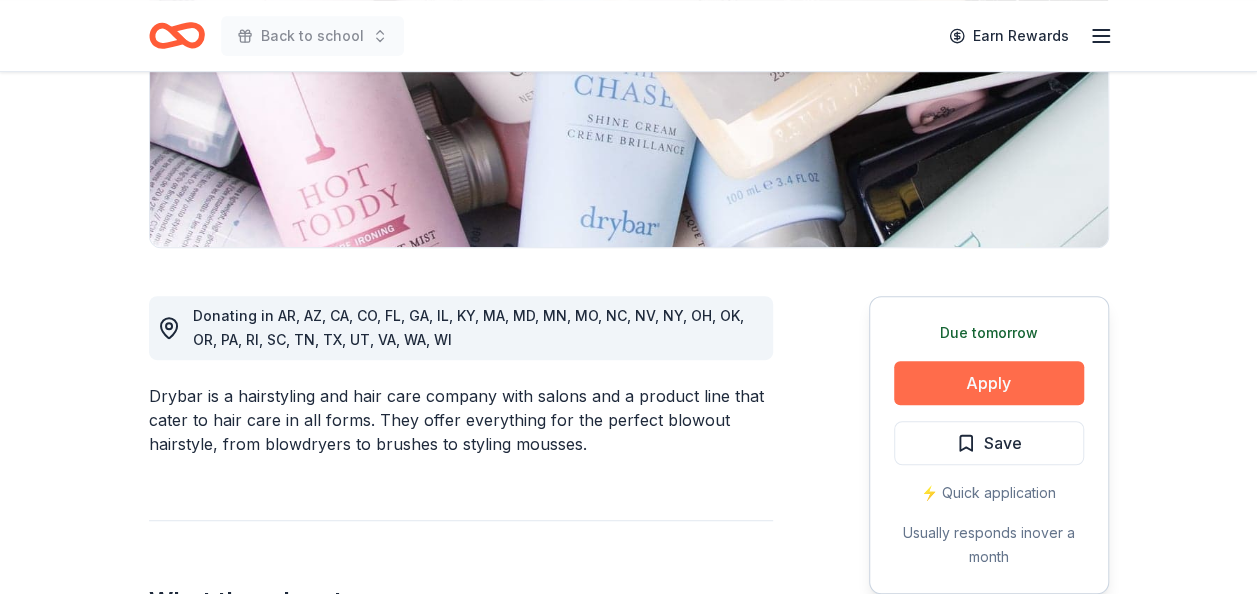 click on "Apply" at bounding box center [989, 383] 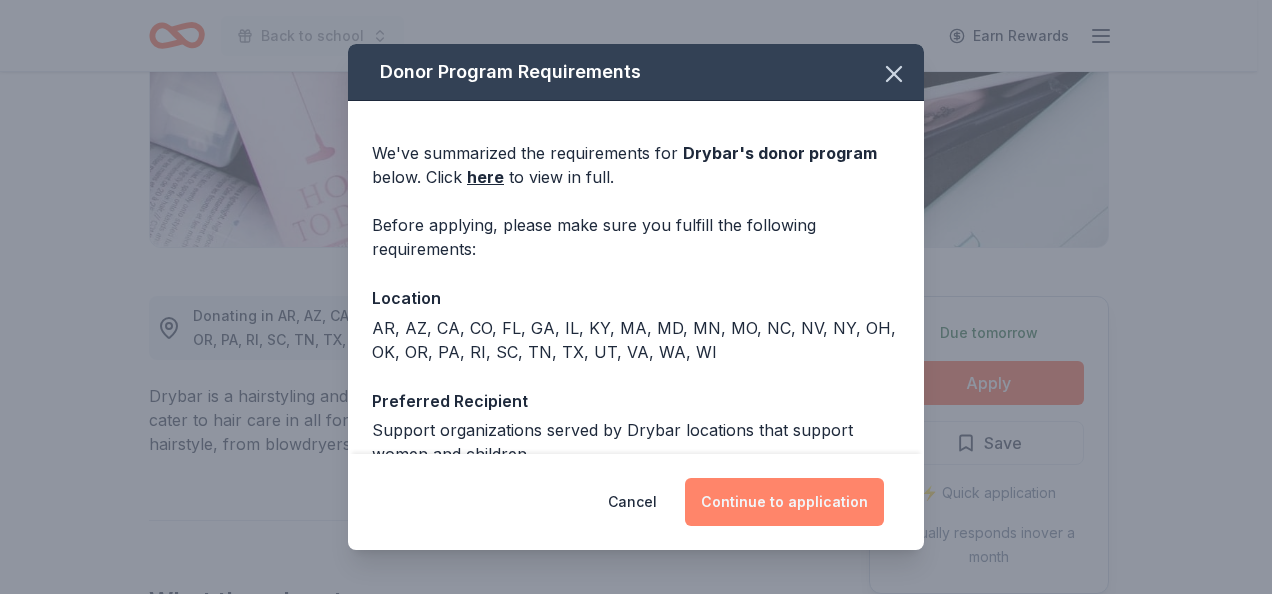 click on "Continue to application" at bounding box center [784, 502] 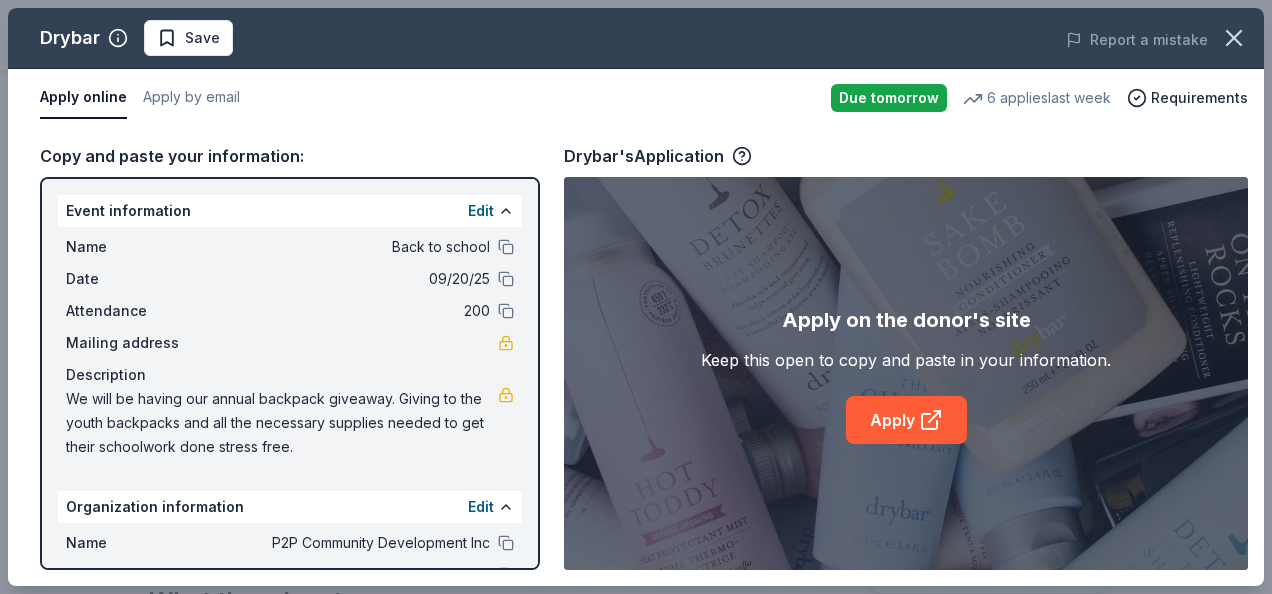 click on "Name Back to school Date 09/20/25 Attendance 200 Mailing address Description We will be having our annual backpack giveaway. Giving to the youth backpacks and all the necessary supplies needed to get their schoolwork done stress free." at bounding box center (290, 347) 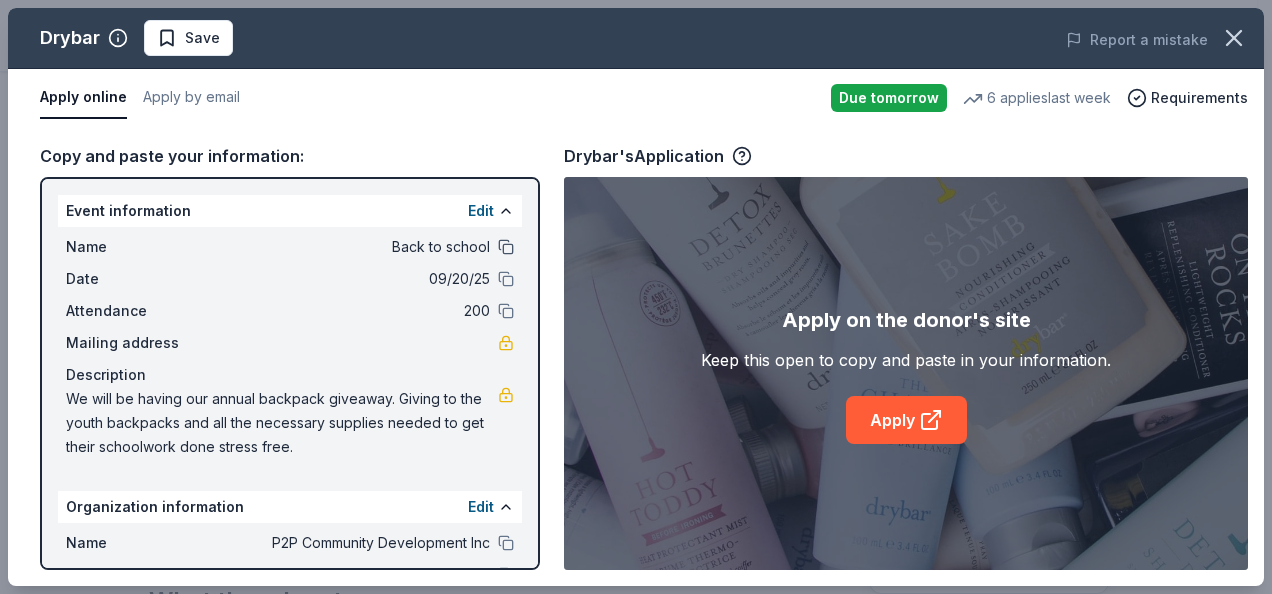 click at bounding box center (506, 247) 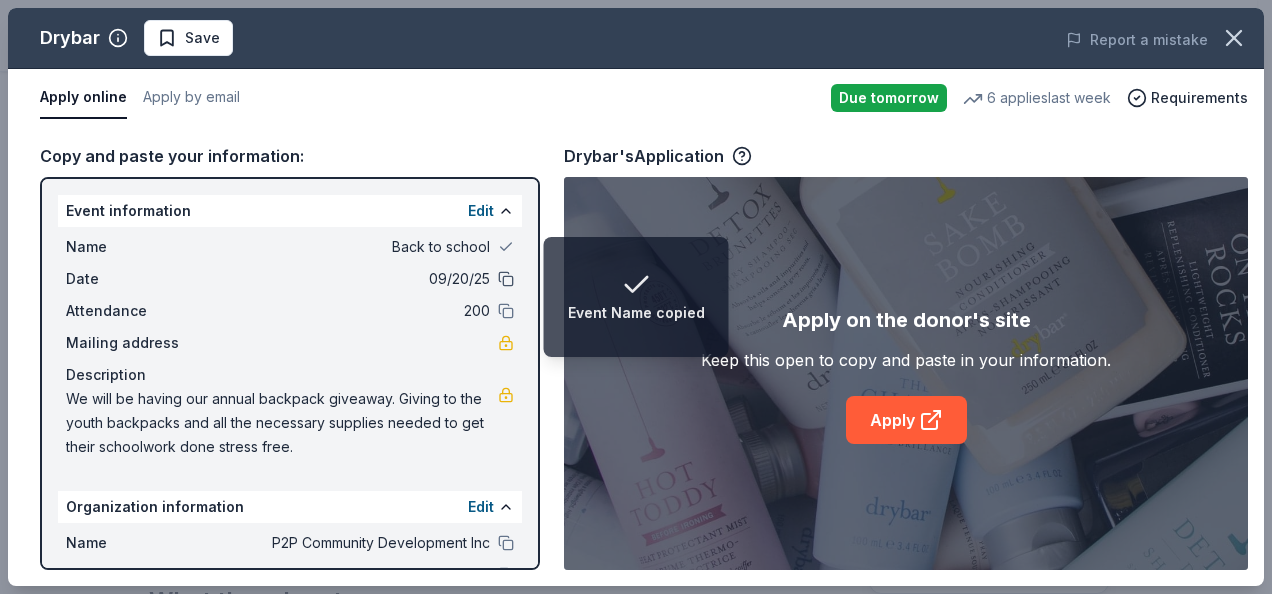 click at bounding box center (506, 279) 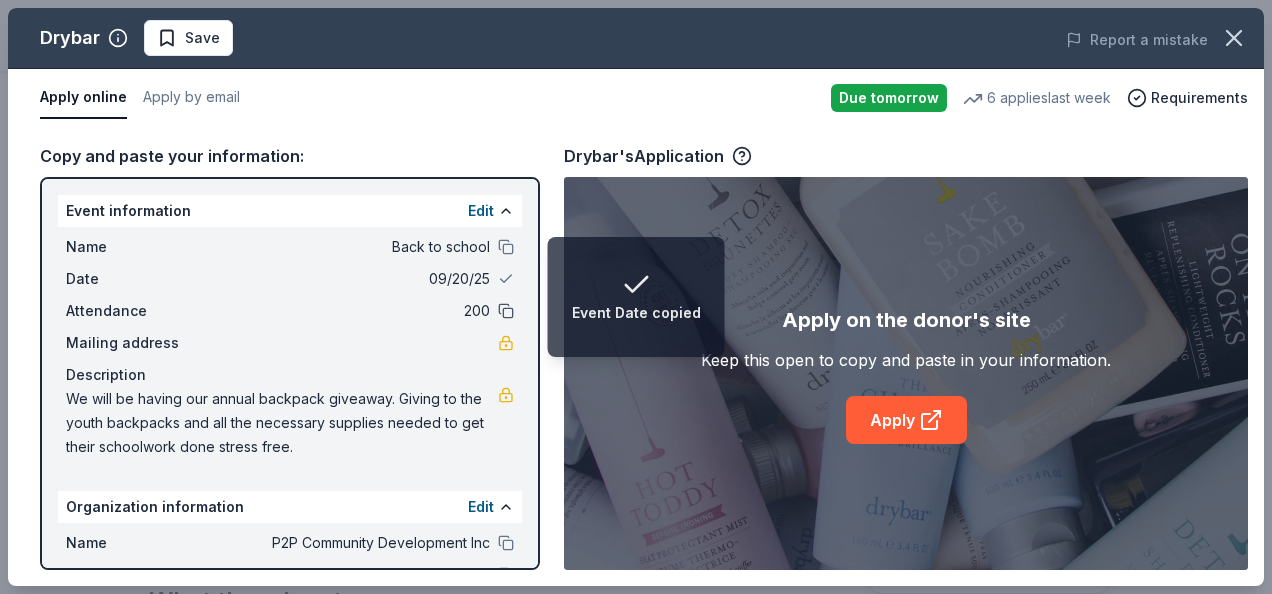 click at bounding box center (506, 311) 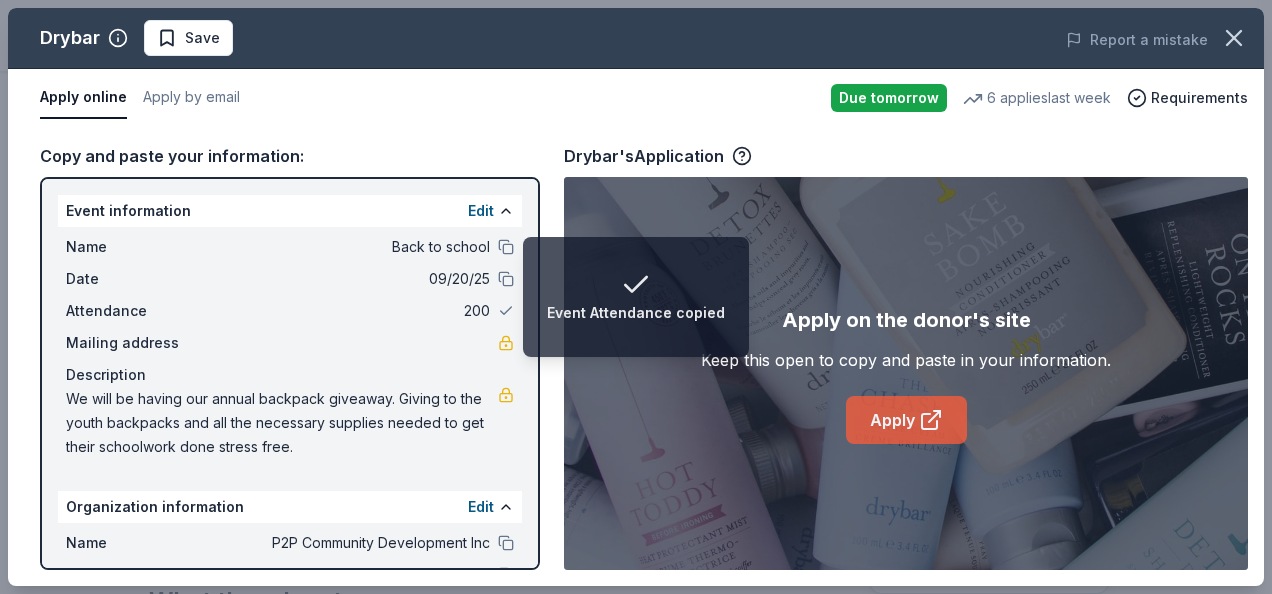 click on "Apply" at bounding box center (906, 420) 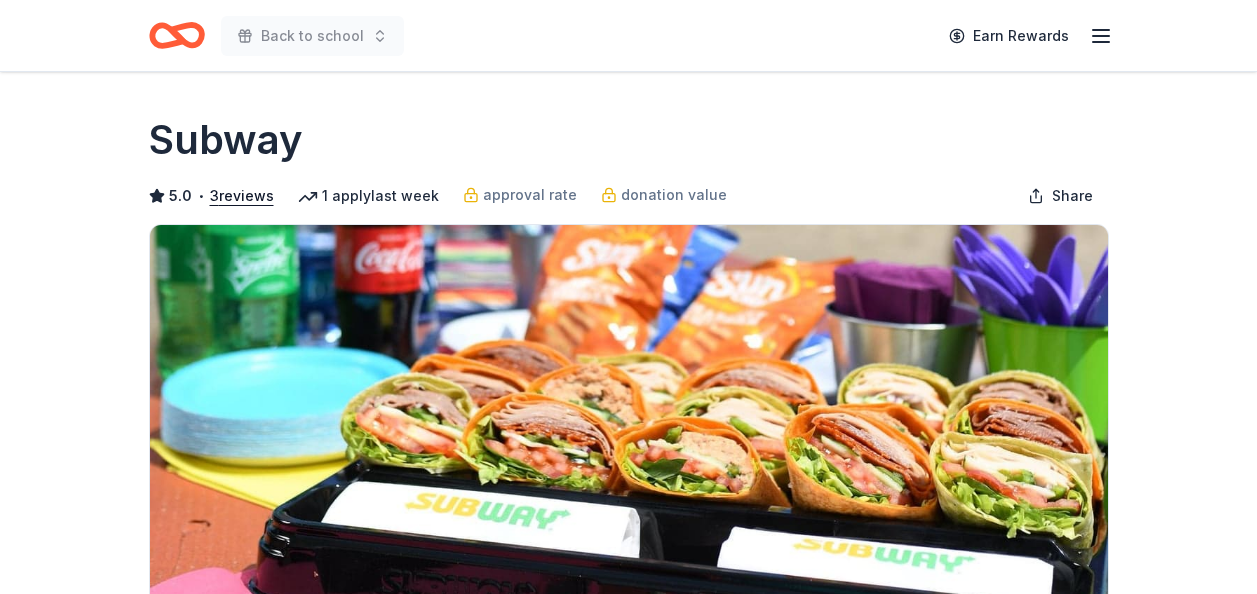 scroll, scrollTop: 0, scrollLeft: 0, axis: both 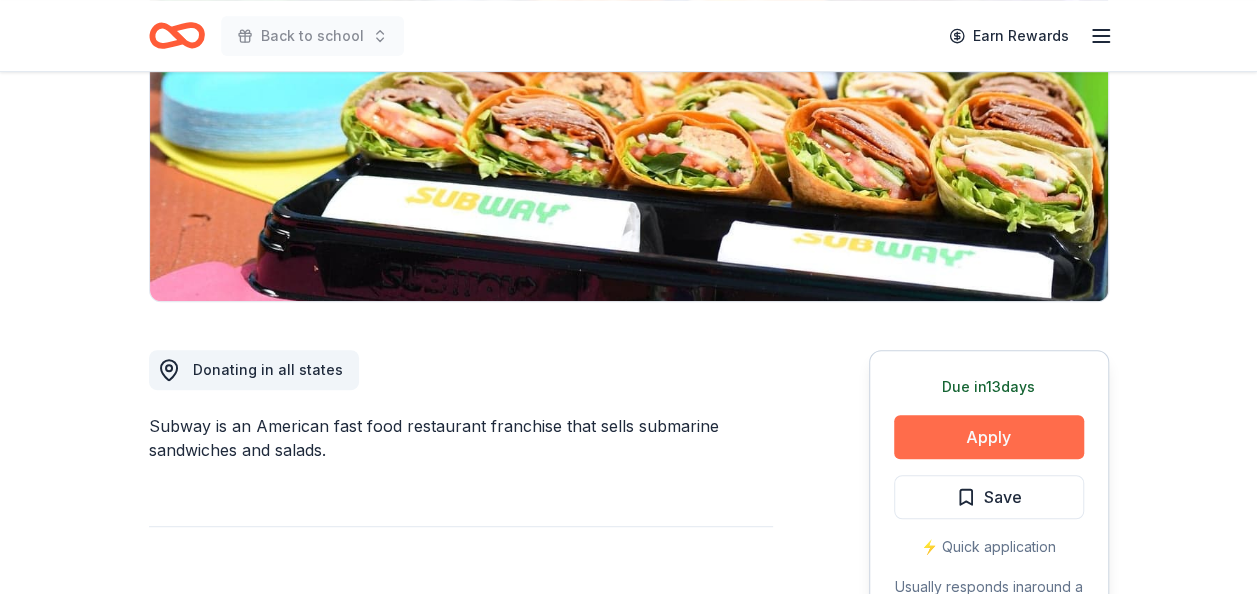 click on "Apply" at bounding box center (989, 437) 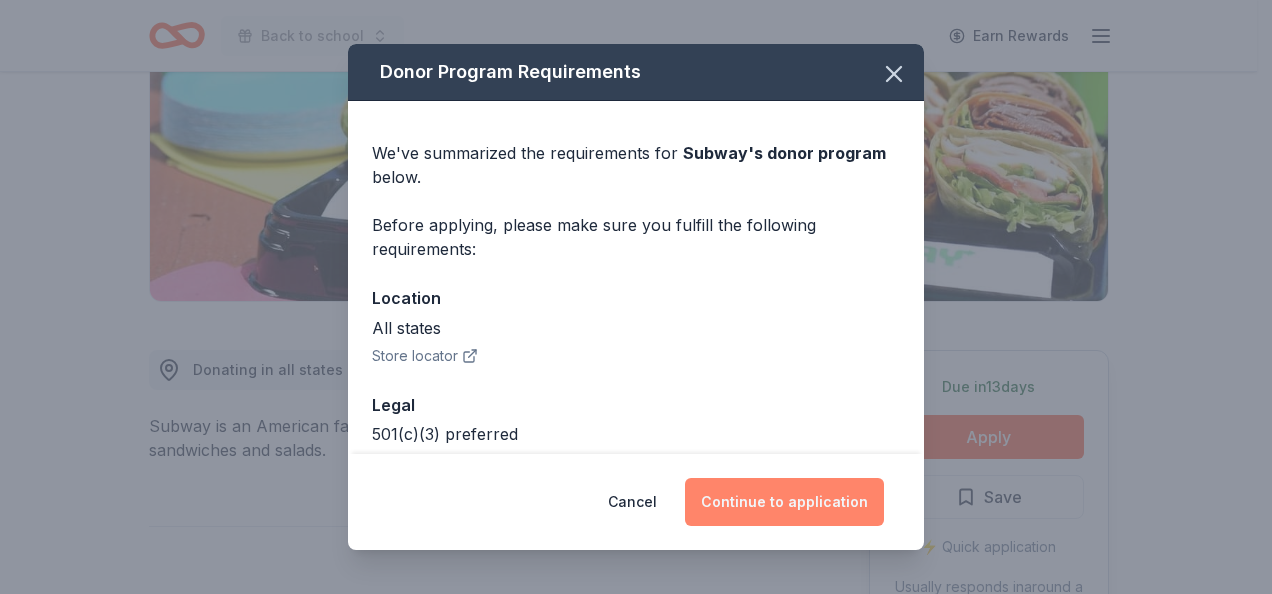 click on "Continue to application" at bounding box center (784, 502) 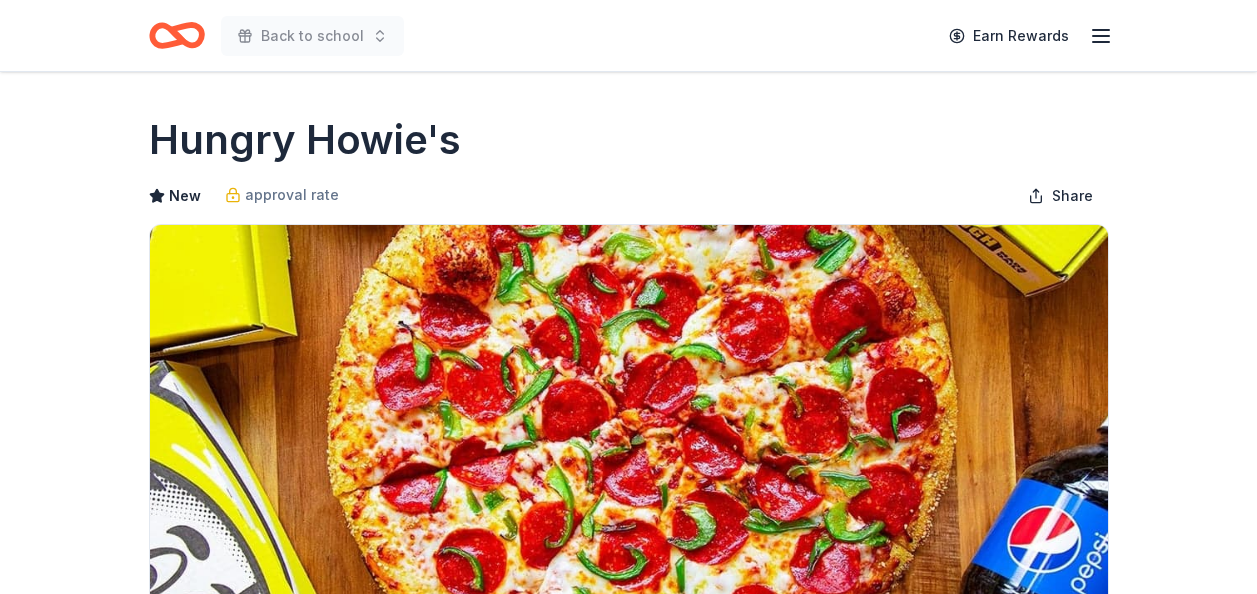 scroll, scrollTop: 0, scrollLeft: 0, axis: both 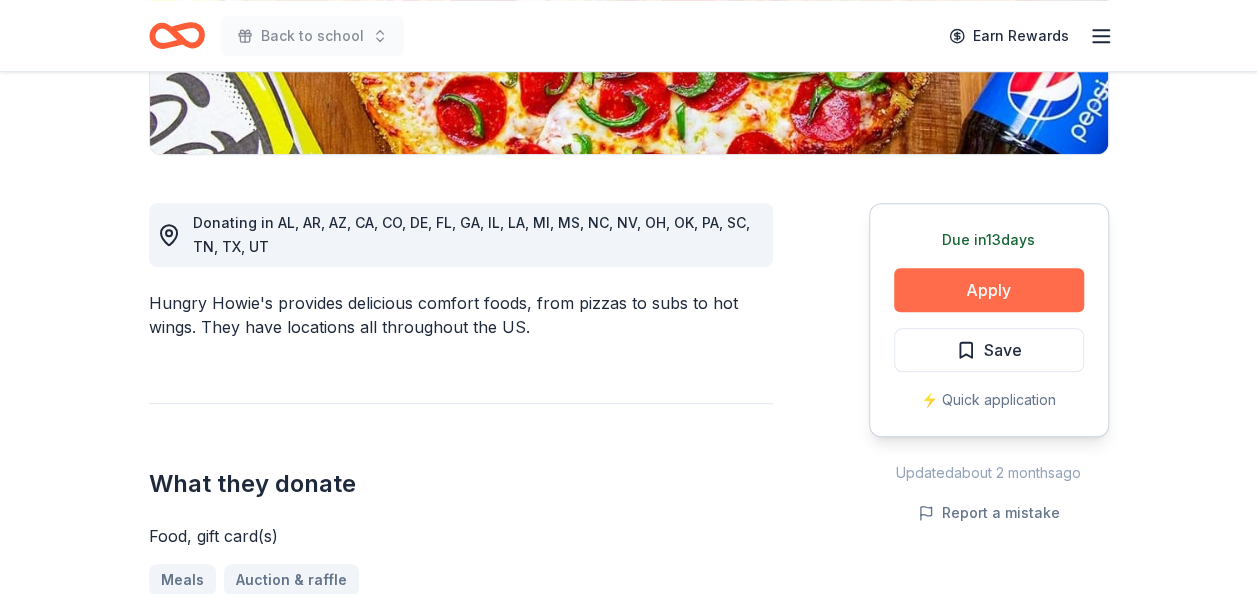 click on "Apply" at bounding box center [989, 290] 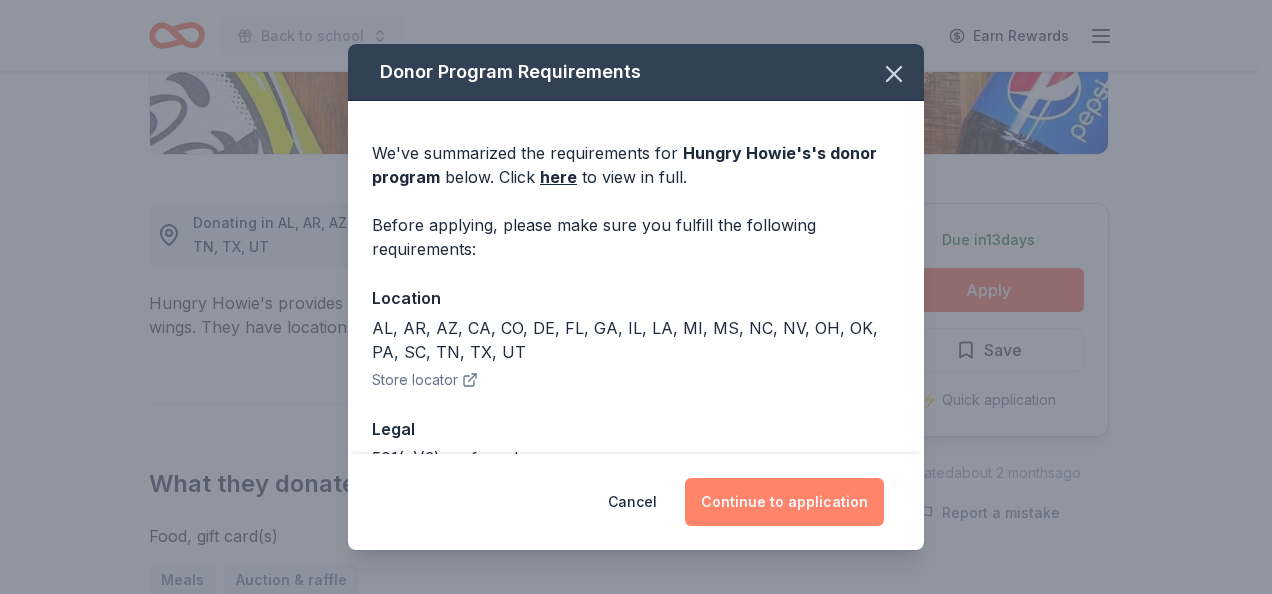 click on "Continue to application" at bounding box center (784, 502) 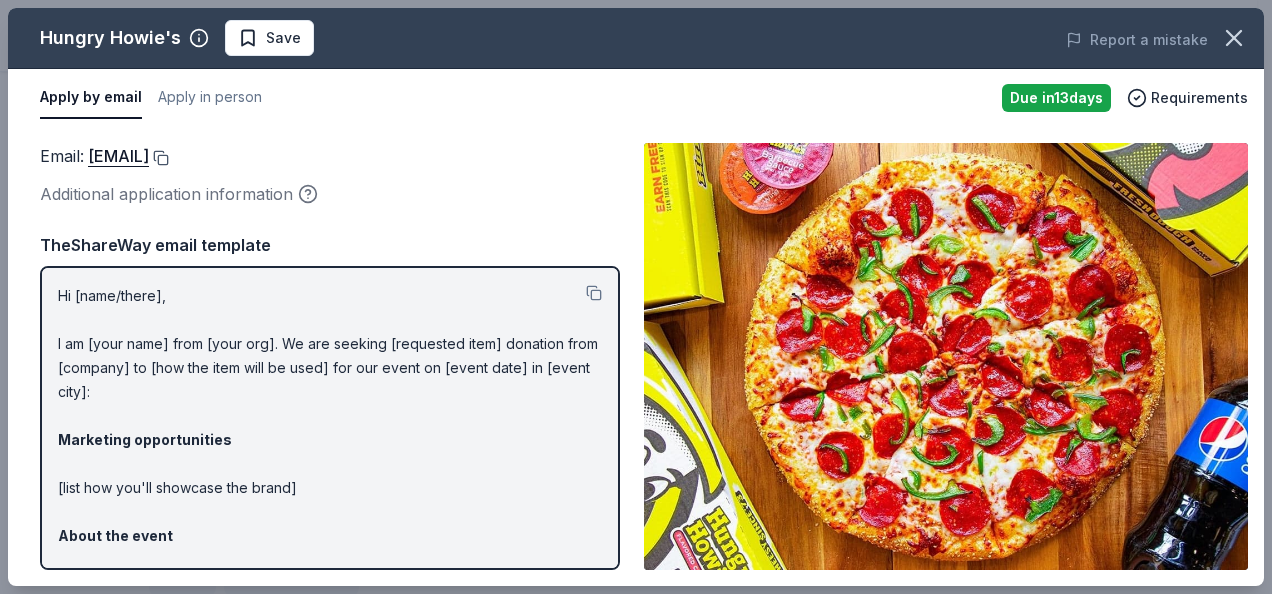 click at bounding box center [159, 158] 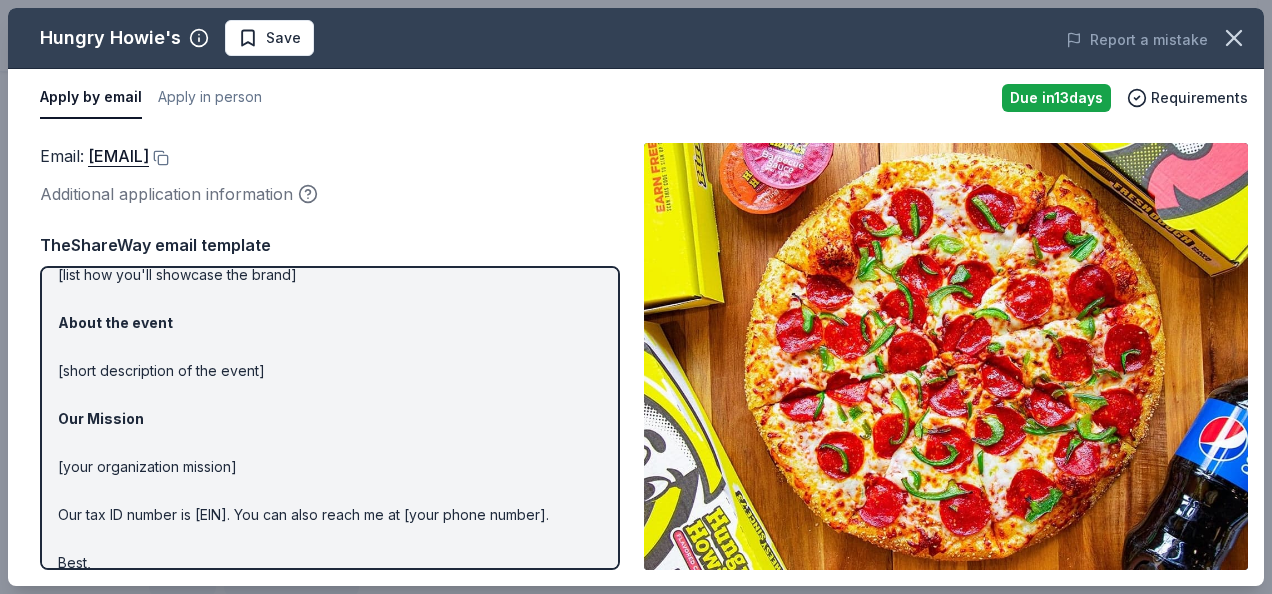 scroll, scrollTop: 260, scrollLeft: 0, axis: vertical 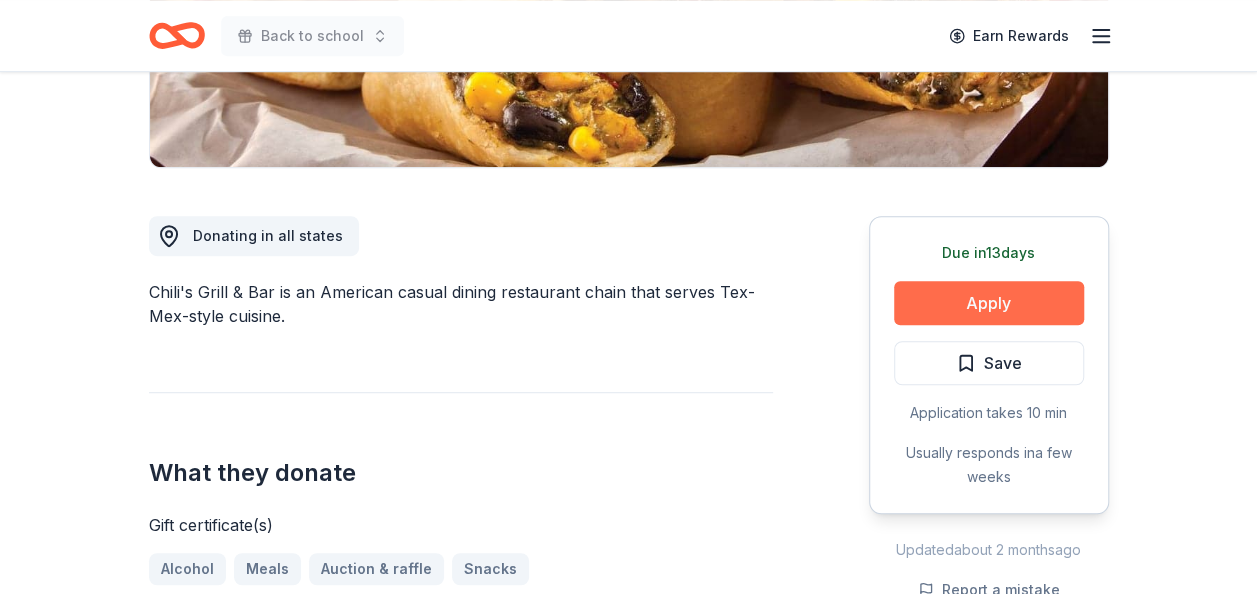 click on "Apply" at bounding box center (989, 303) 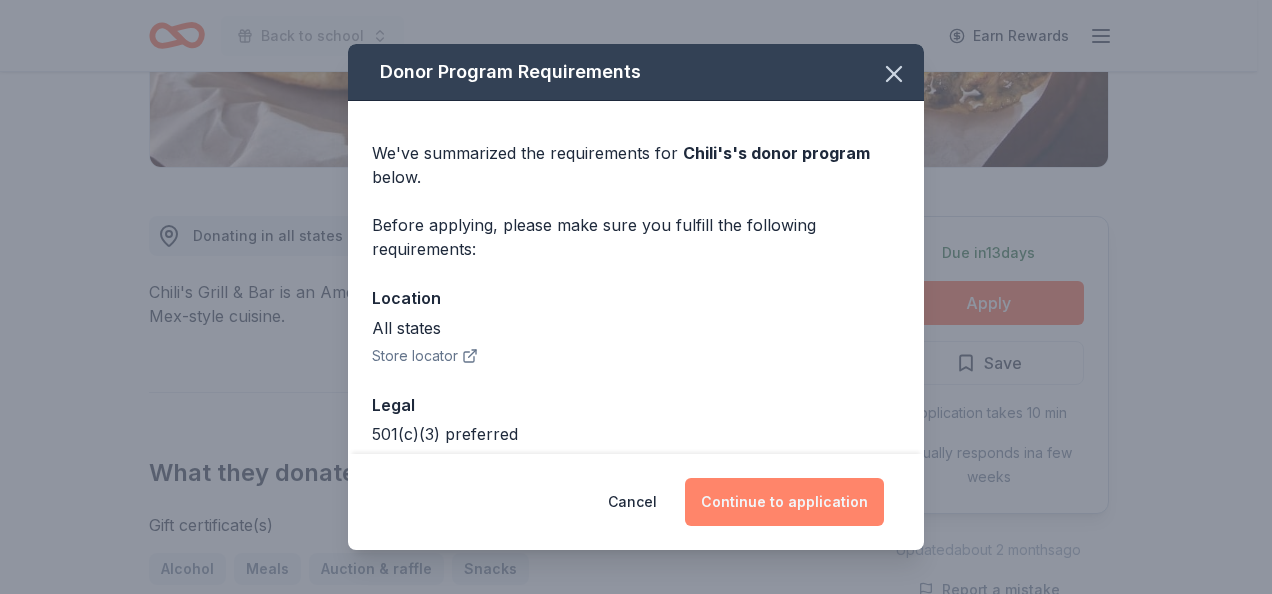 click on "Continue to application" at bounding box center [784, 502] 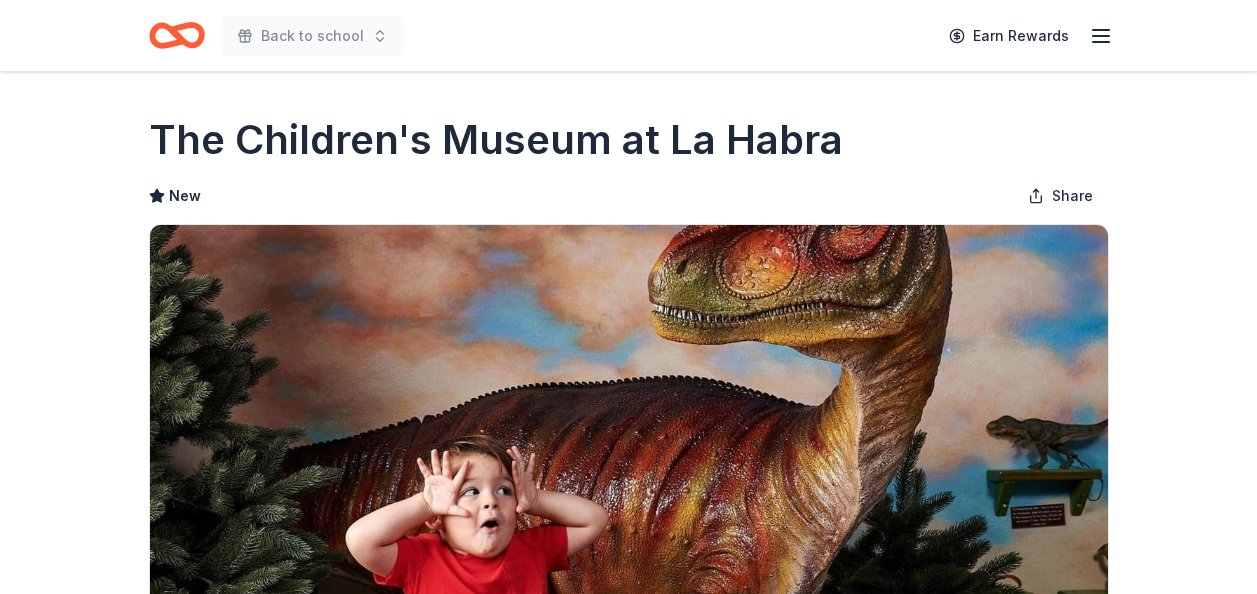 scroll, scrollTop: 0, scrollLeft: 0, axis: both 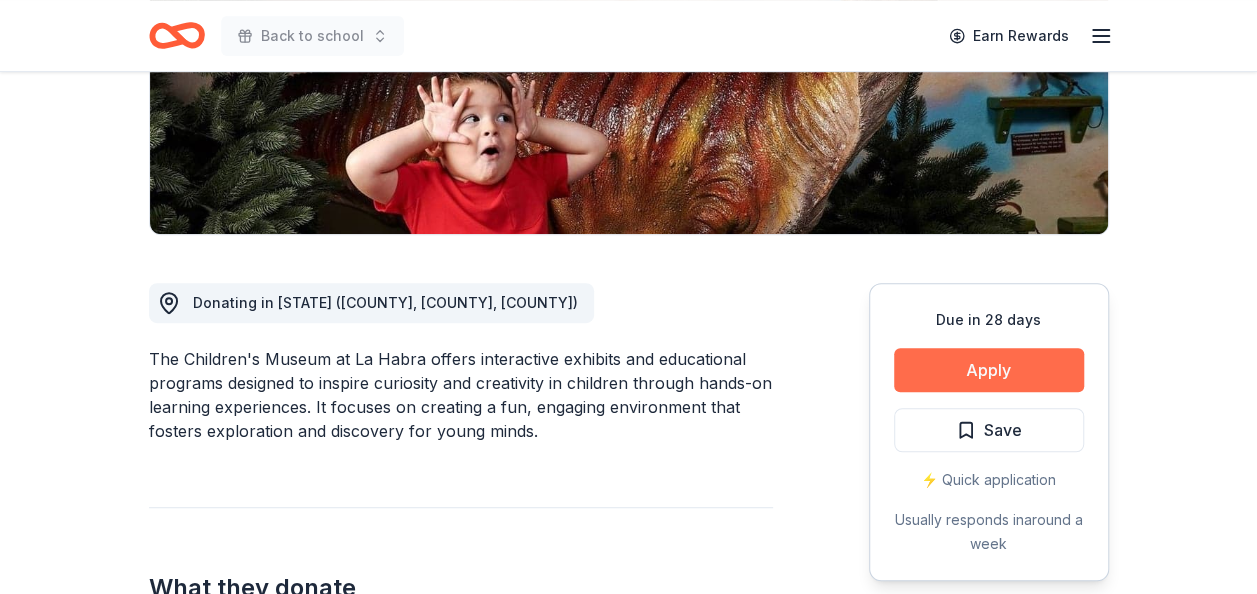 click on "Apply" at bounding box center [989, 370] 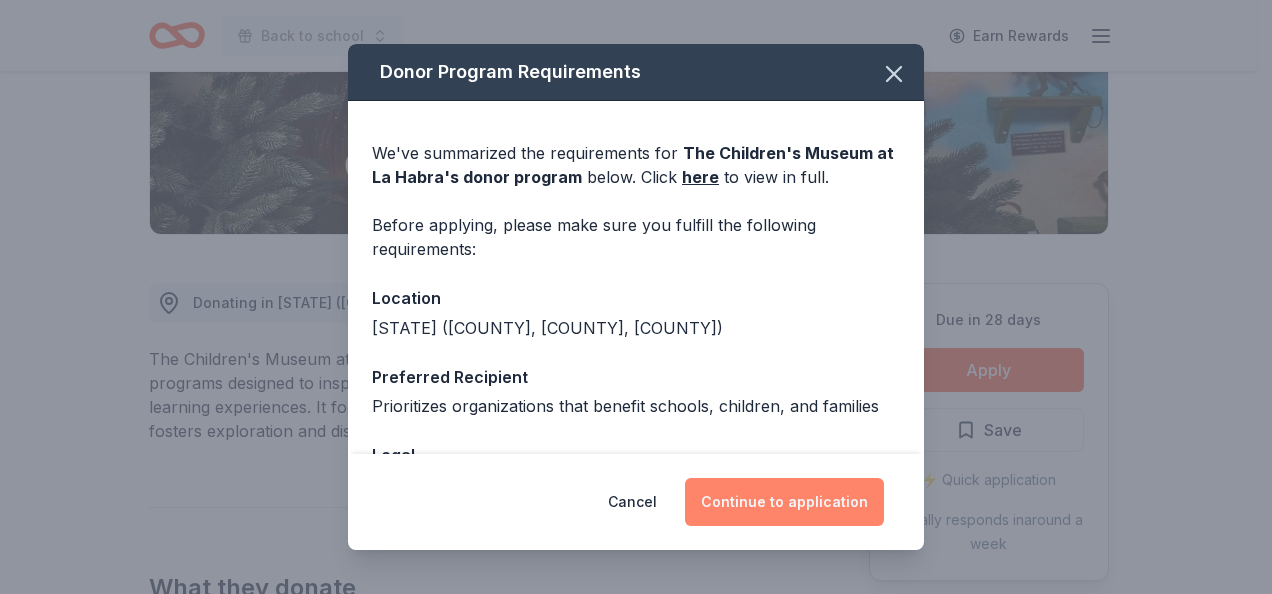 click on "Continue to application" at bounding box center [784, 502] 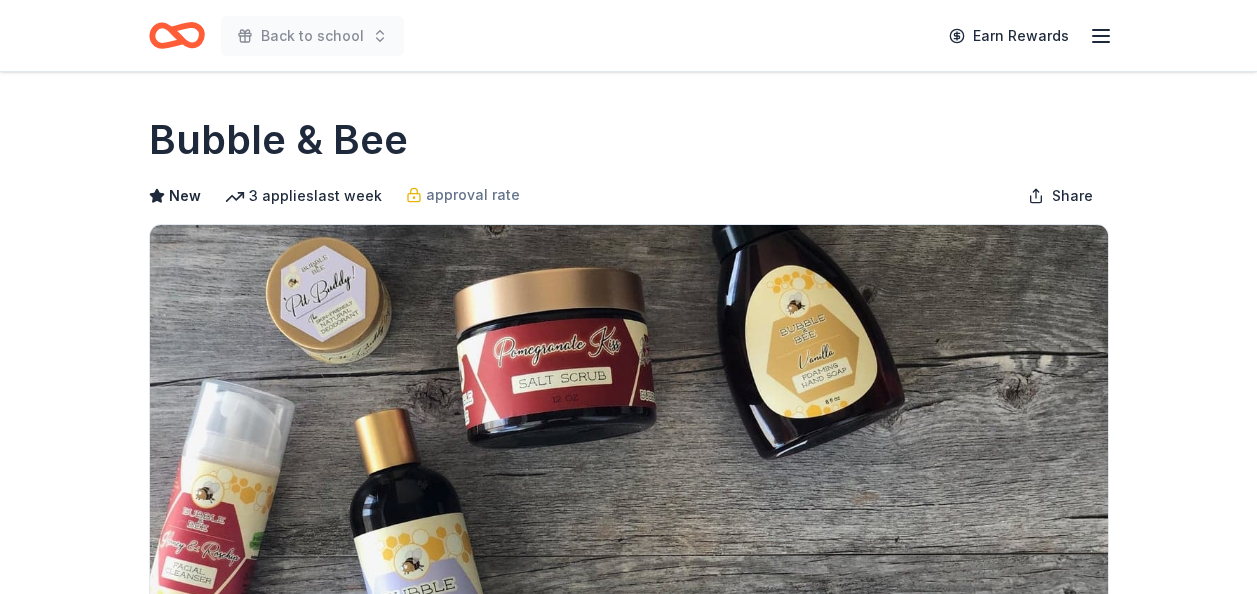 scroll, scrollTop: 0, scrollLeft: 0, axis: both 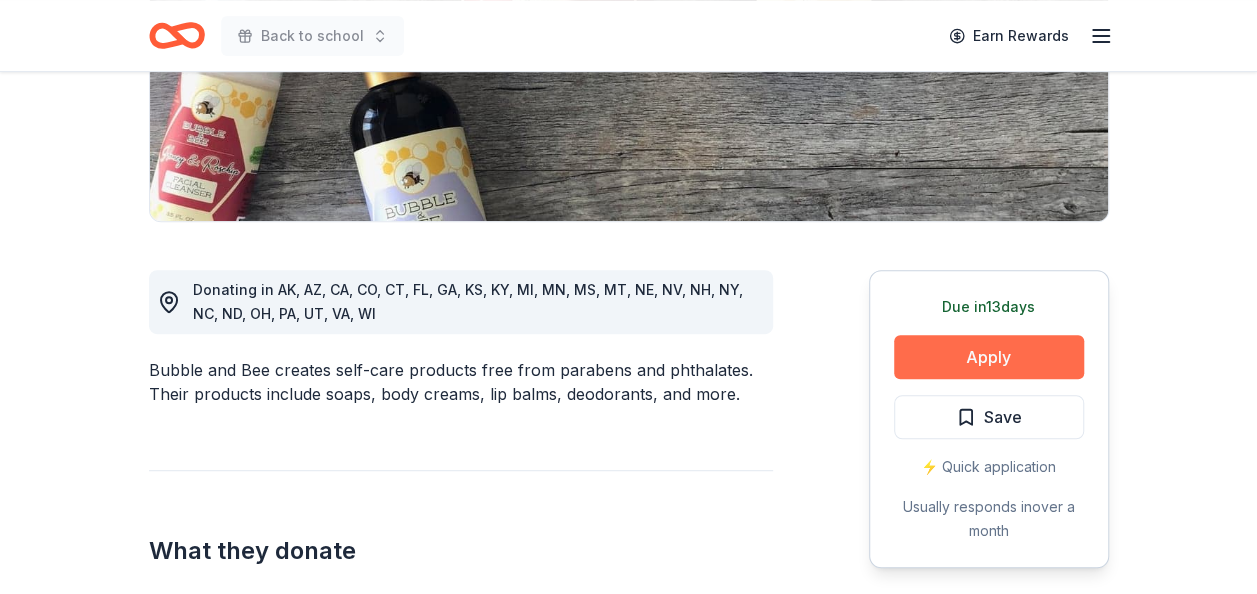 click on "Apply" at bounding box center [989, 357] 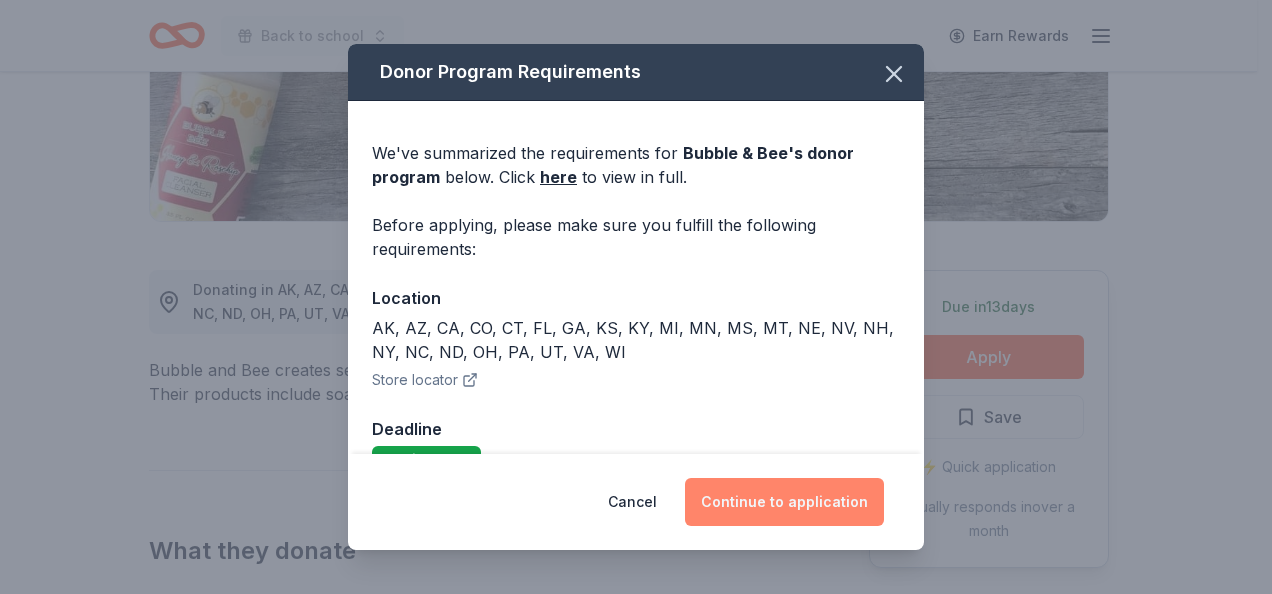 click on "Continue to application" at bounding box center (784, 502) 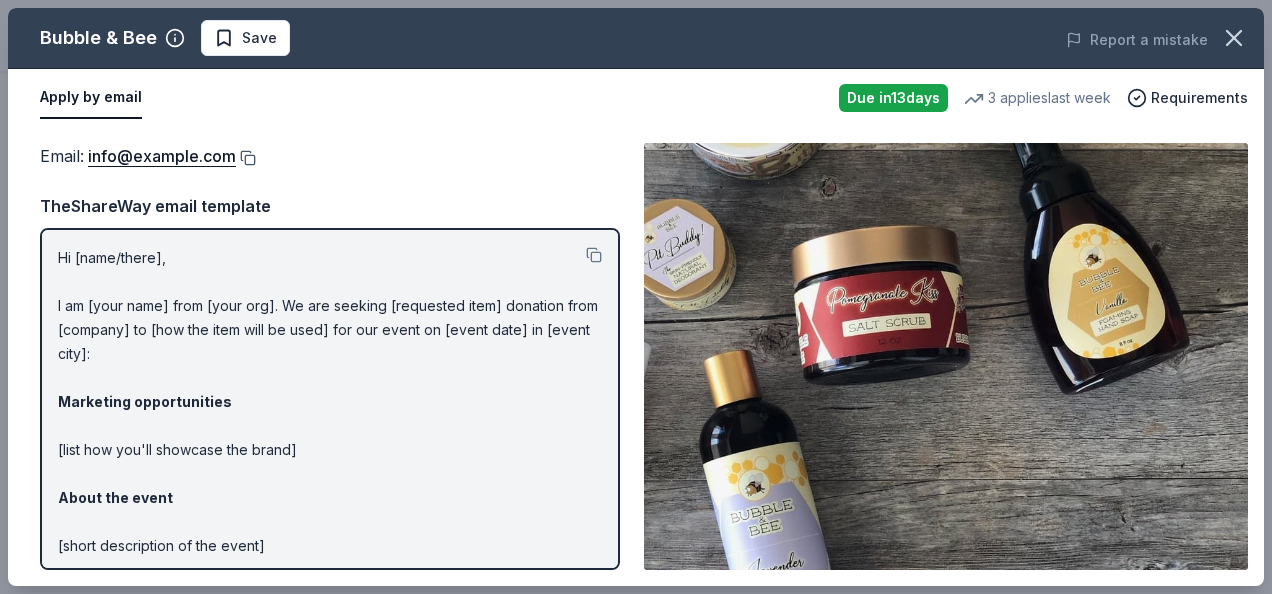 click at bounding box center (246, 158) 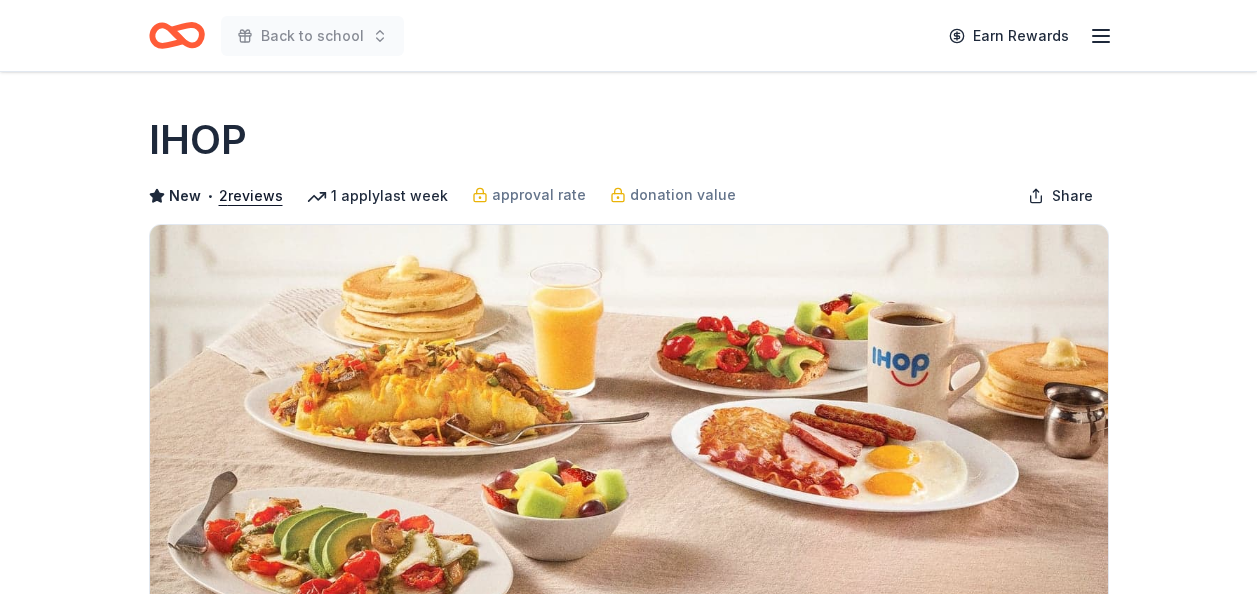 scroll, scrollTop: 0, scrollLeft: 0, axis: both 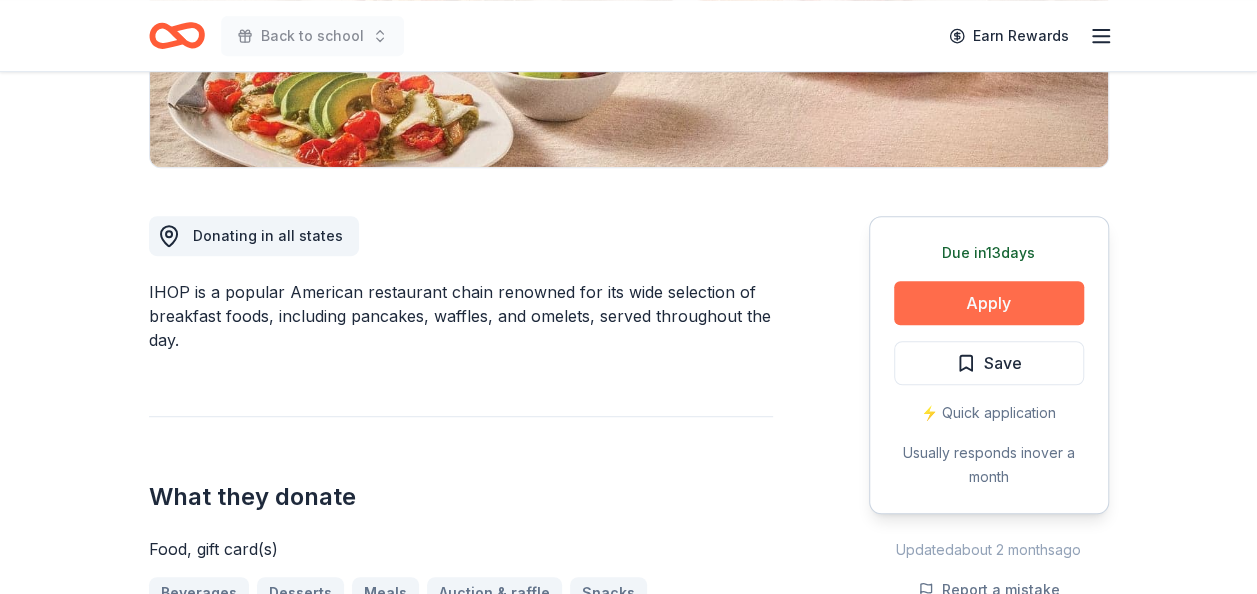click on "Apply" at bounding box center [989, 303] 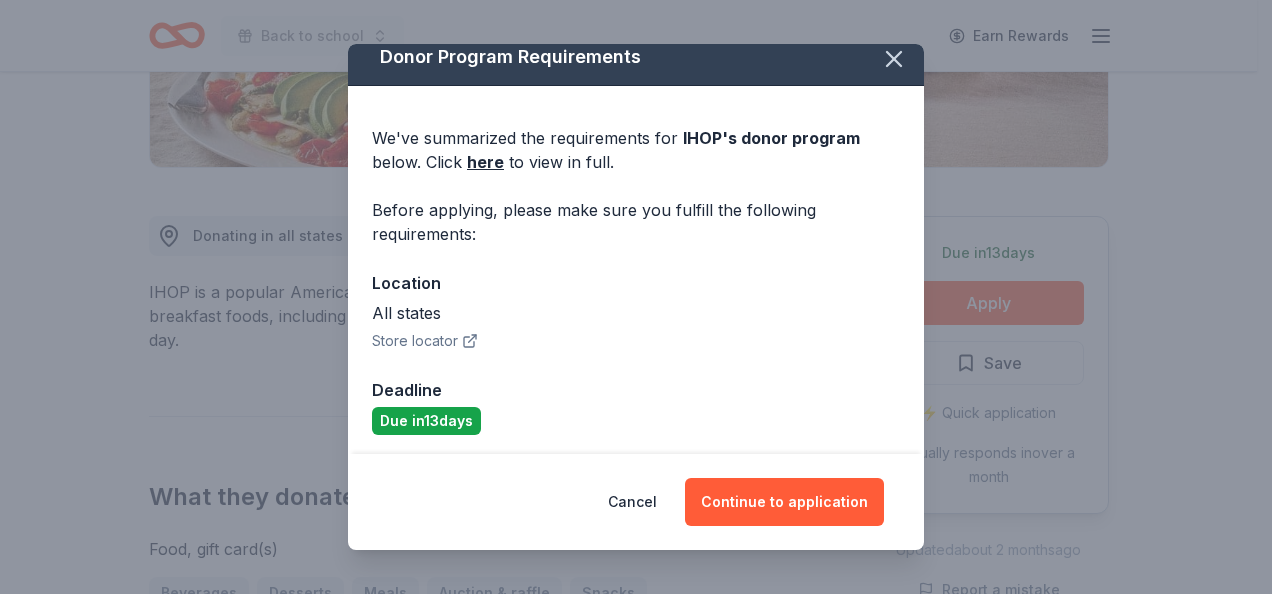 scroll, scrollTop: 19, scrollLeft: 0, axis: vertical 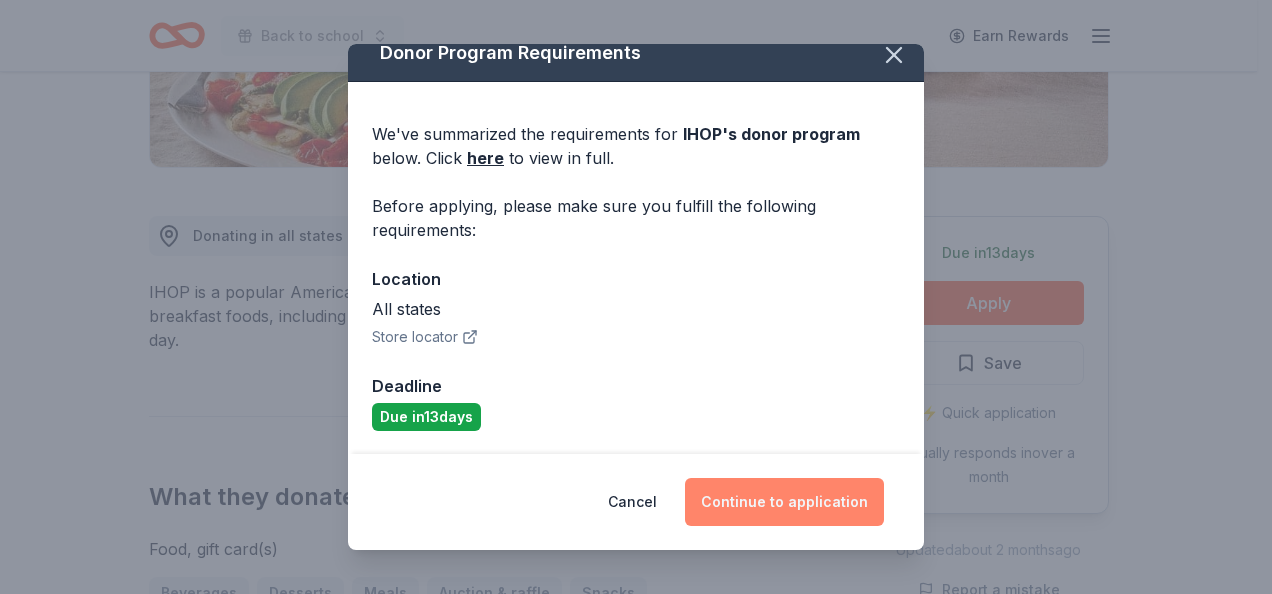 click on "Continue to application" at bounding box center [784, 502] 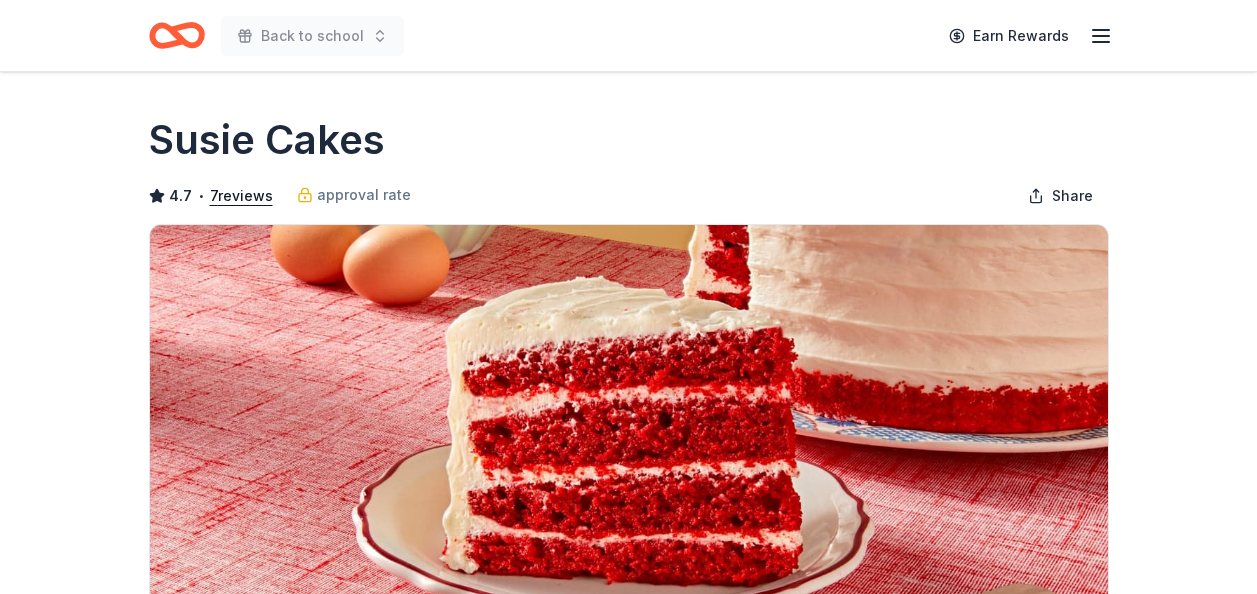 scroll, scrollTop: 0, scrollLeft: 0, axis: both 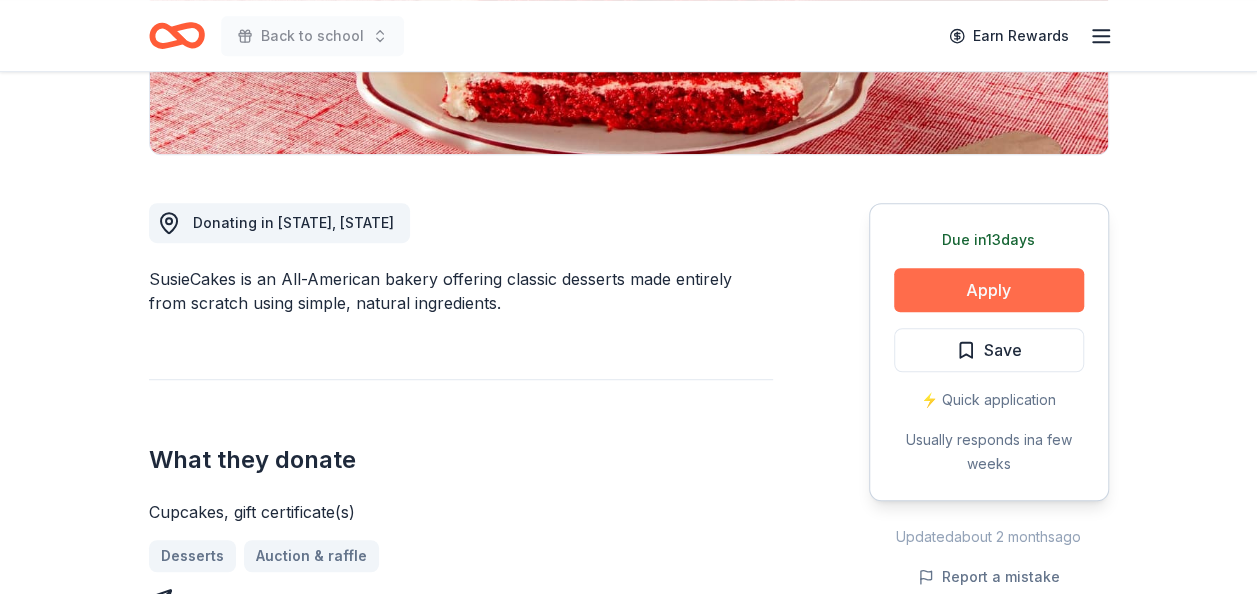 click on "Apply" at bounding box center (989, 290) 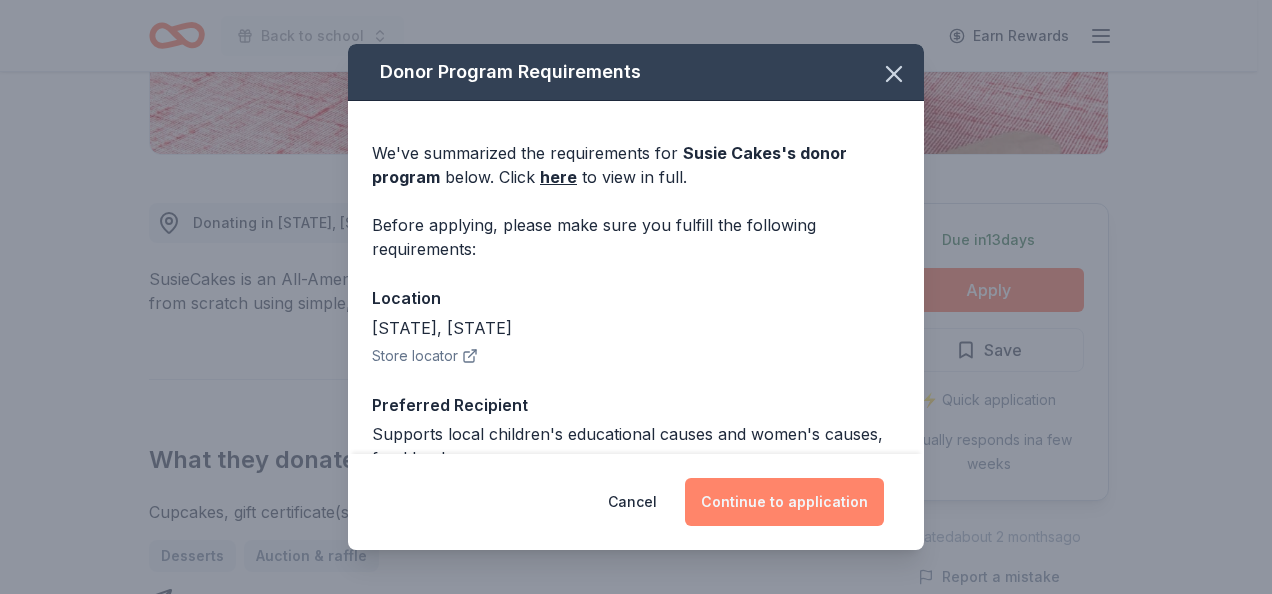 click on "Continue to application" at bounding box center [784, 502] 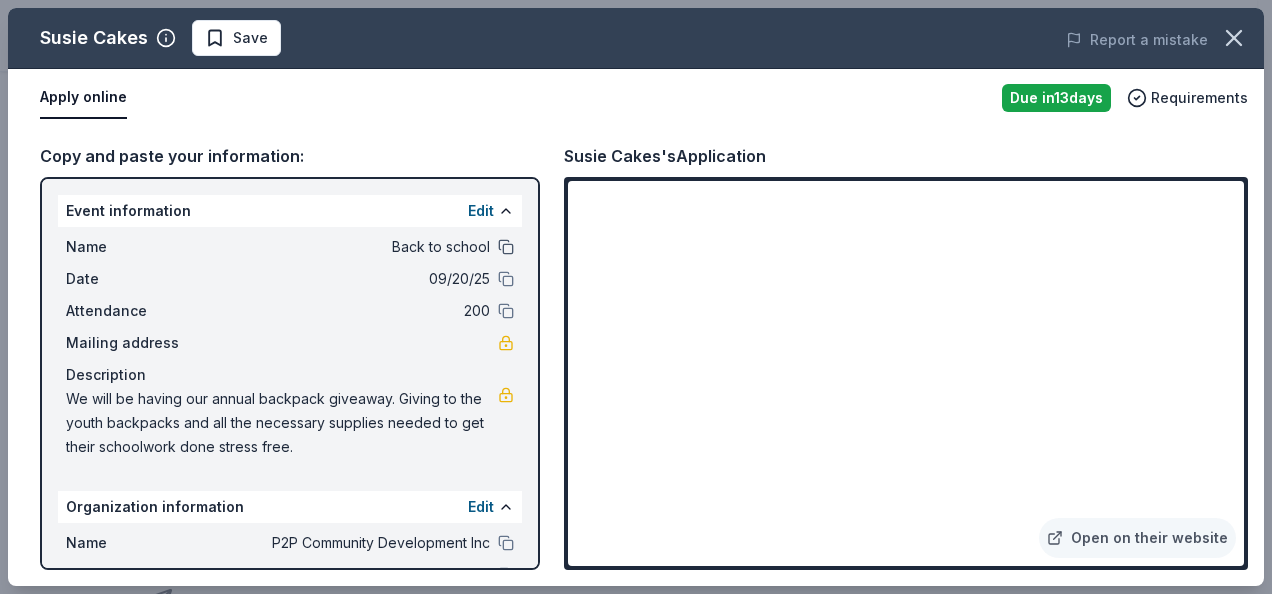 click at bounding box center [506, 247] 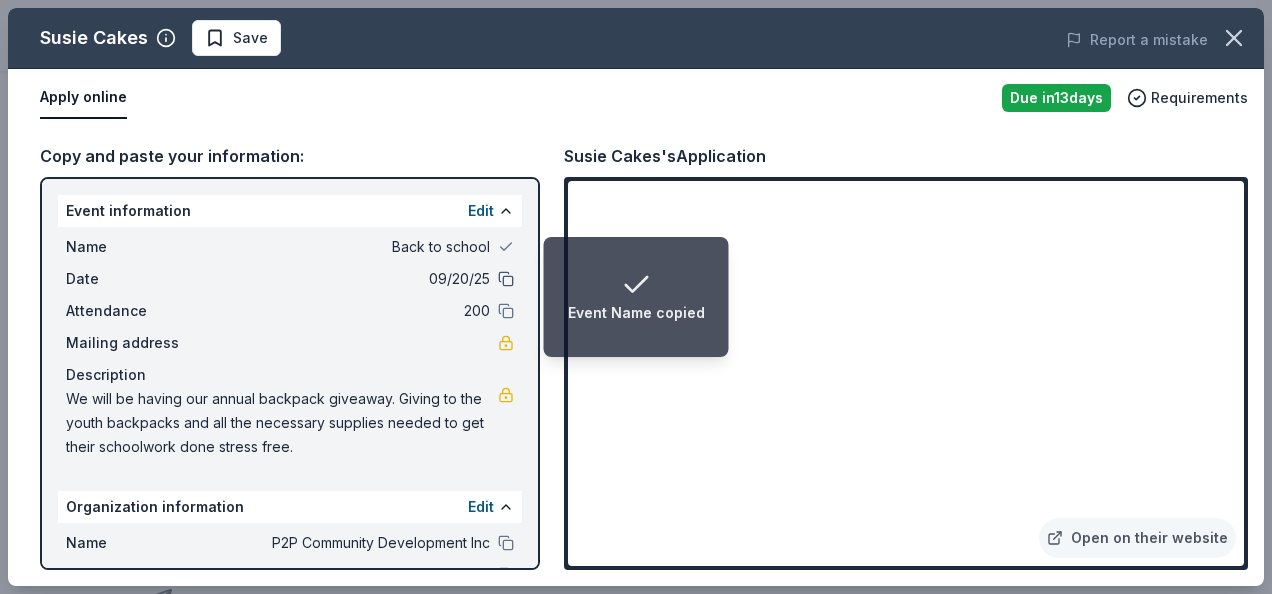 click at bounding box center [506, 279] 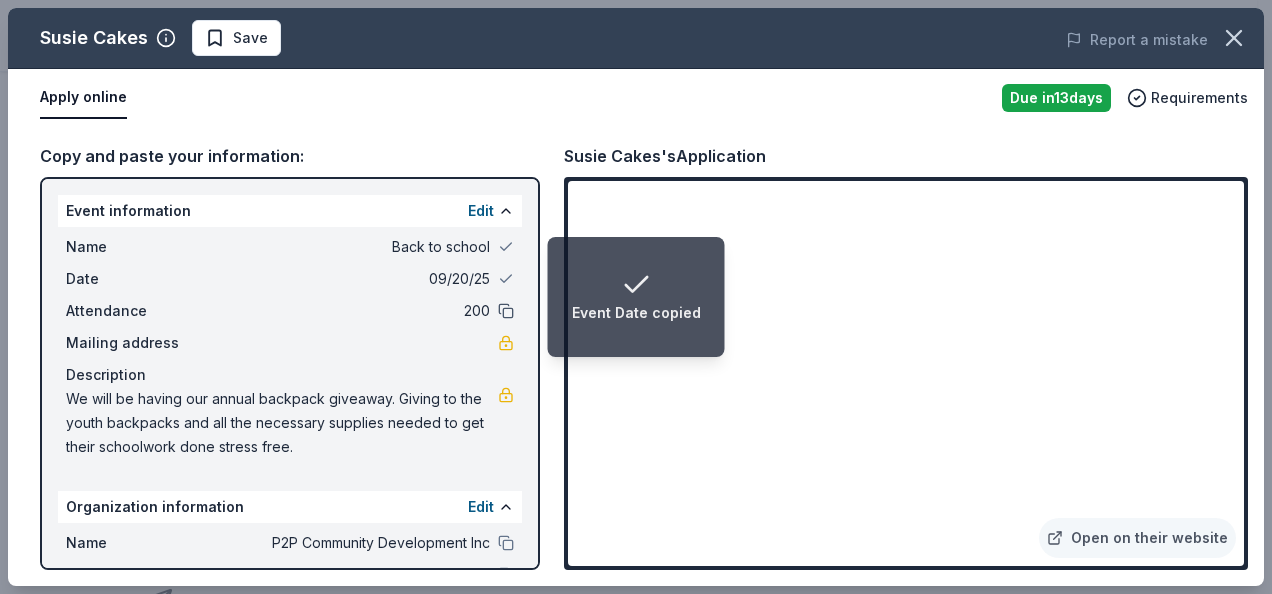 click at bounding box center (506, 311) 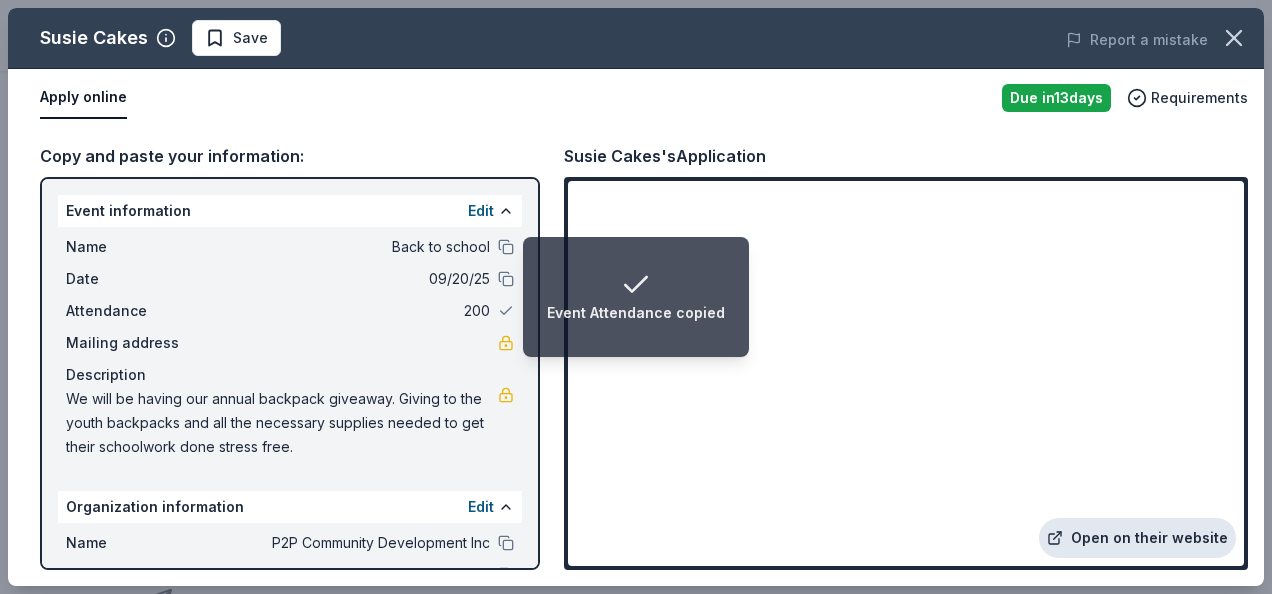 click on "Open on their website" at bounding box center [1137, 538] 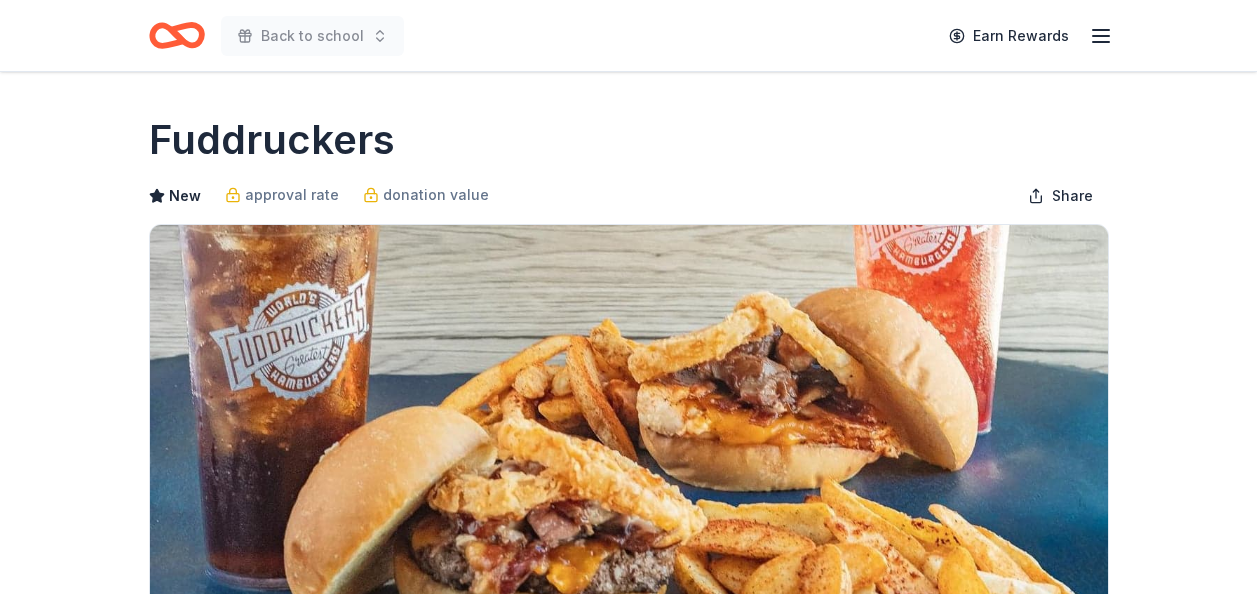 scroll, scrollTop: 0, scrollLeft: 0, axis: both 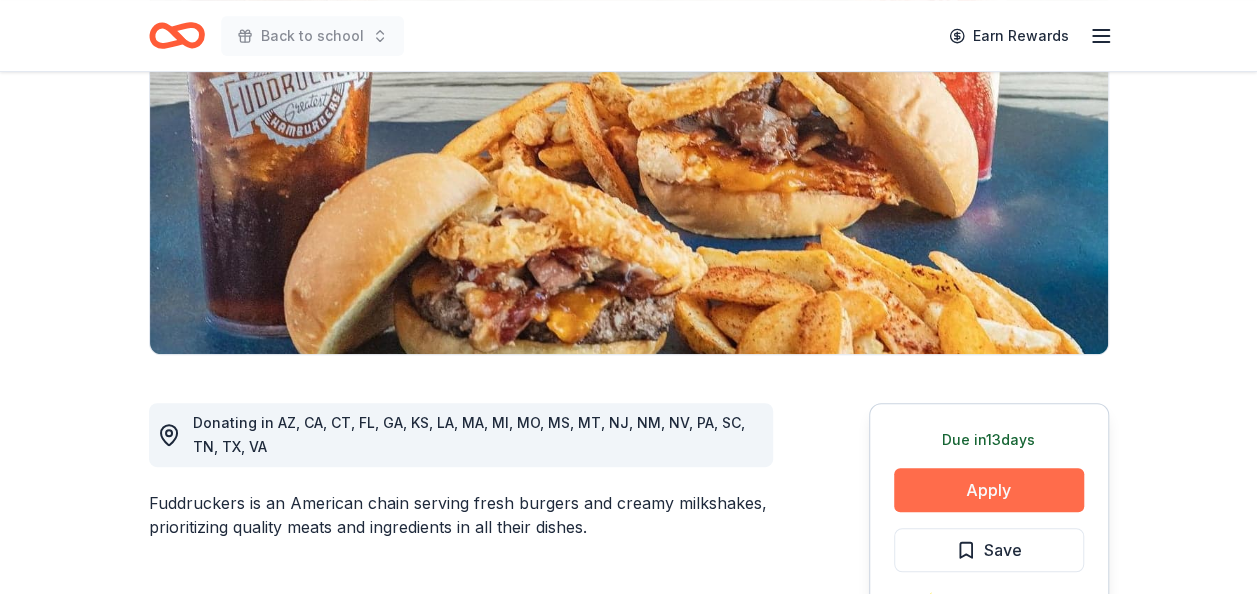 click on "Apply" at bounding box center (989, 490) 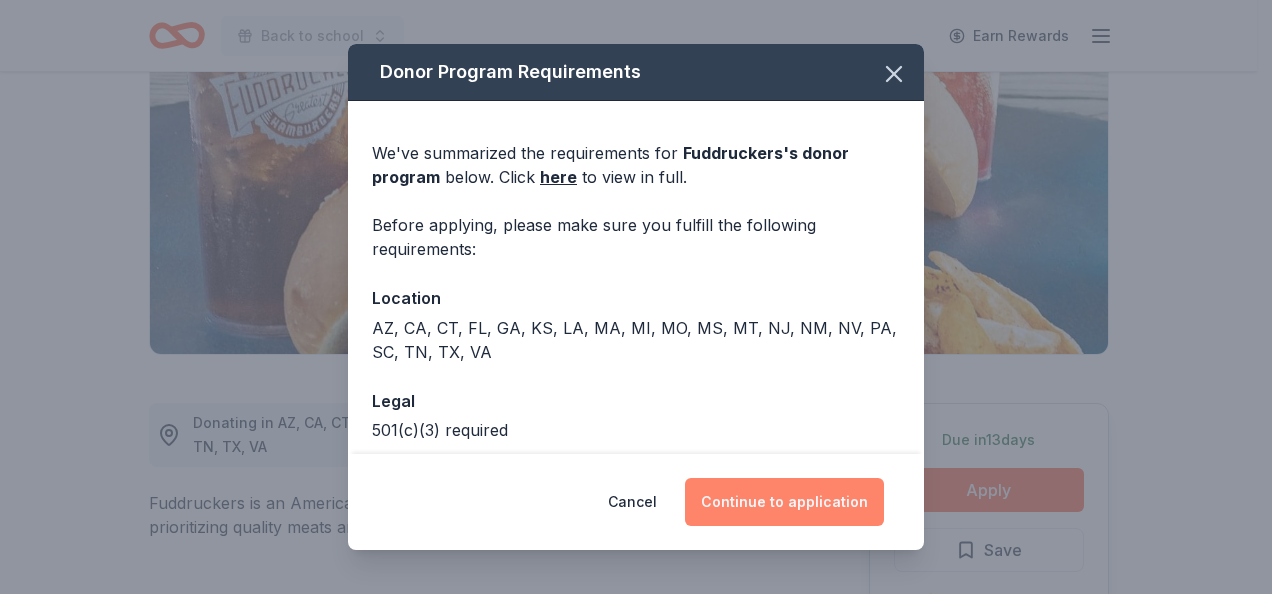click on "Continue to application" at bounding box center [784, 502] 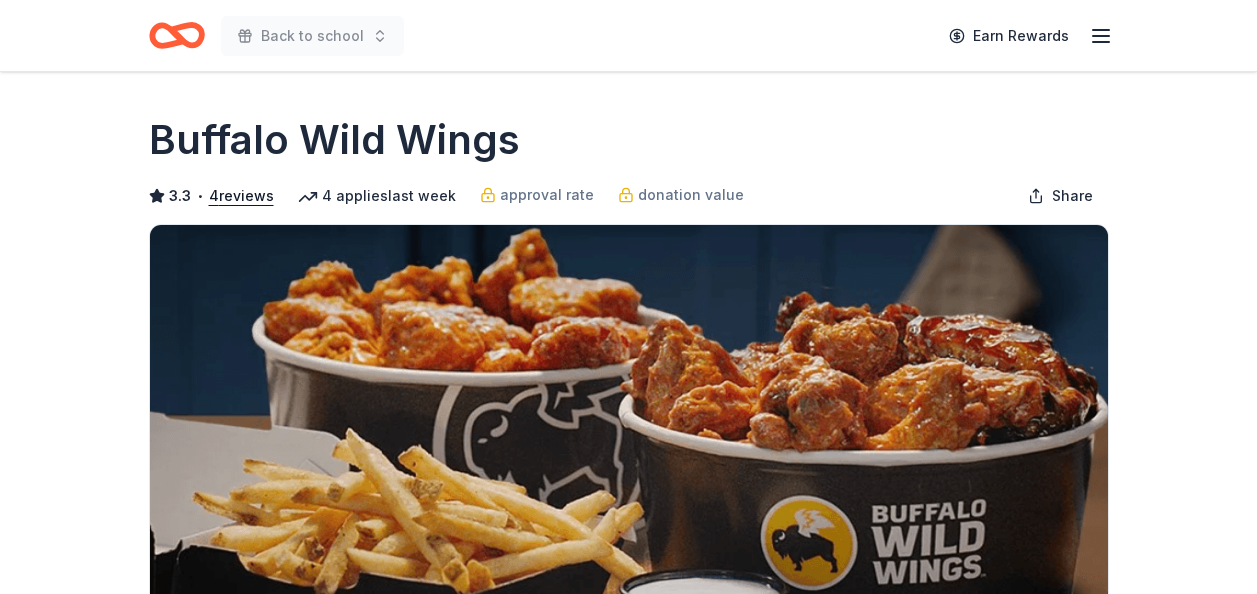 scroll, scrollTop: 0, scrollLeft: 0, axis: both 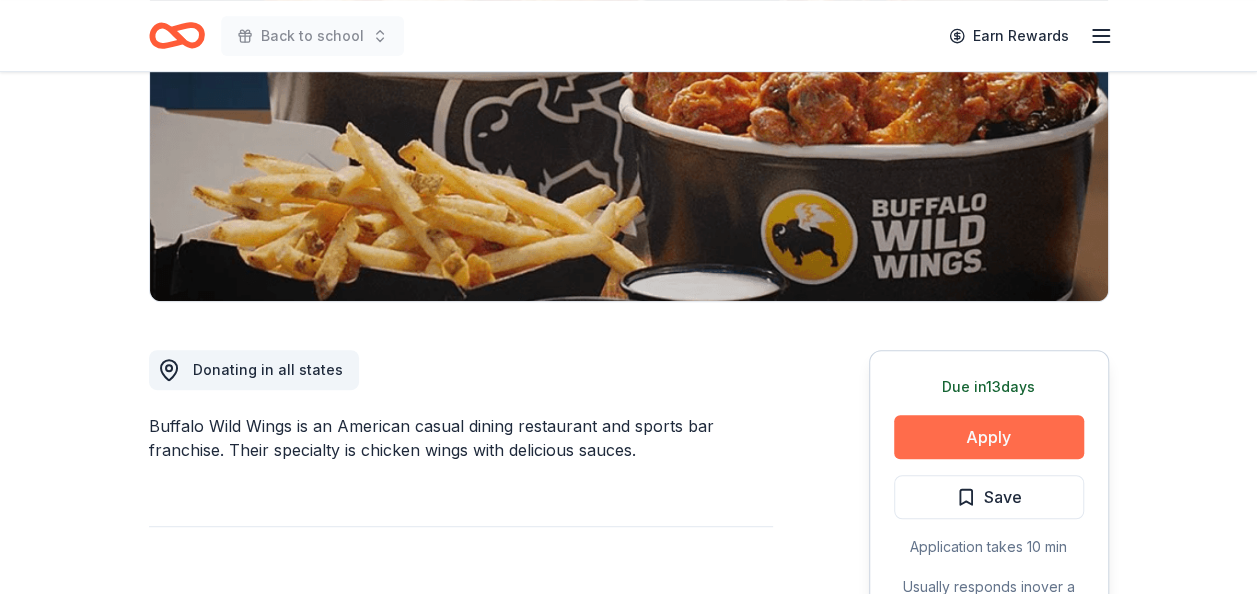 click on "Apply" at bounding box center [989, 437] 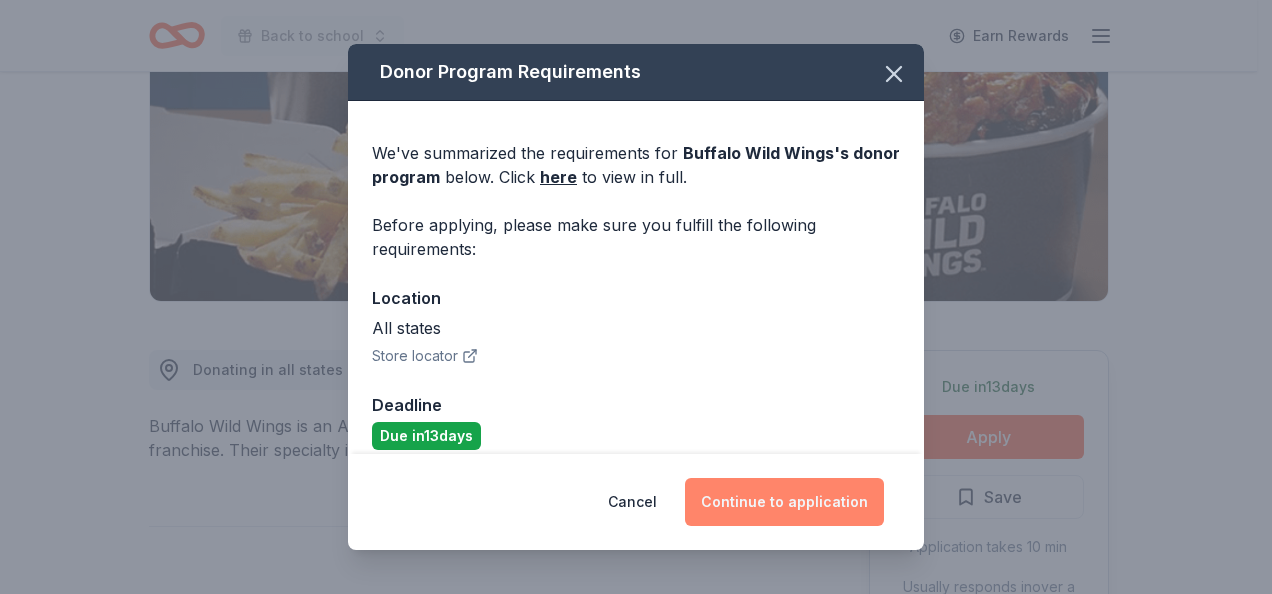 click on "Continue to application" at bounding box center (784, 502) 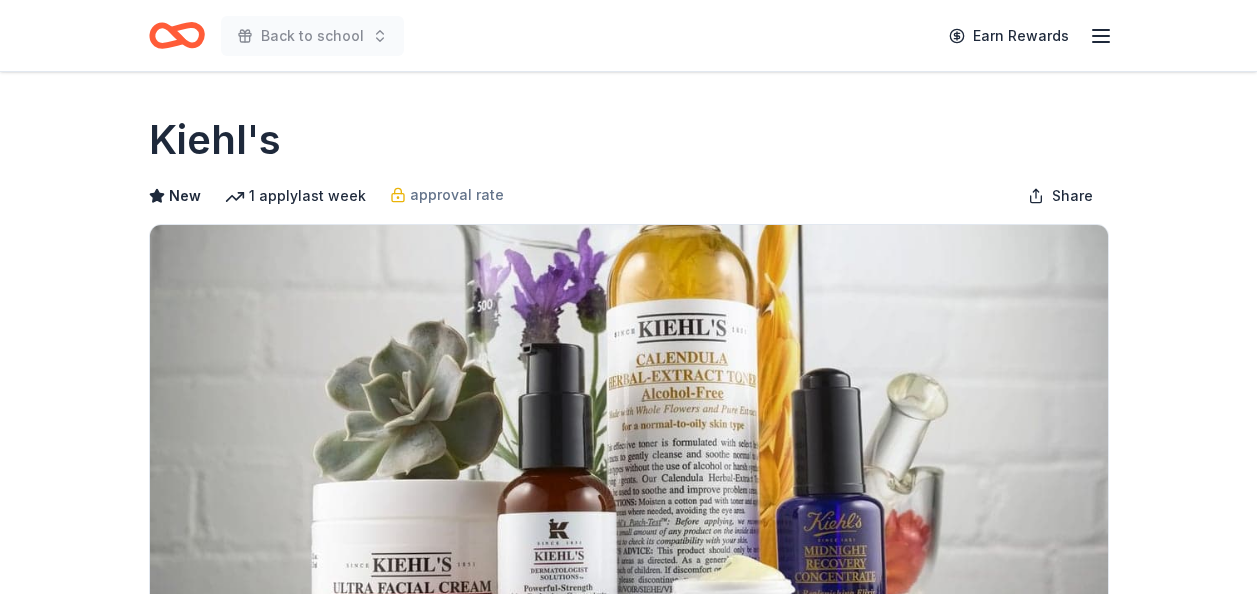 scroll, scrollTop: 0, scrollLeft: 0, axis: both 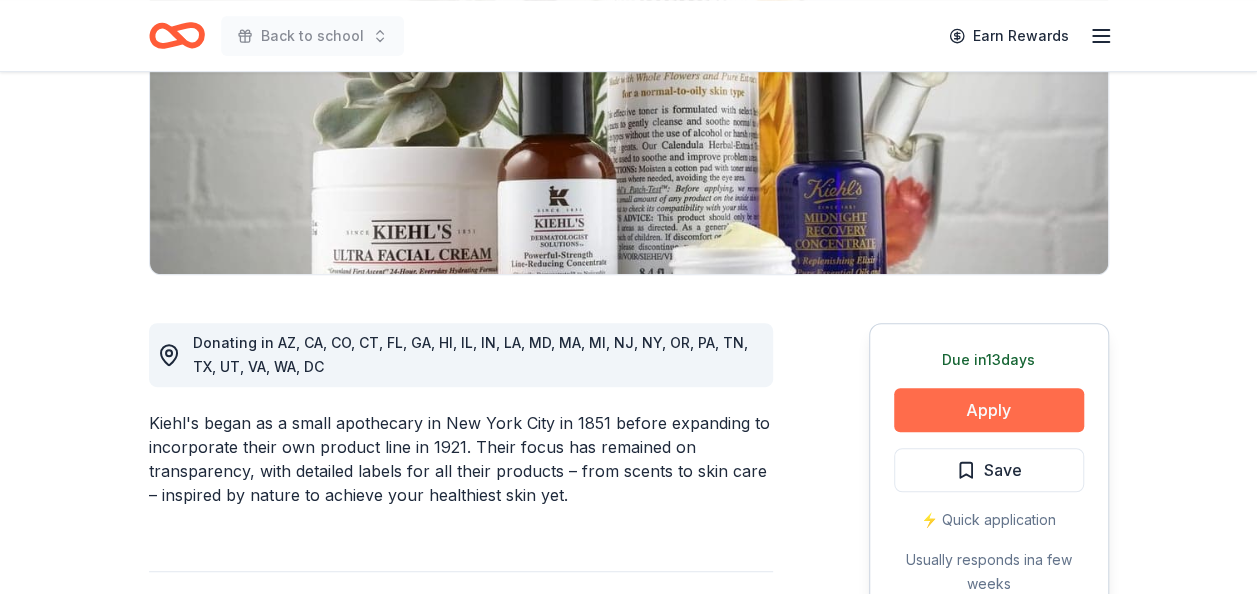 click on "Apply" at bounding box center (989, 410) 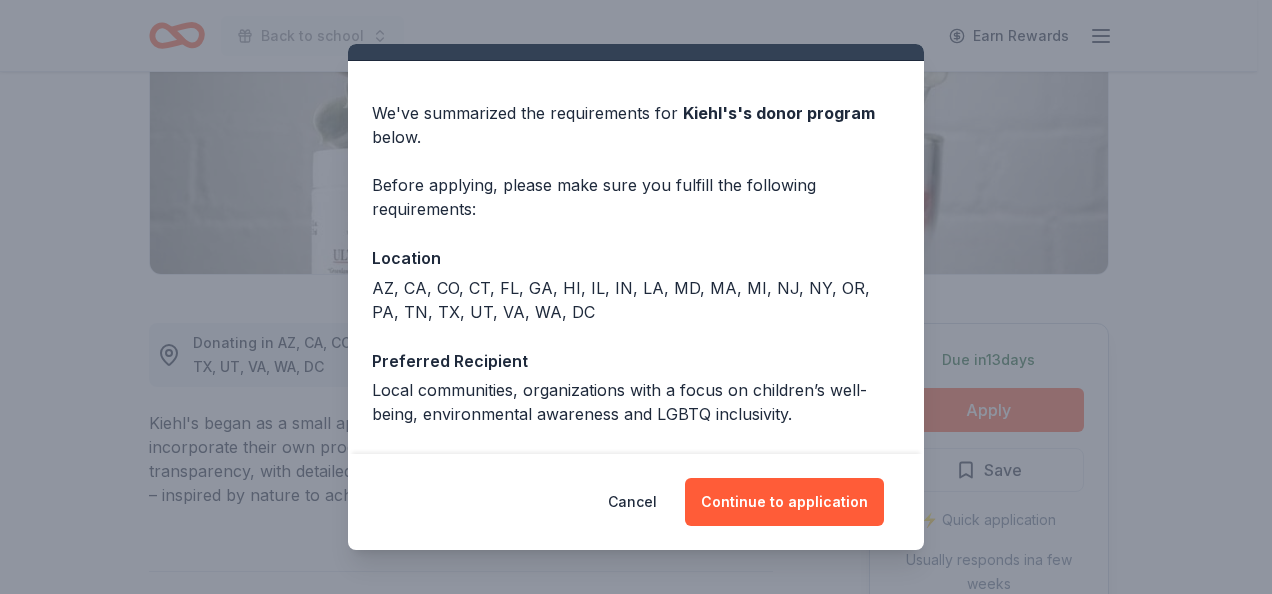 scroll, scrollTop: 80, scrollLeft: 0, axis: vertical 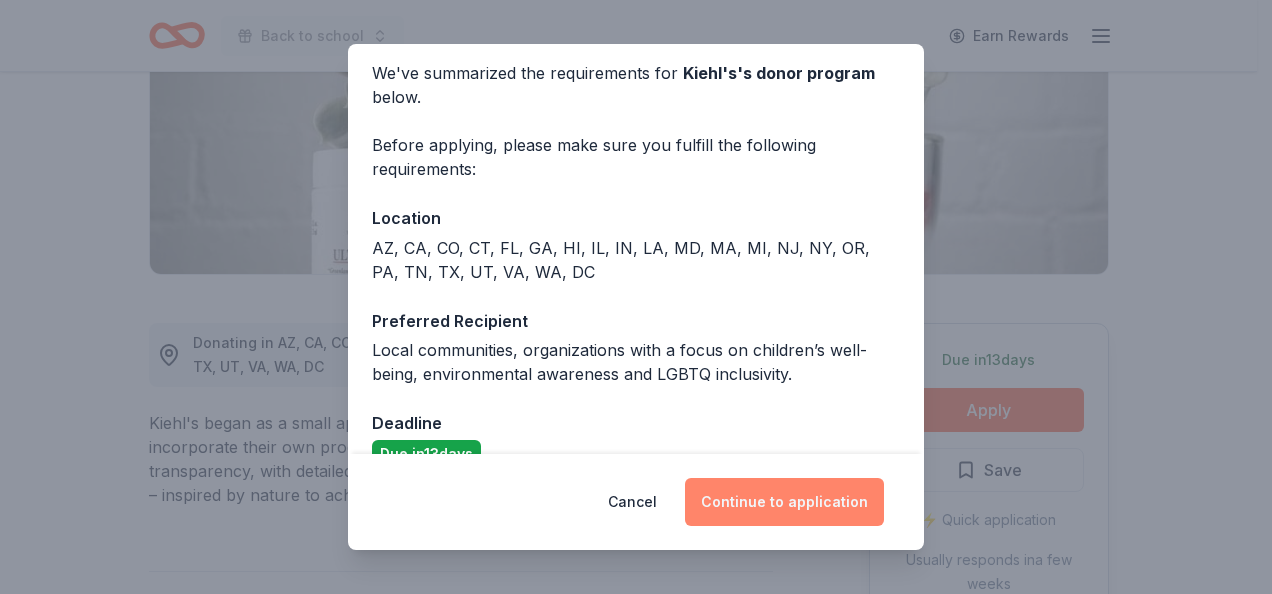 click on "Continue to application" at bounding box center (784, 502) 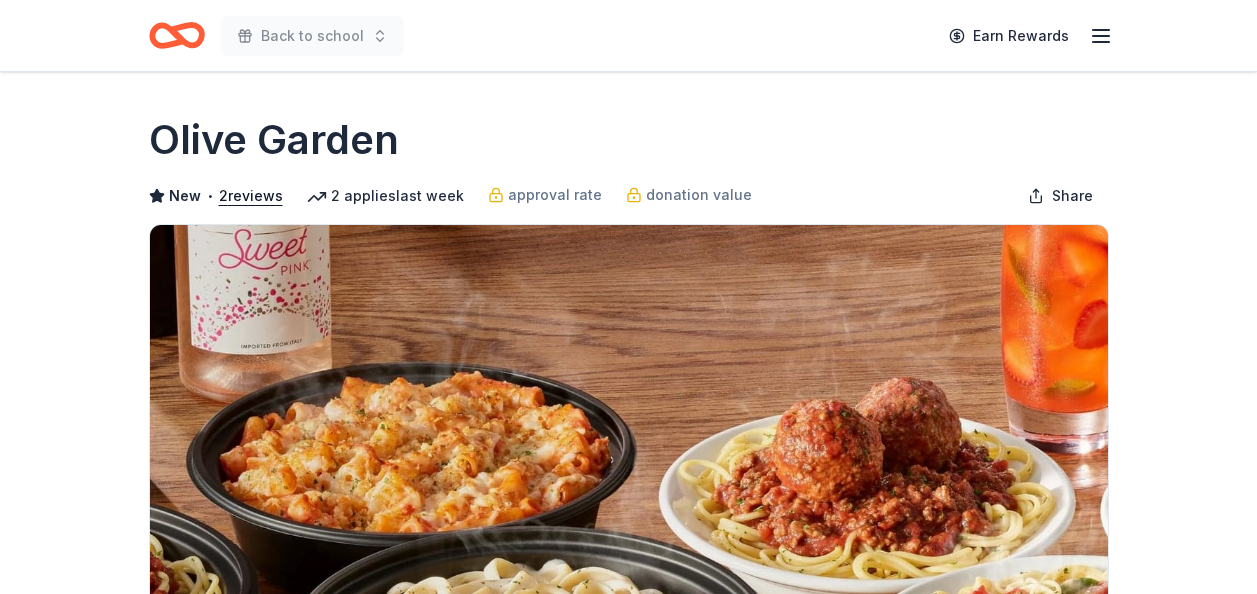 scroll, scrollTop: 0, scrollLeft: 0, axis: both 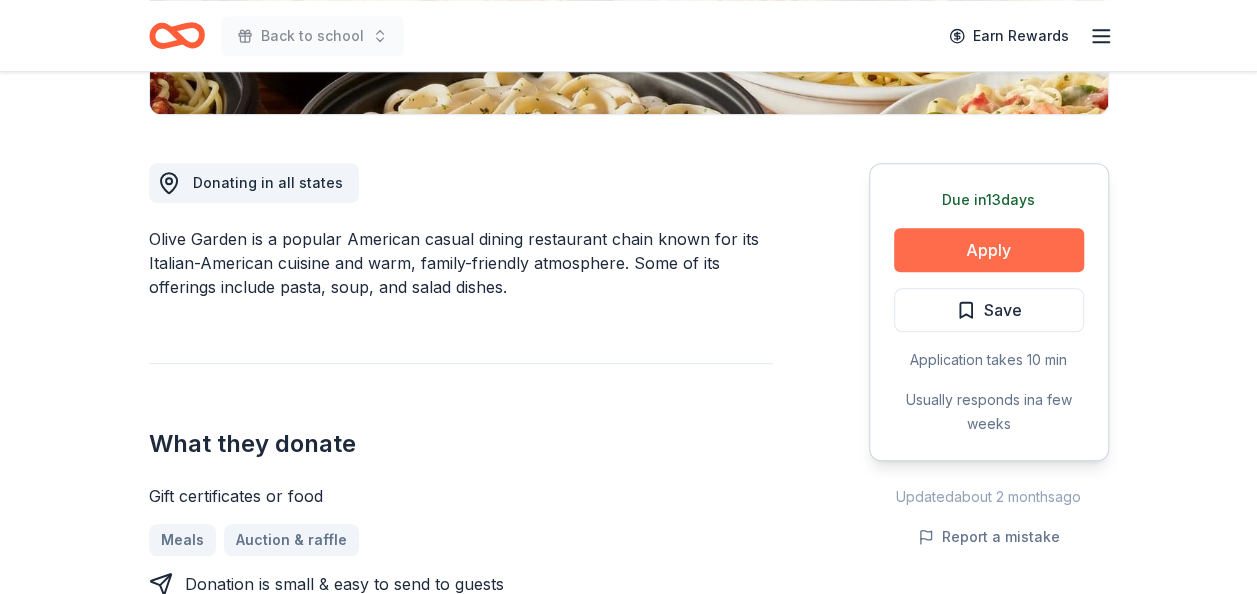 click on "Apply" at bounding box center (989, 250) 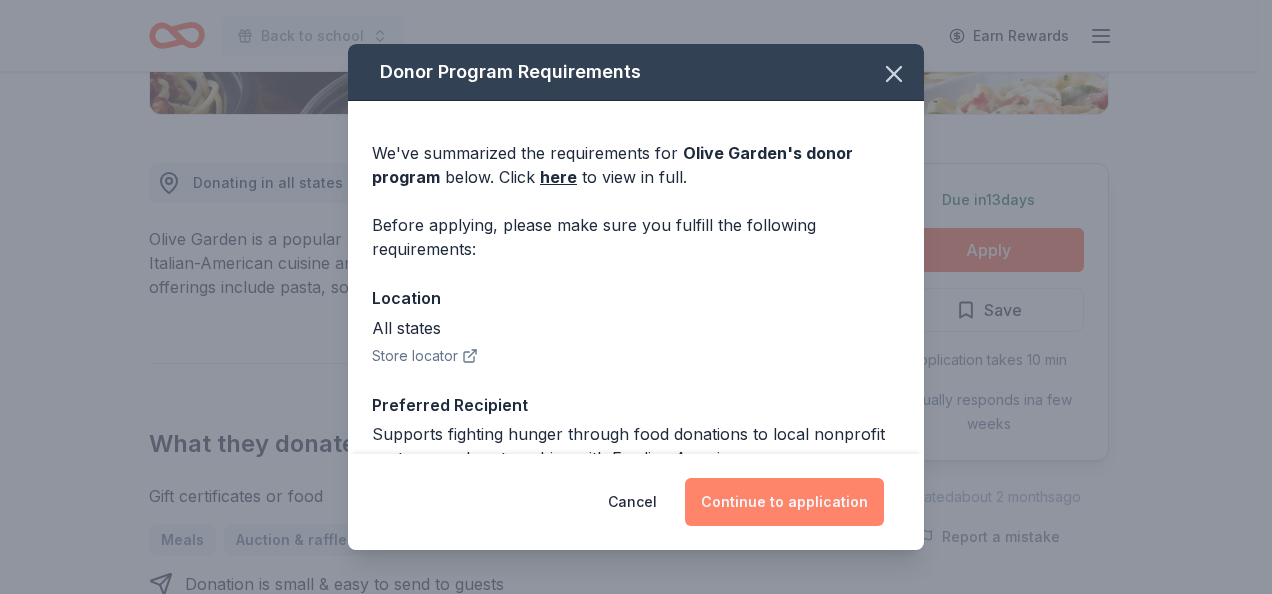 click on "Continue to application" at bounding box center [784, 502] 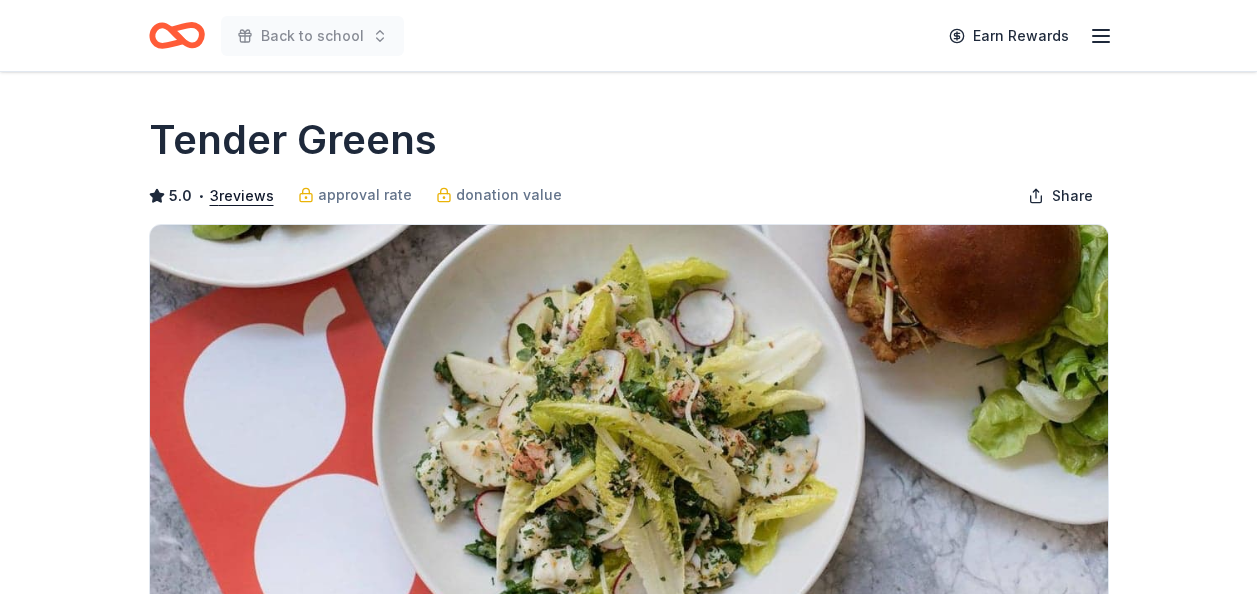 scroll, scrollTop: 0, scrollLeft: 0, axis: both 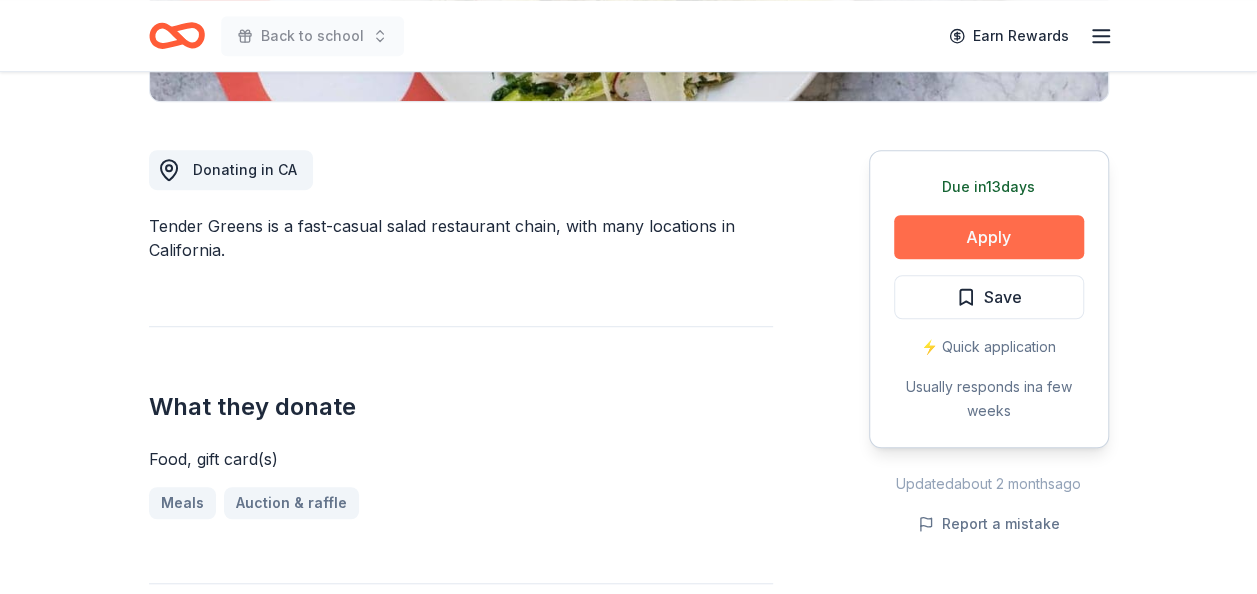 click on "Apply" at bounding box center [989, 237] 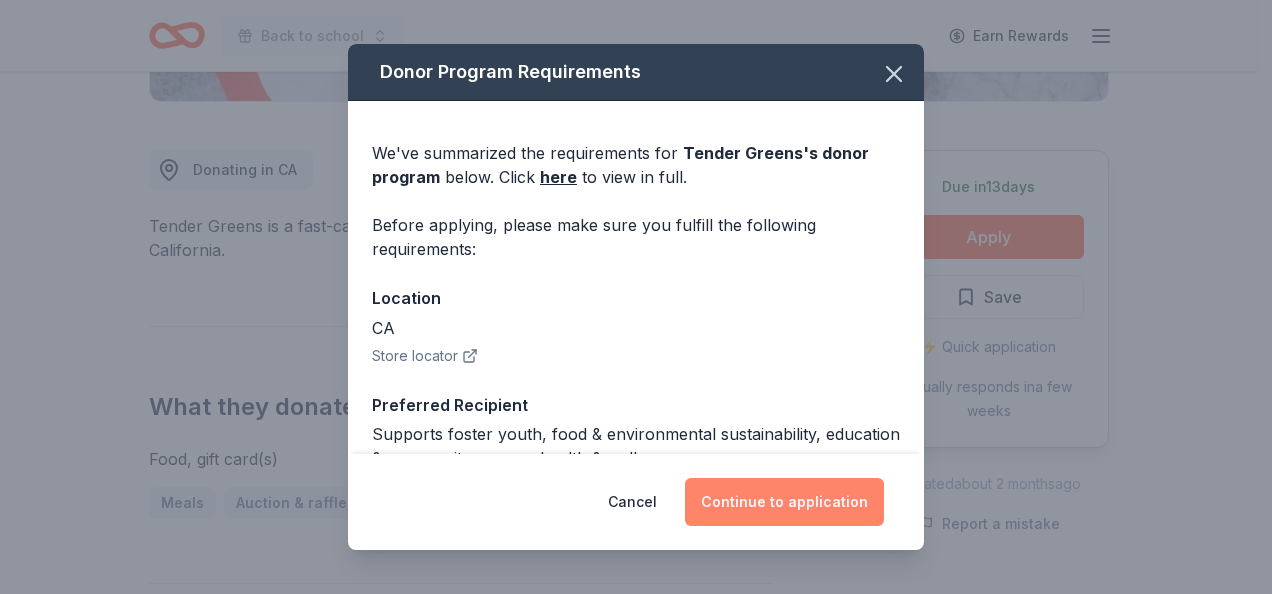 click on "Continue to application" at bounding box center [784, 502] 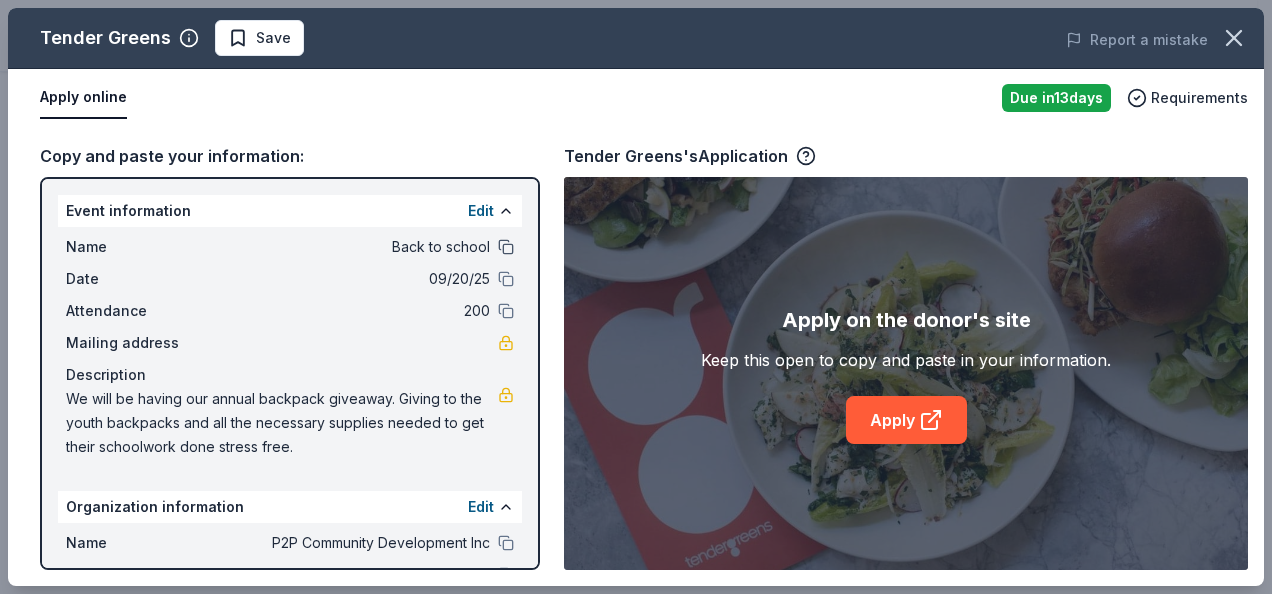 click at bounding box center (506, 247) 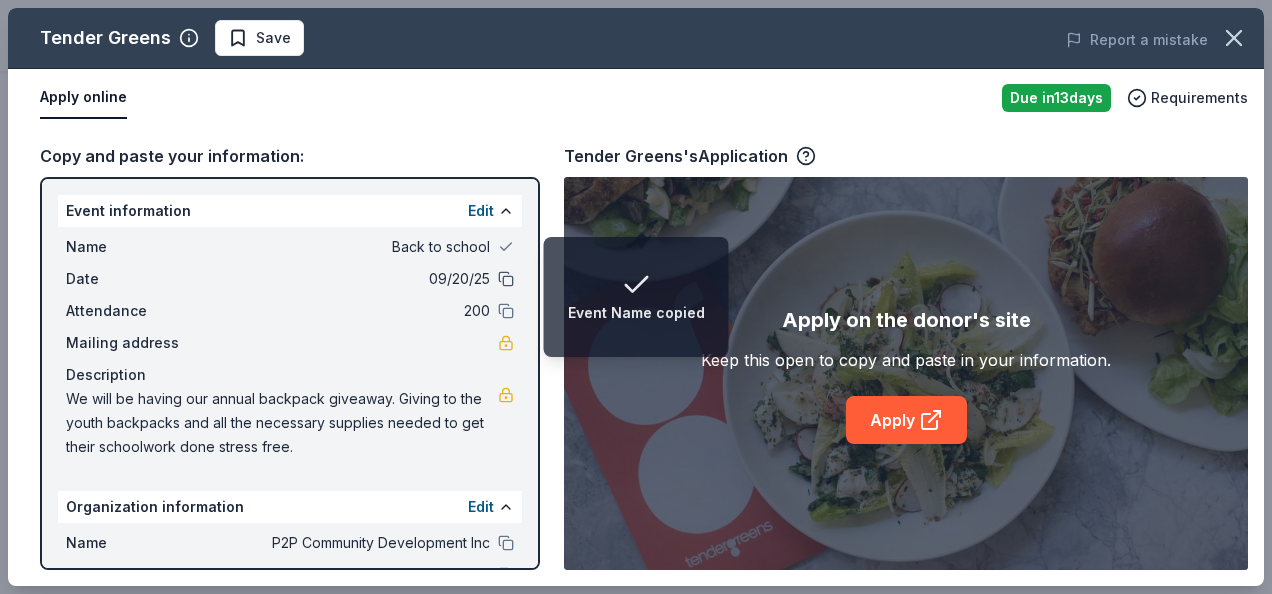 click at bounding box center (506, 279) 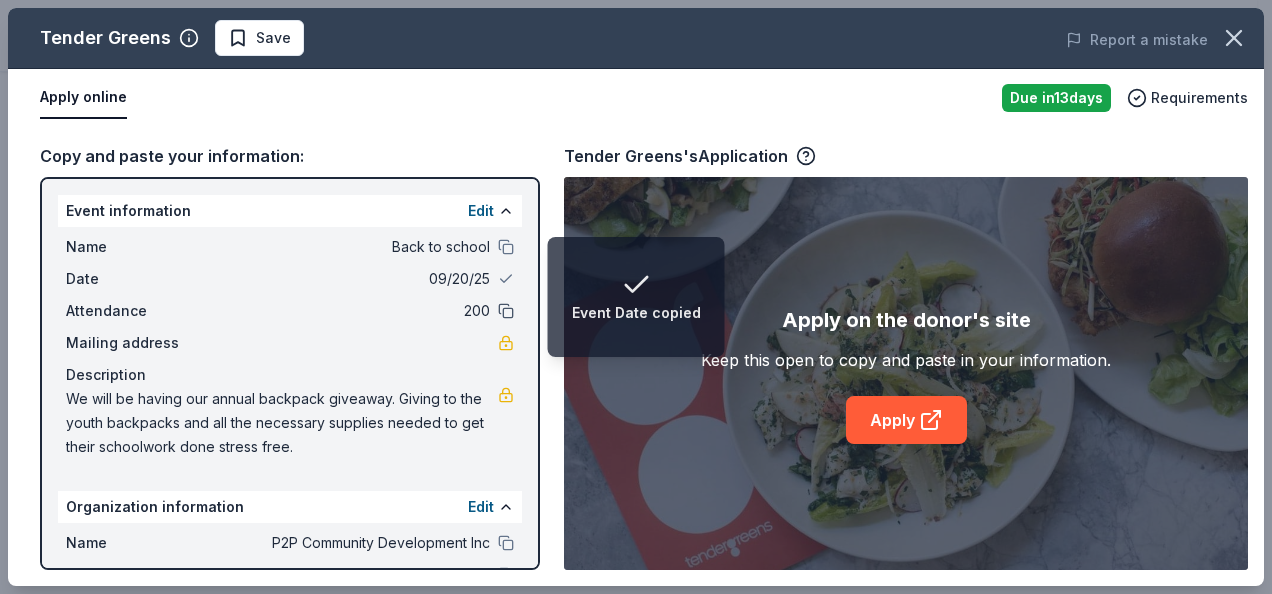 click at bounding box center [506, 311] 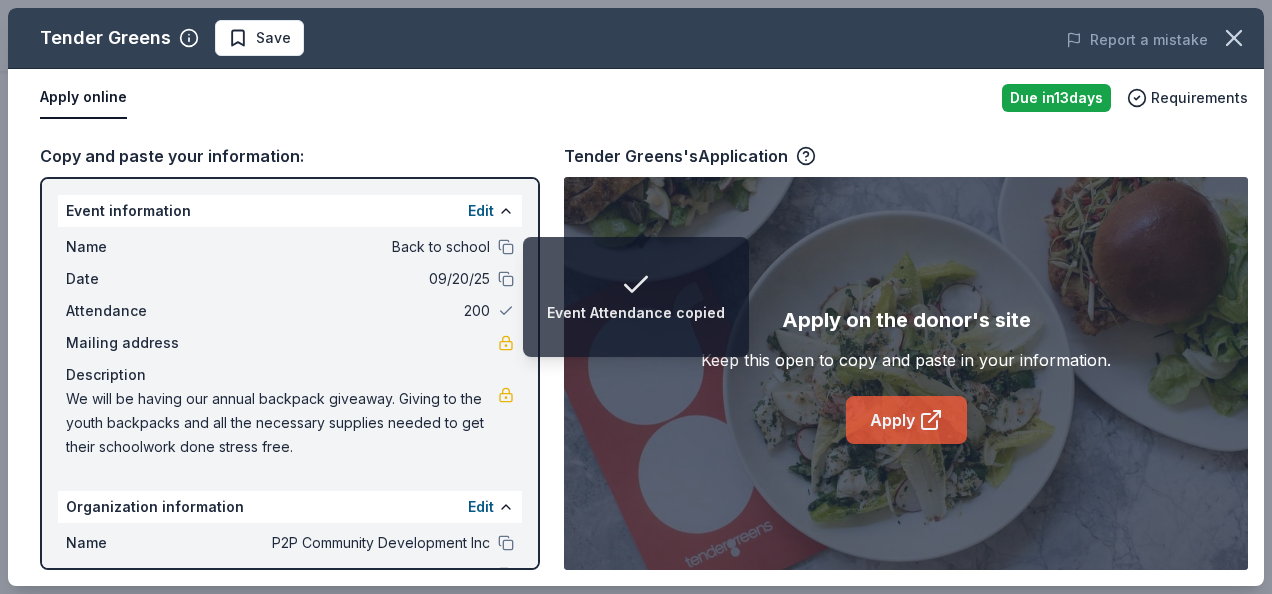 click on "Apply" at bounding box center (906, 420) 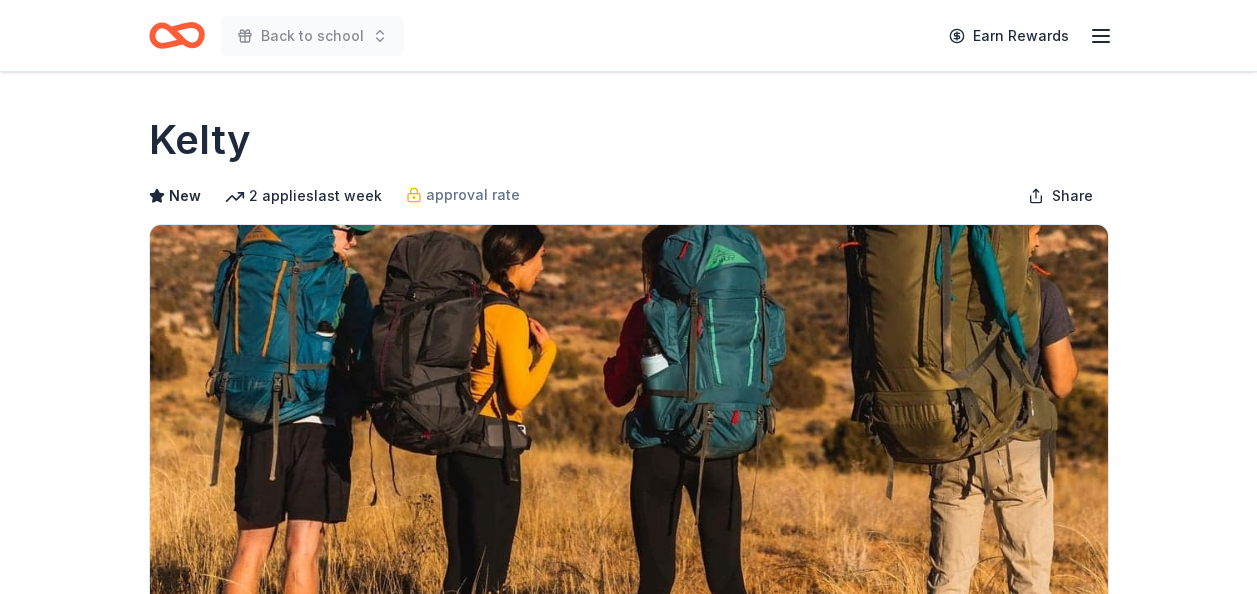 scroll, scrollTop: 0, scrollLeft: 0, axis: both 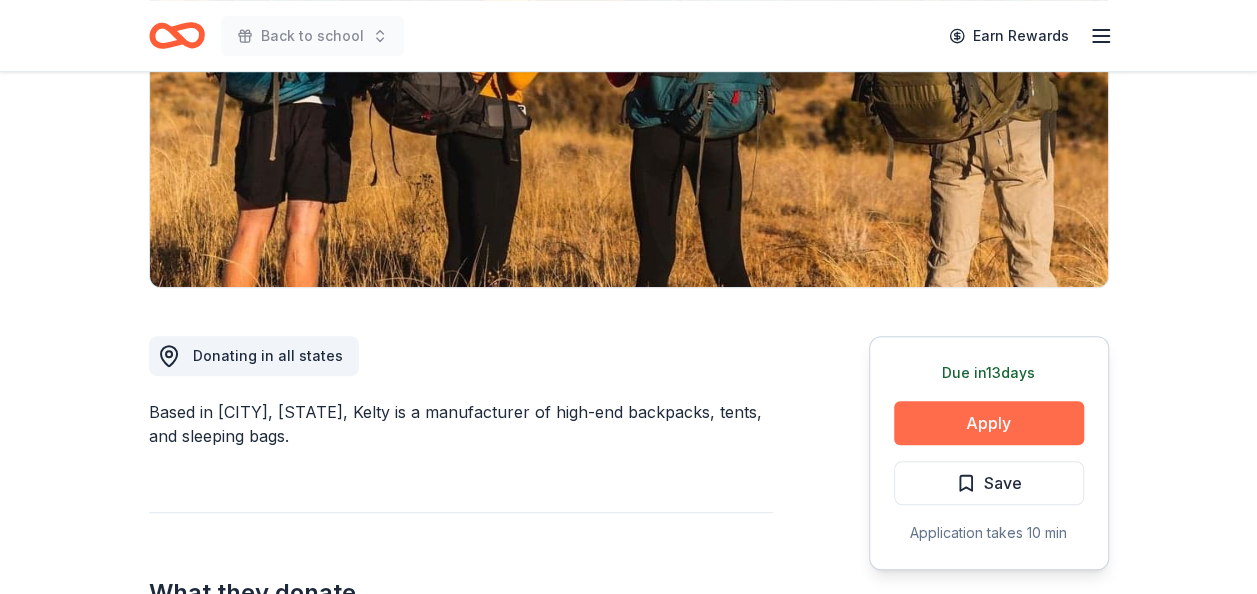 click on "Apply" at bounding box center [989, 423] 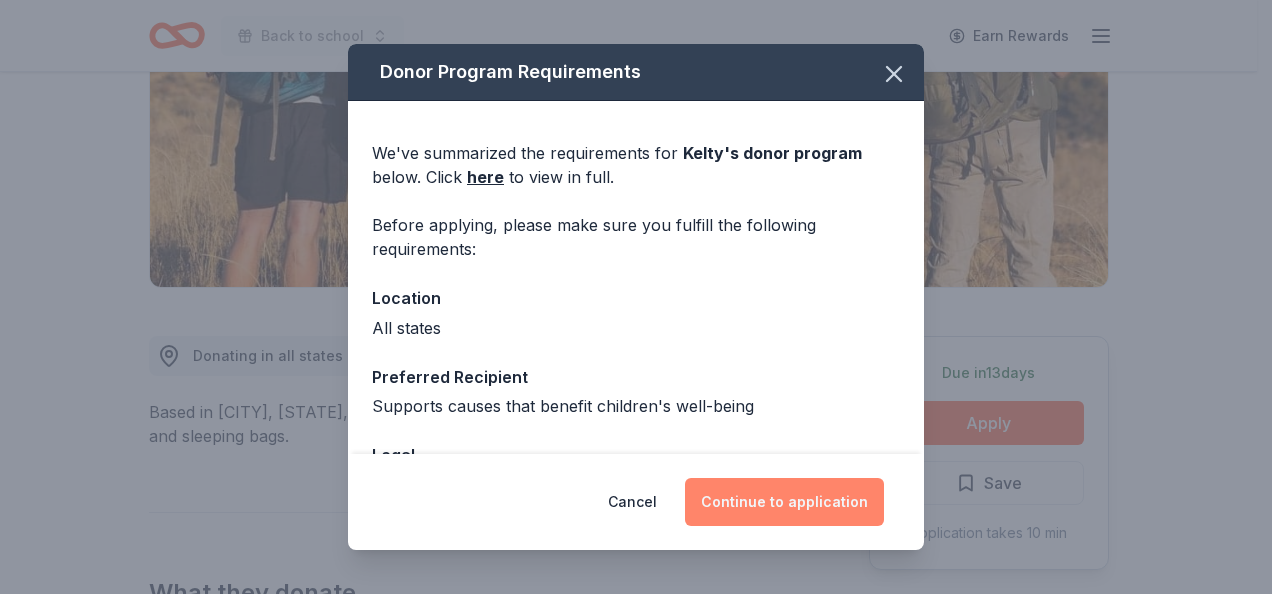 click on "Continue to application" at bounding box center (784, 502) 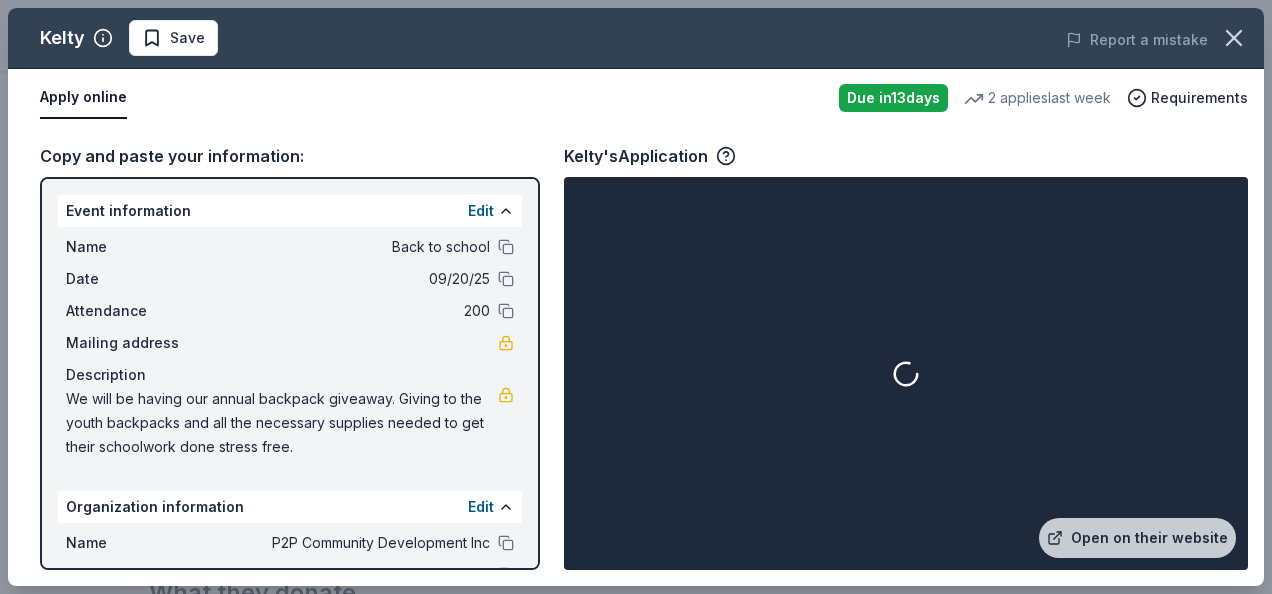 click on "Name Back to school" at bounding box center (290, 247) 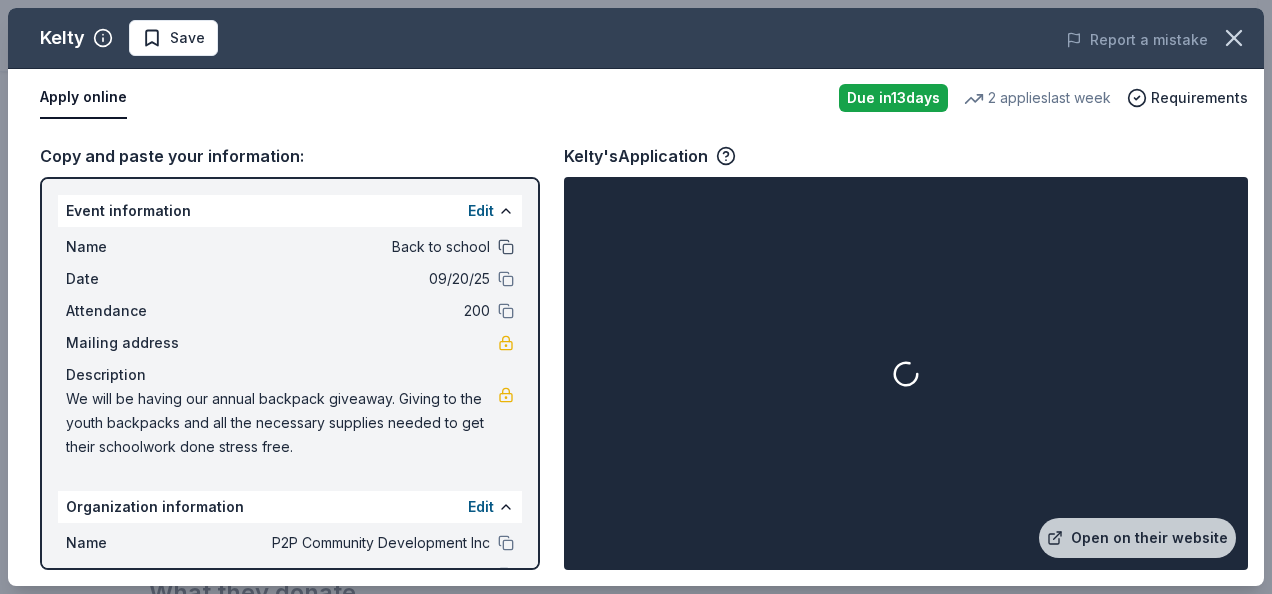 click at bounding box center (506, 247) 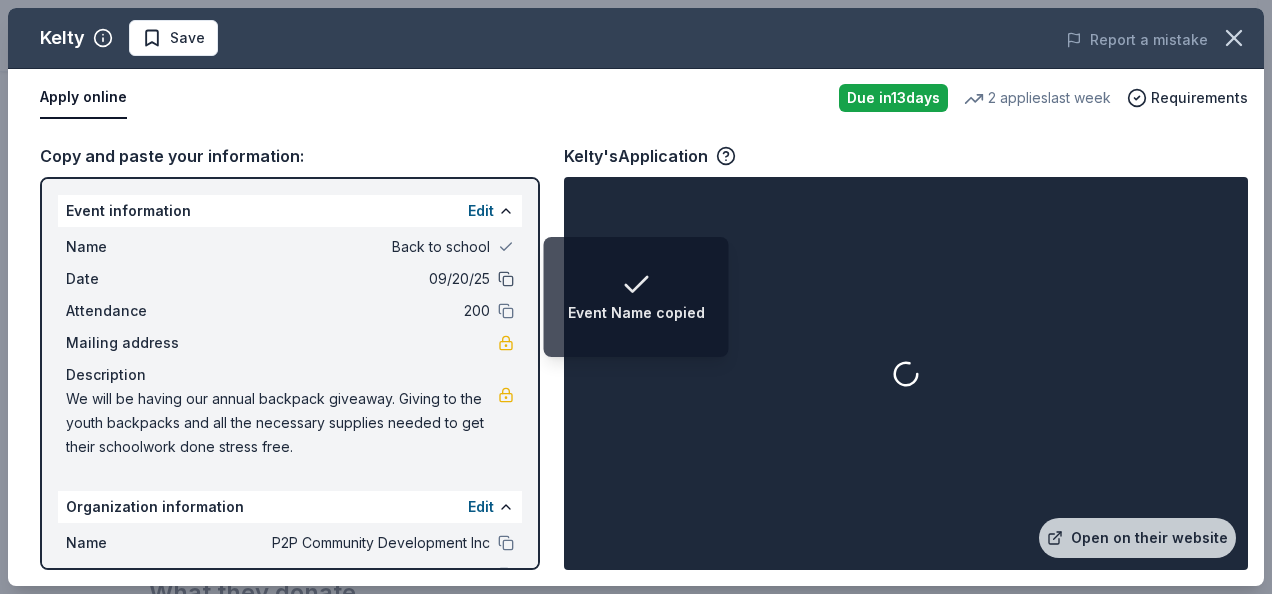 click at bounding box center (506, 279) 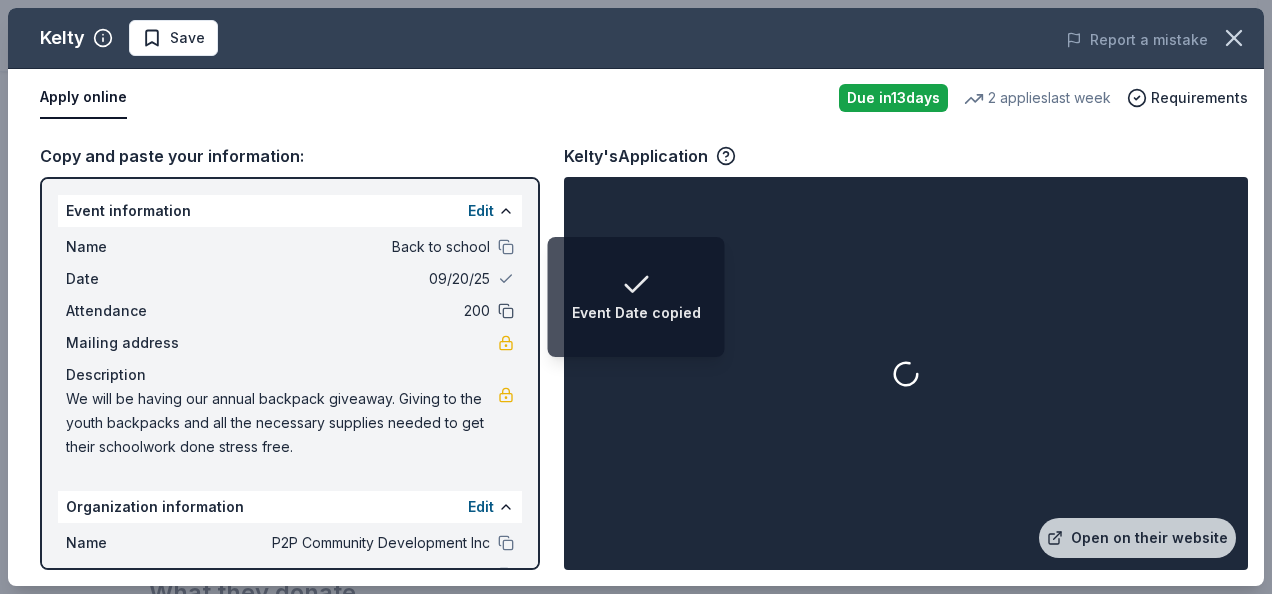 click at bounding box center (506, 311) 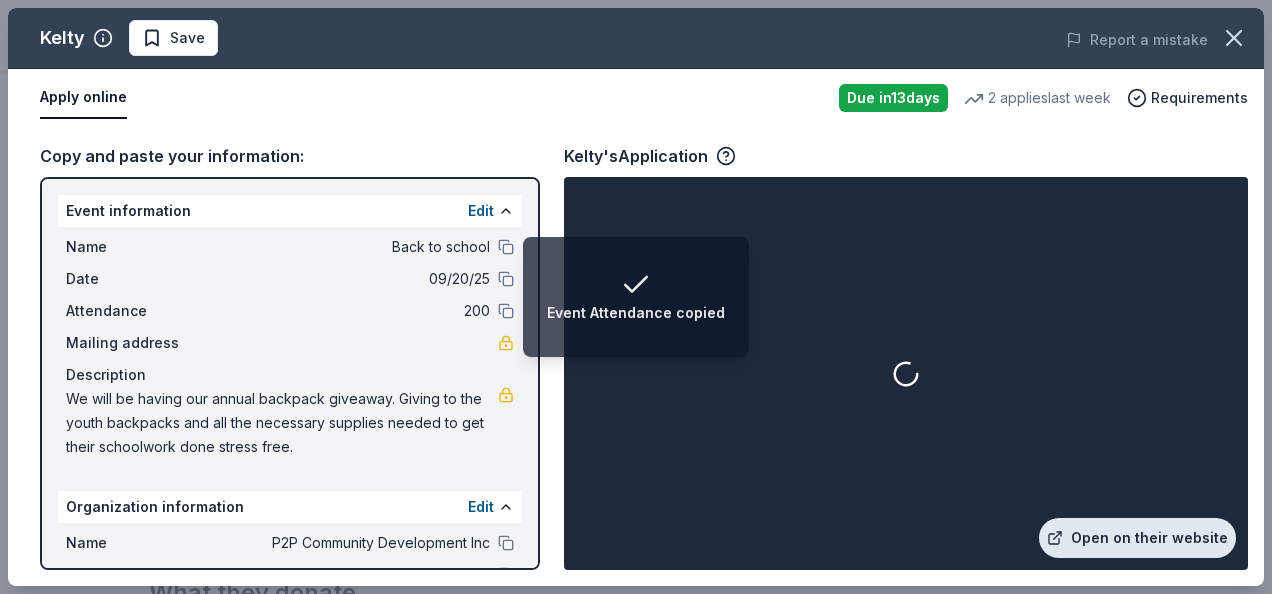 click on "Open on their website" at bounding box center [1137, 538] 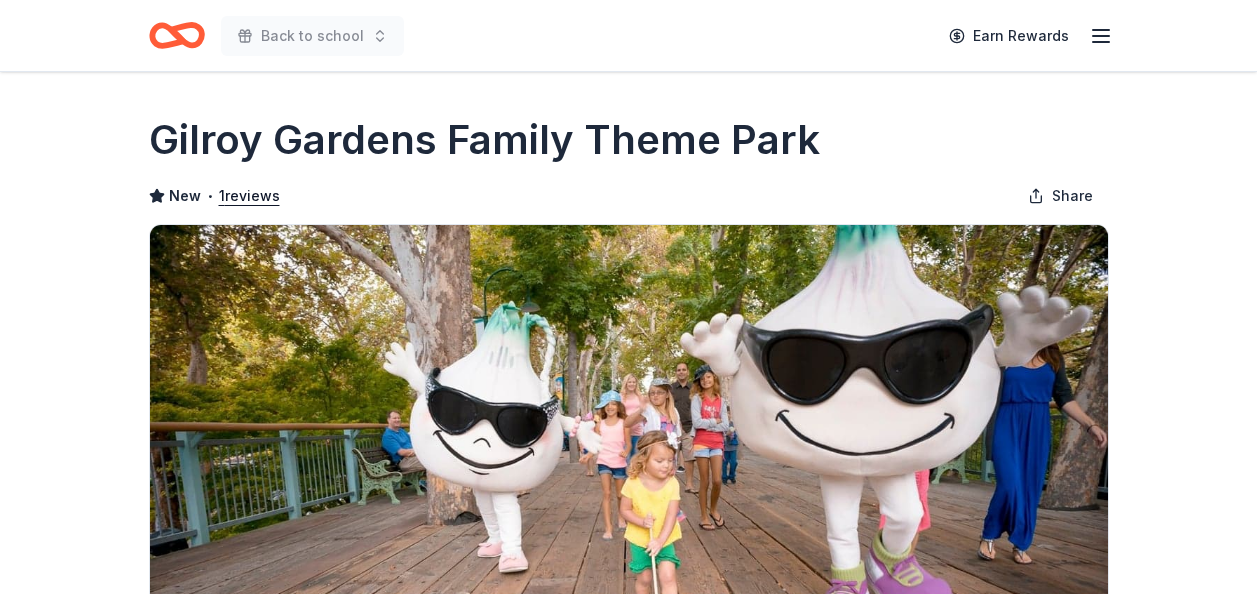 scroll, scrollTop: 0, scrollLeft: 0, axis: both 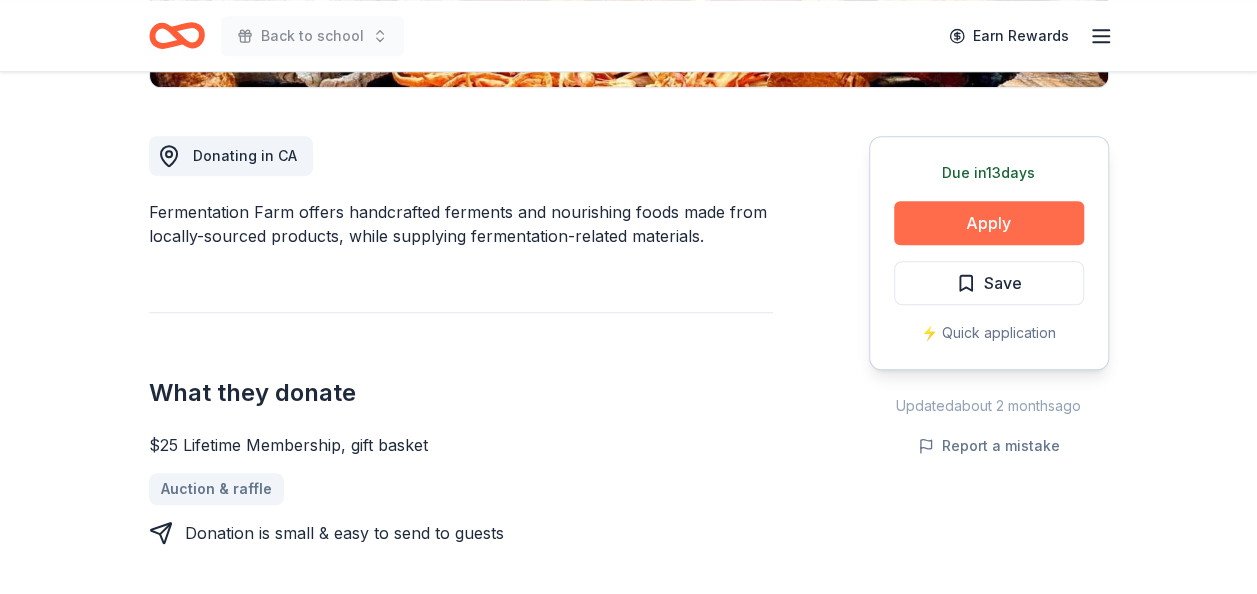 click on "Apply" at bounding box center [989, 223] 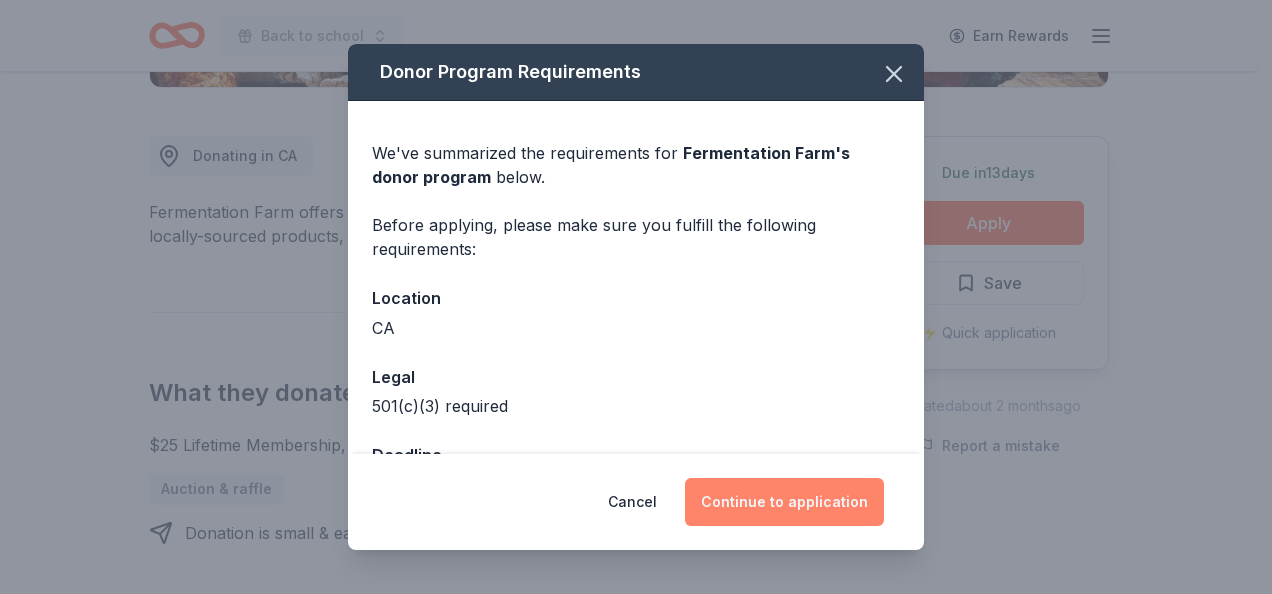 click on "Continue to application" at bounding box center (784, 502) 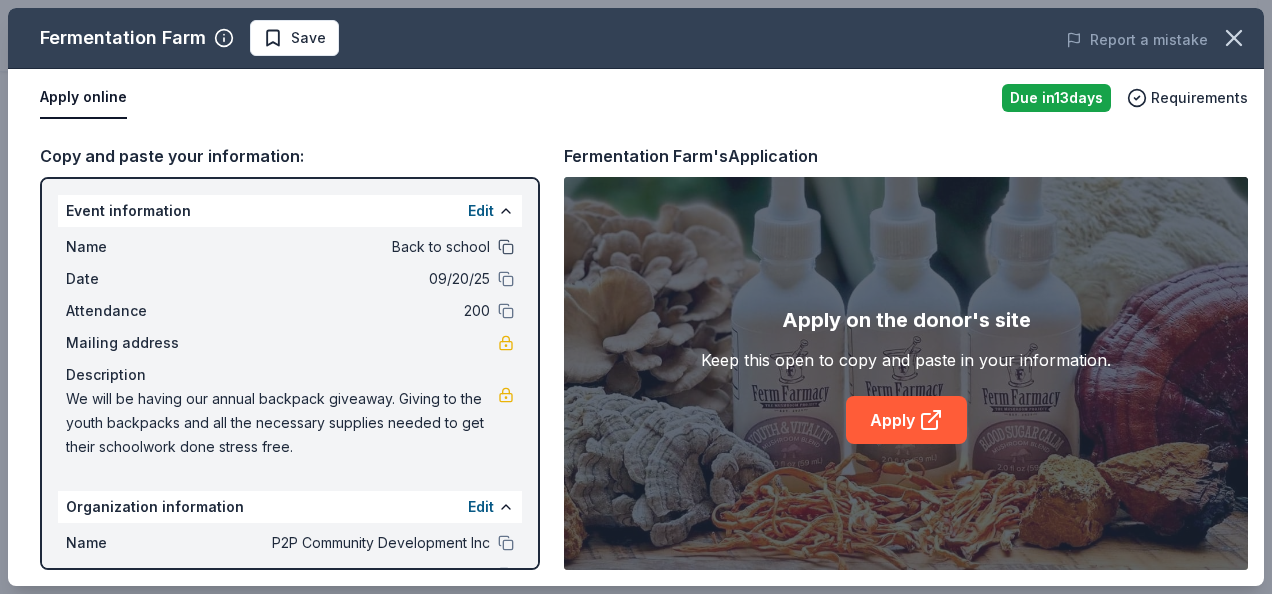 click at bounding box center (506, 247) 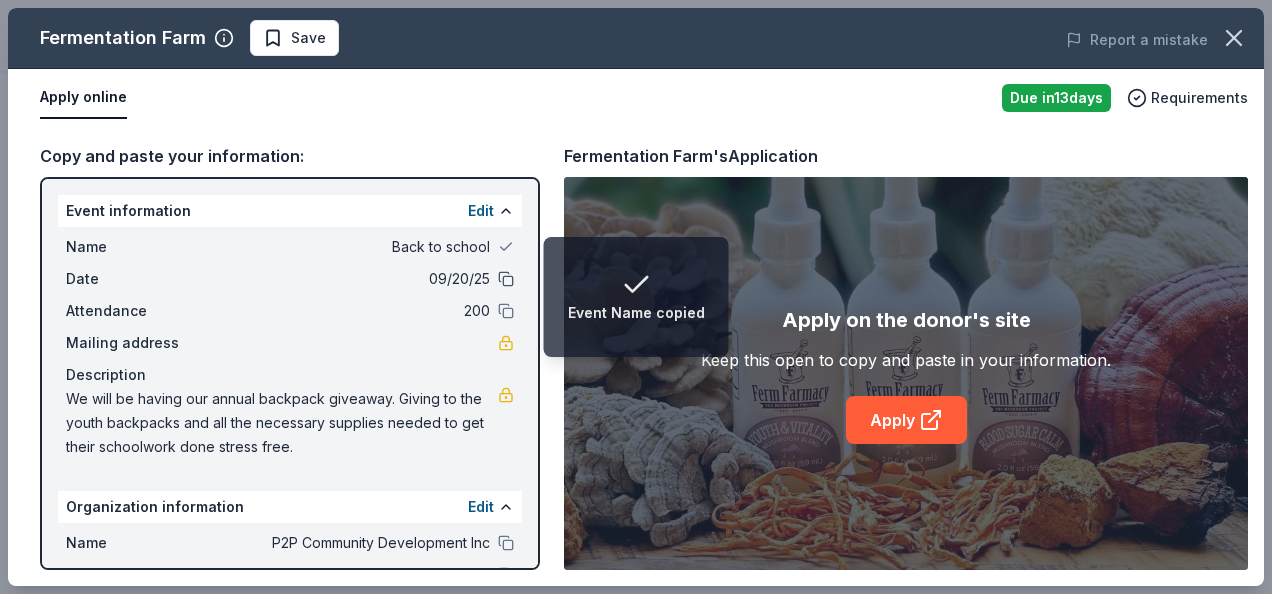 click at bounding box center (506, 279) 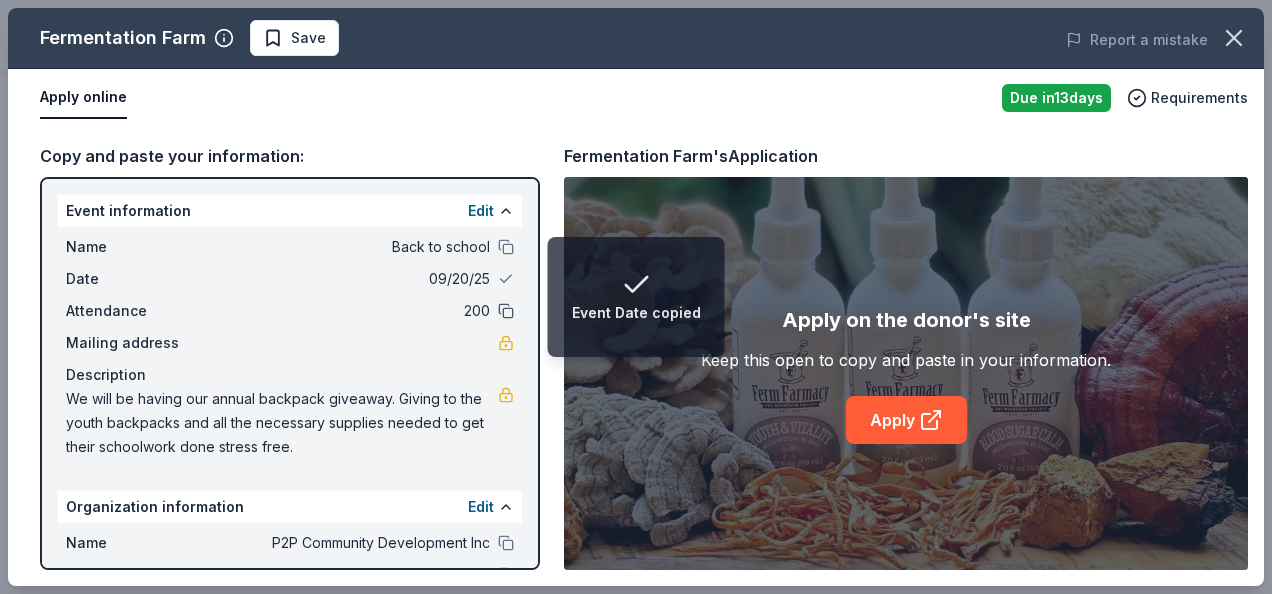 click at bounding box center (506, 311) 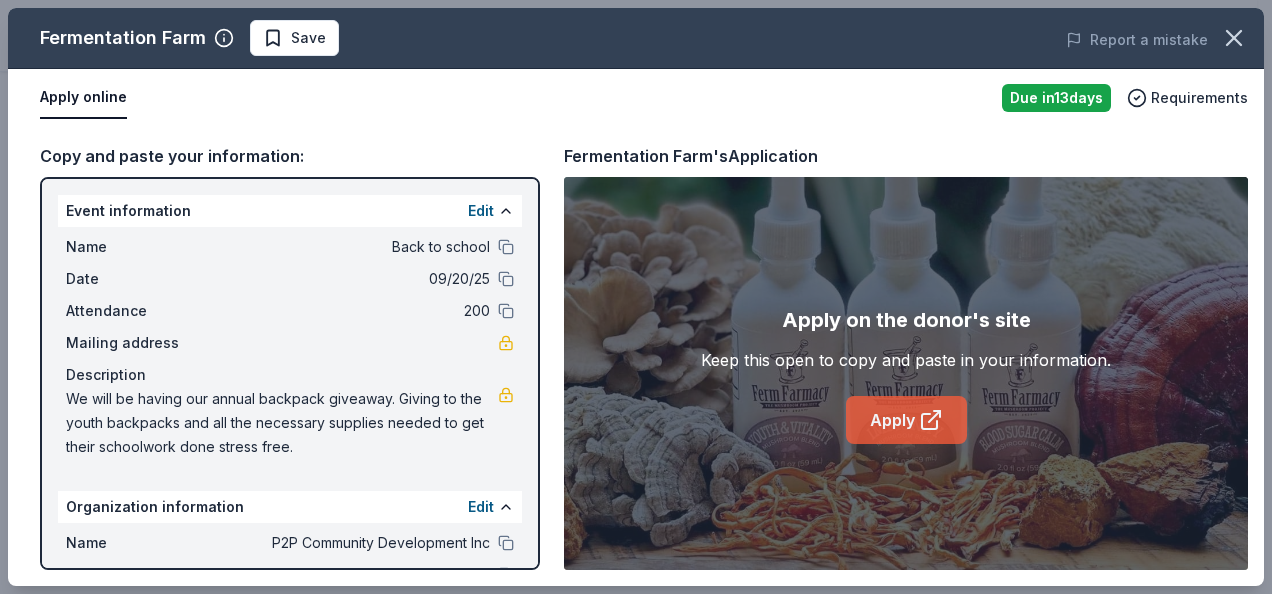 click on "Apply" at bounding box center [906, 420] 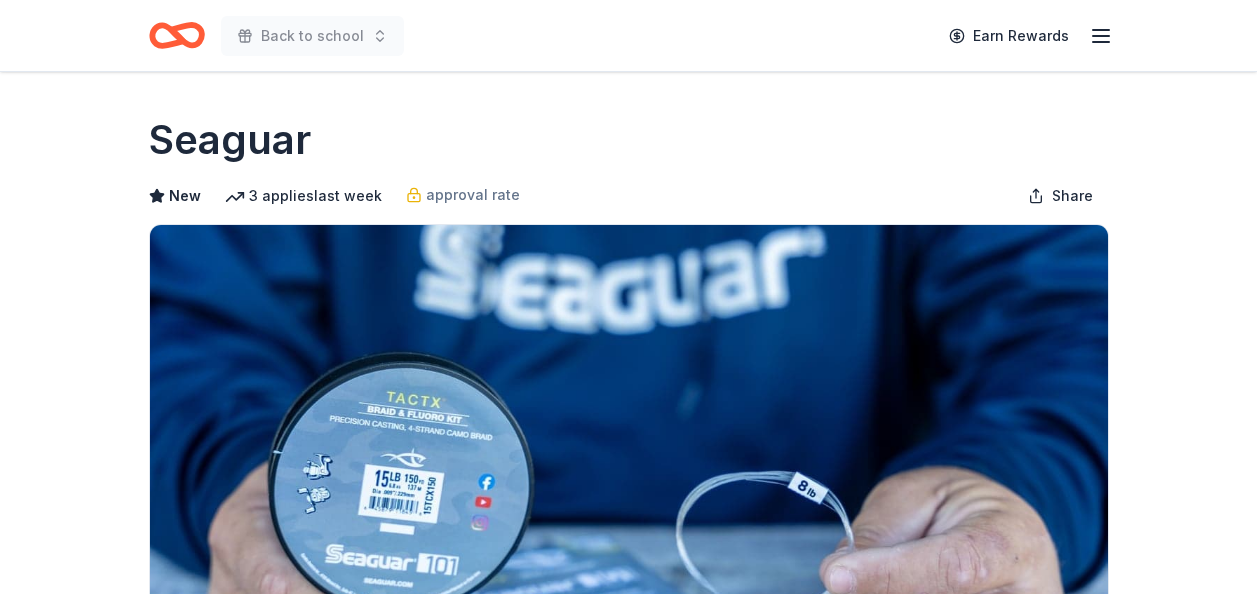 scroll, scrollTop: 0, scrollLeft: 0, axis: both 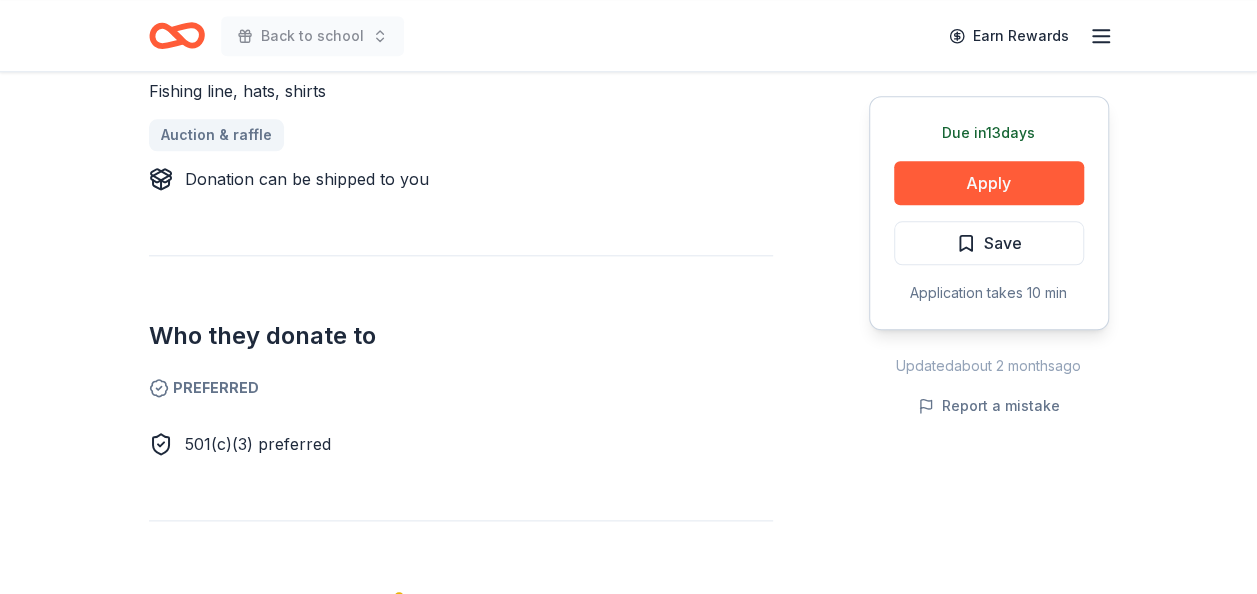 click on "Back to school Earn Rewards" at bounding box center (628, 36) 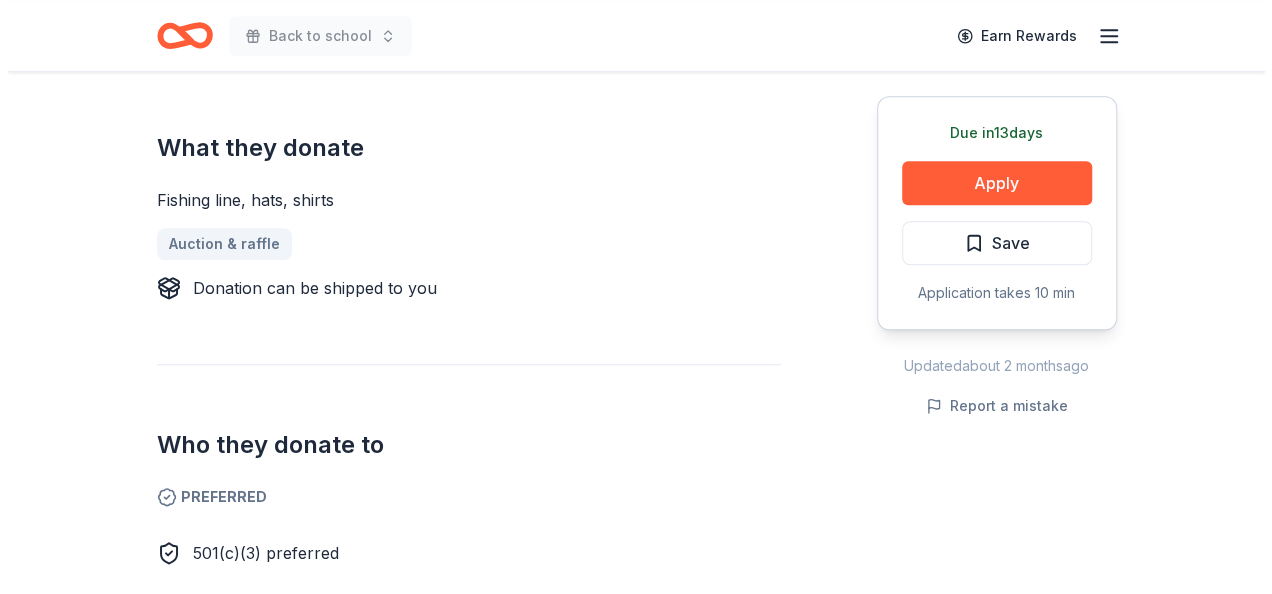 scroll, scrollTop: 826, scrollLeft: 0, axis: vertical 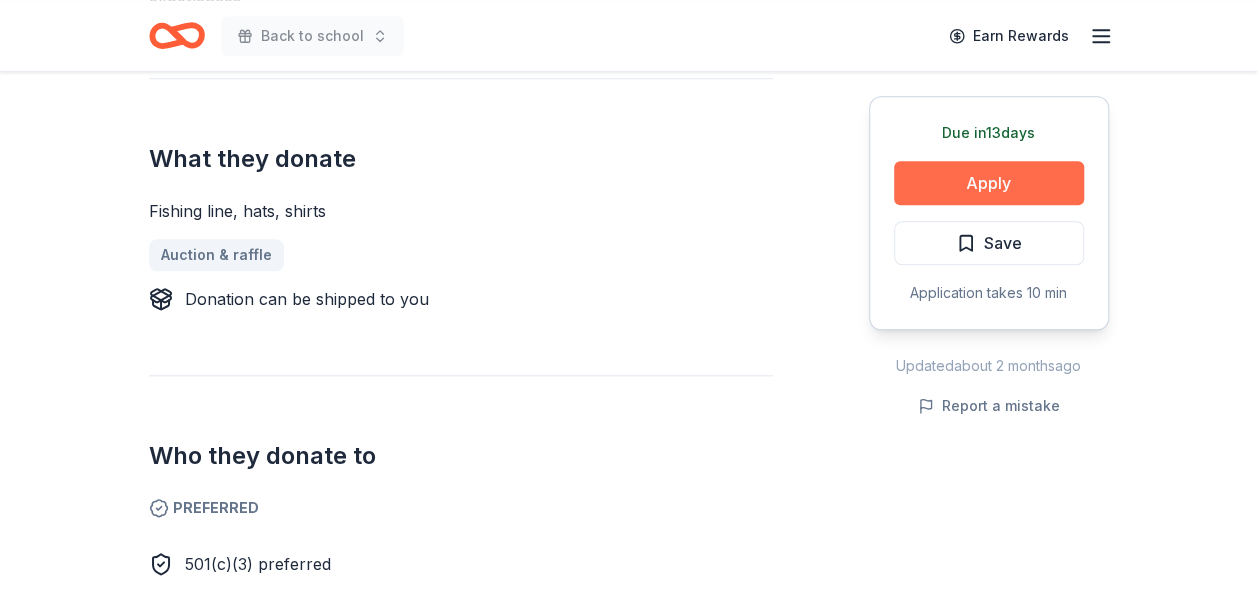 click on "Apply" at bounding box center [989, 183] 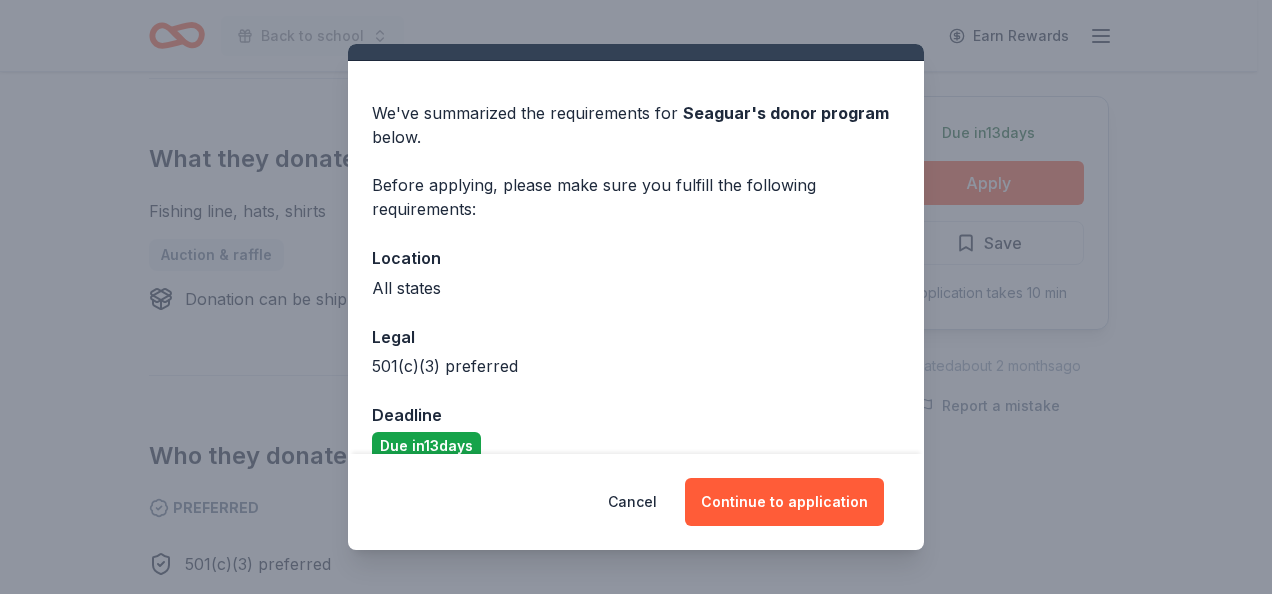 scroll, scrollTop: 70, scrollLeft: 0, axis: vertical 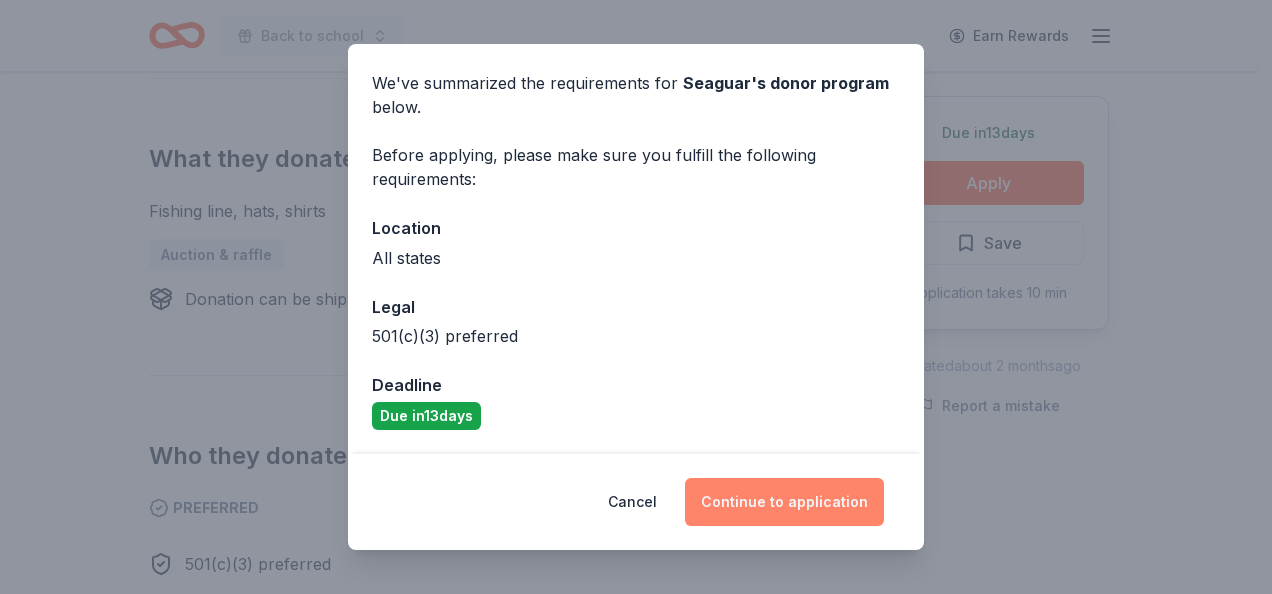 click on "Continue to application" at bounding box center [784, 502] 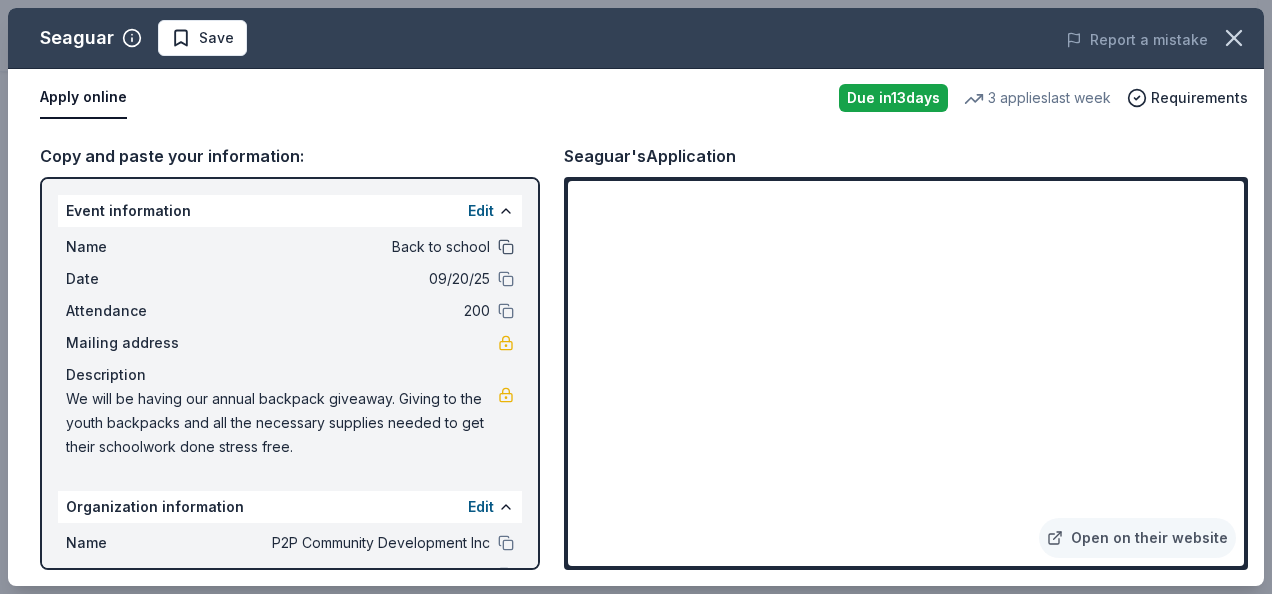 click at bounding box center [506, 247] 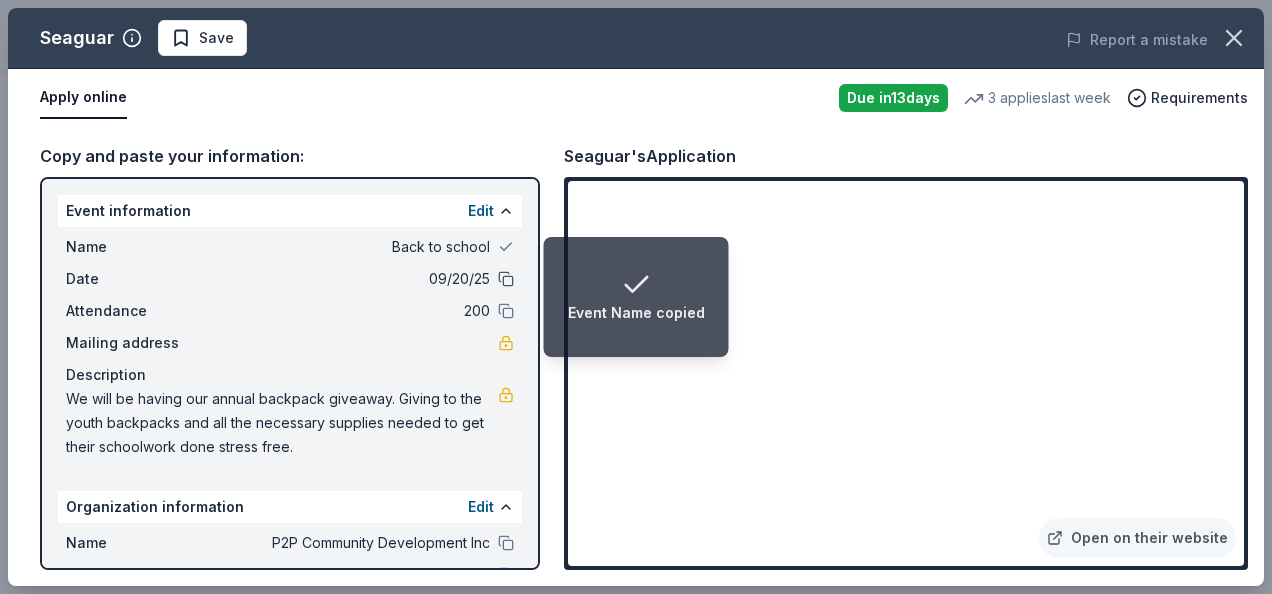 click at bounding box center [506, 279] 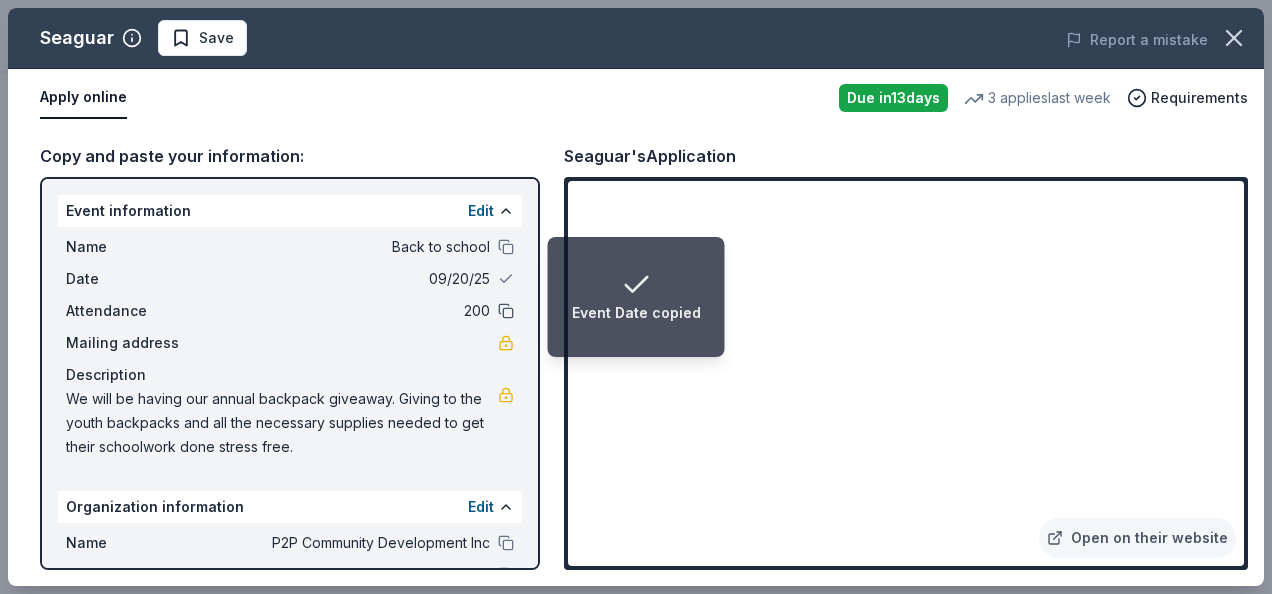 click at bounding box center [506, 311] 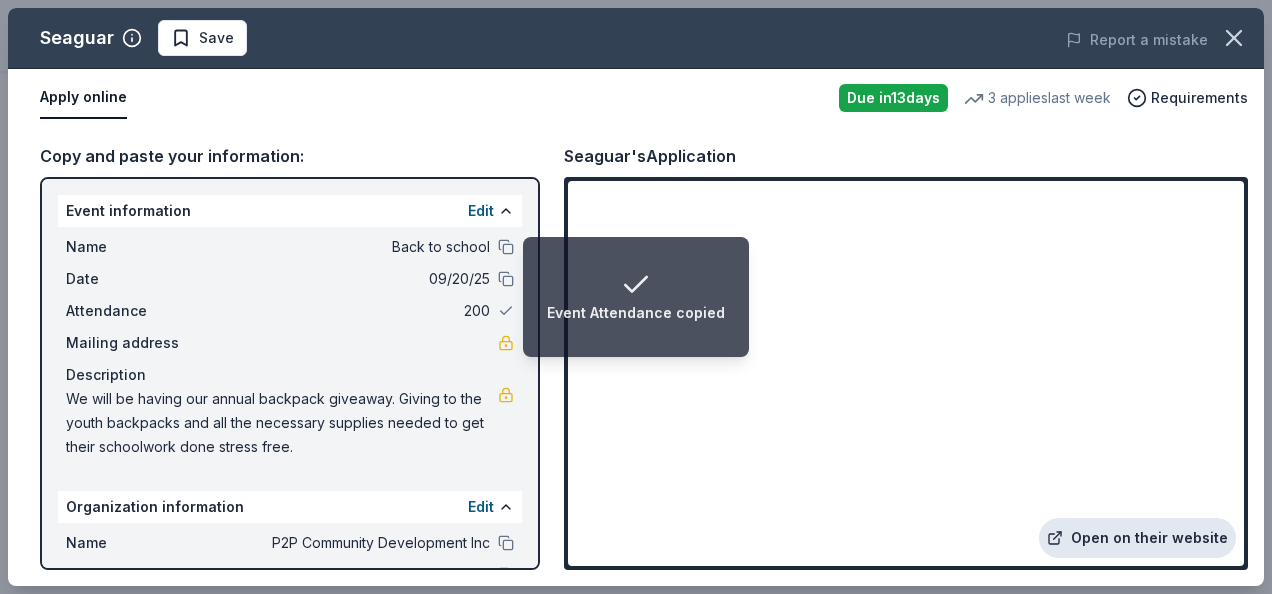 click on "Open on their website" at bounding box center (1137, 538) 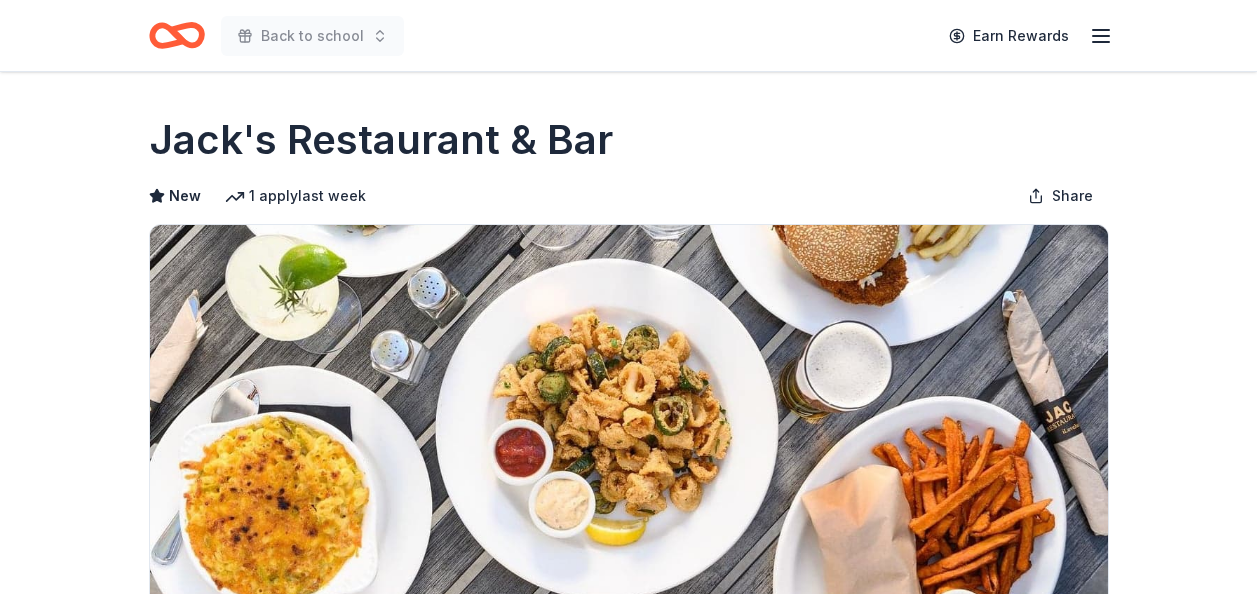 scroll, scrollTop: 0, scrollLeft: 0, axis: both 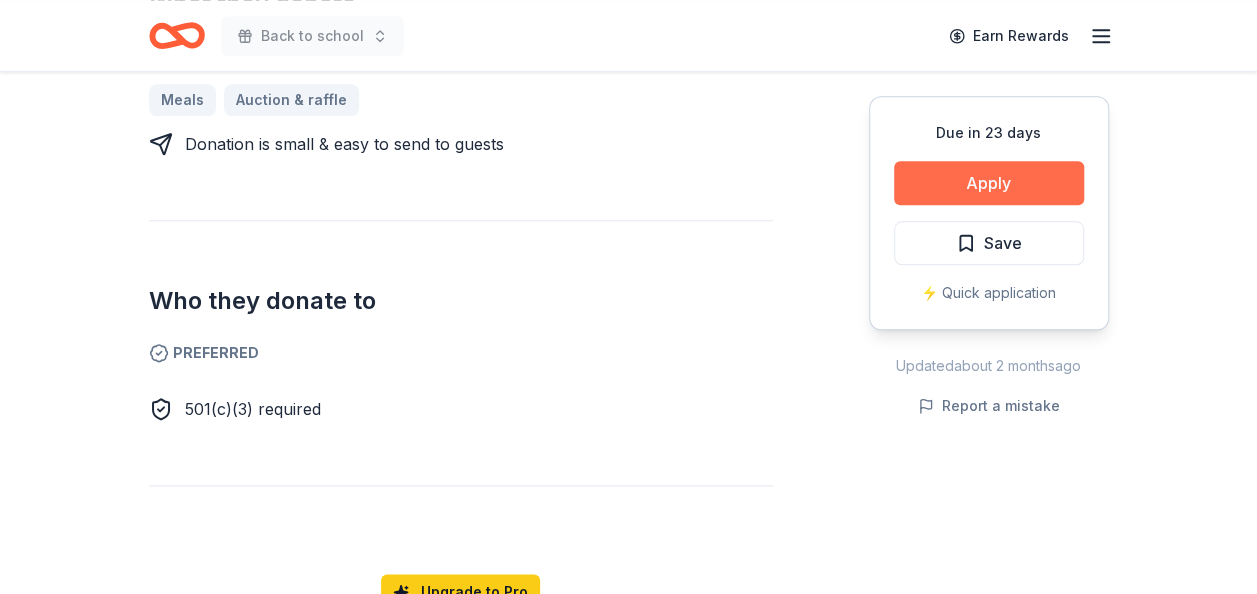 click on "Apply" at bounding box center [989, 183] 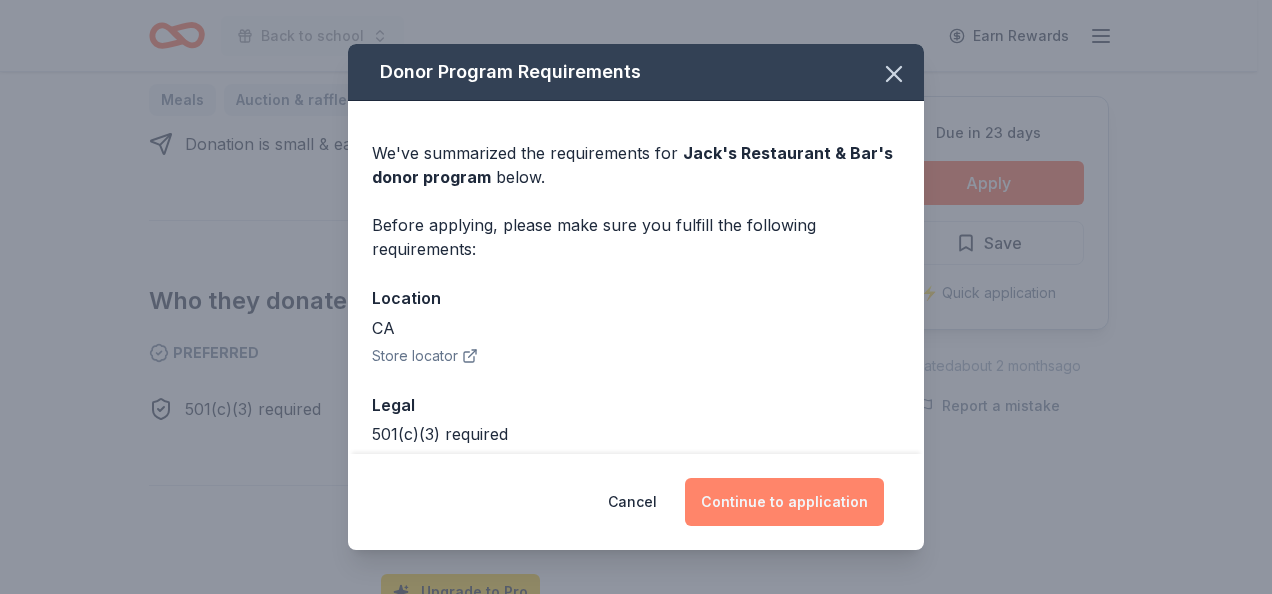 click on "Continue to application" at bounding box center [784, 502] 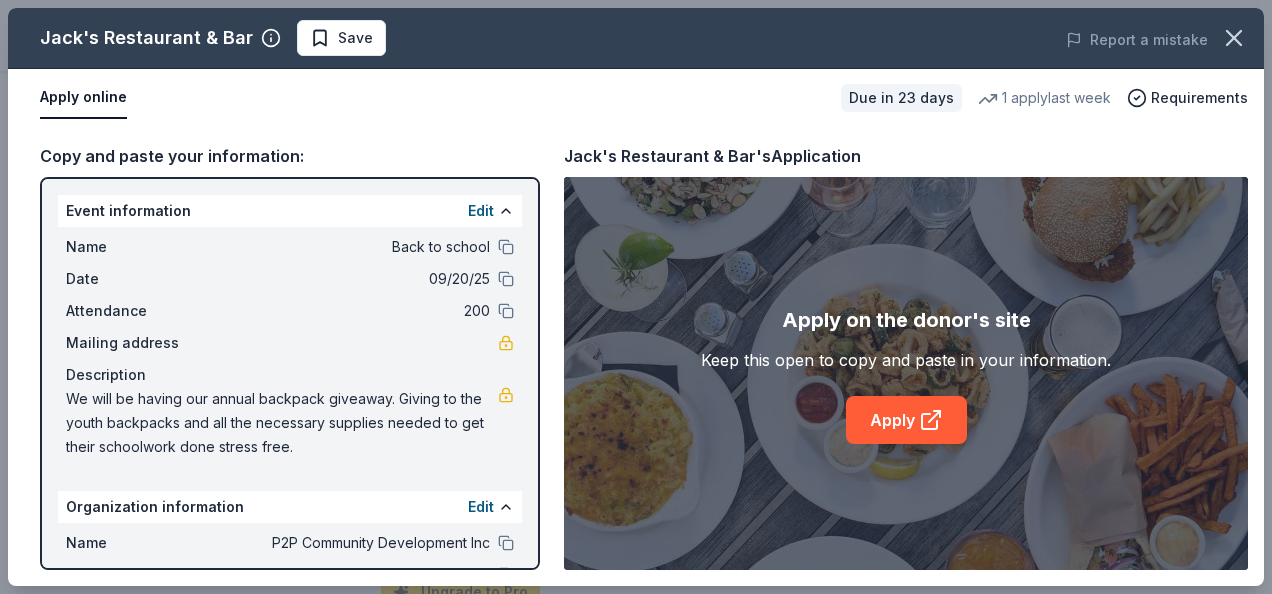 click on "Name Back to school" at bounding box center (290, 247) 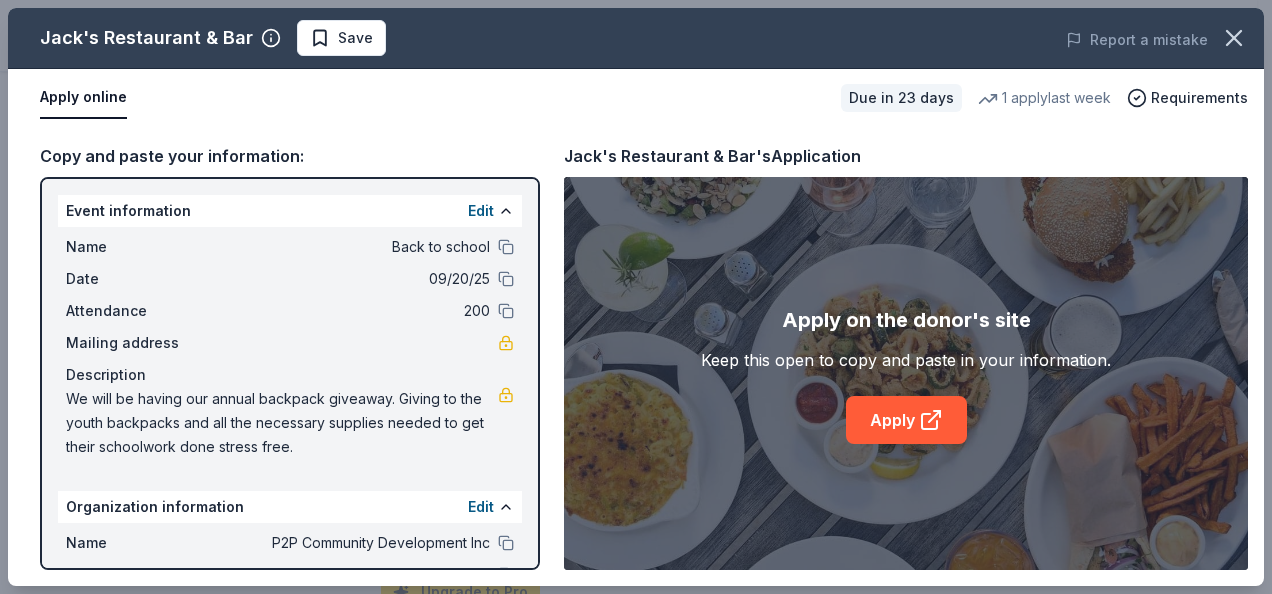 click on "Date [DATE]" at bounding box center (290, 279) 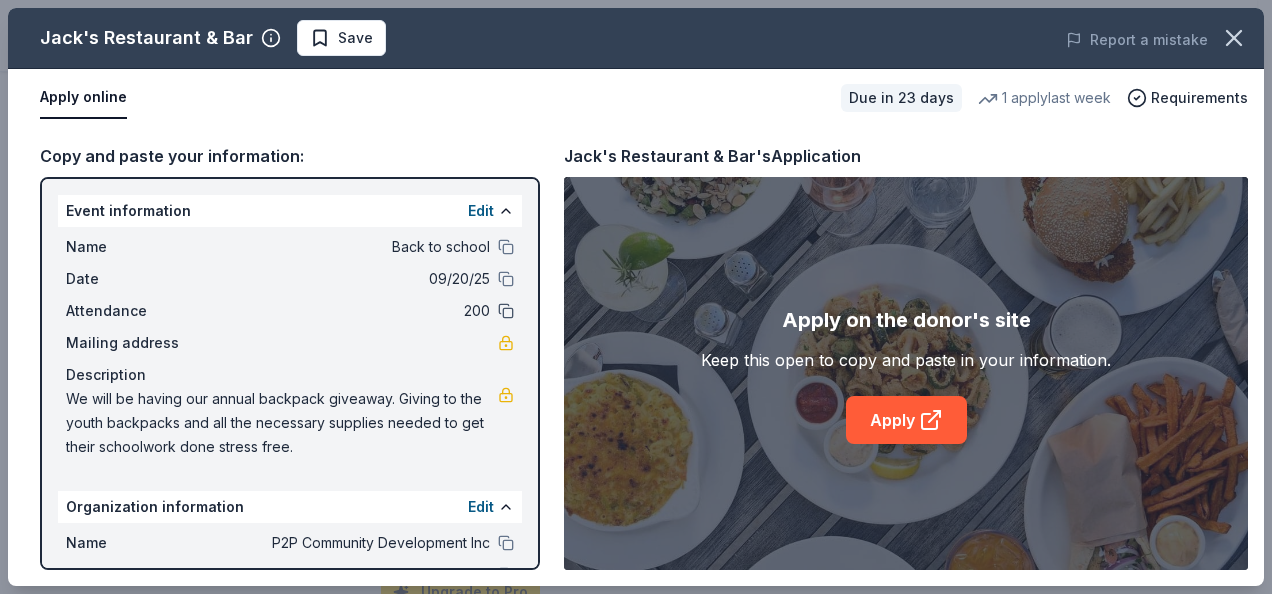 click at bounding box center (506, 311) 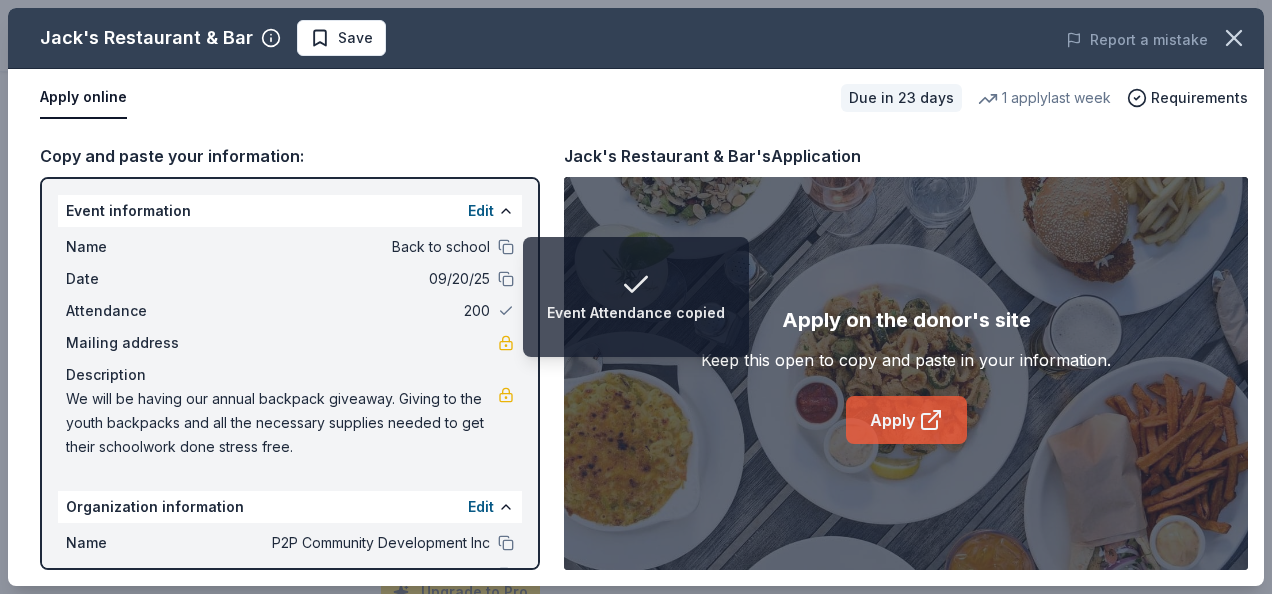 click 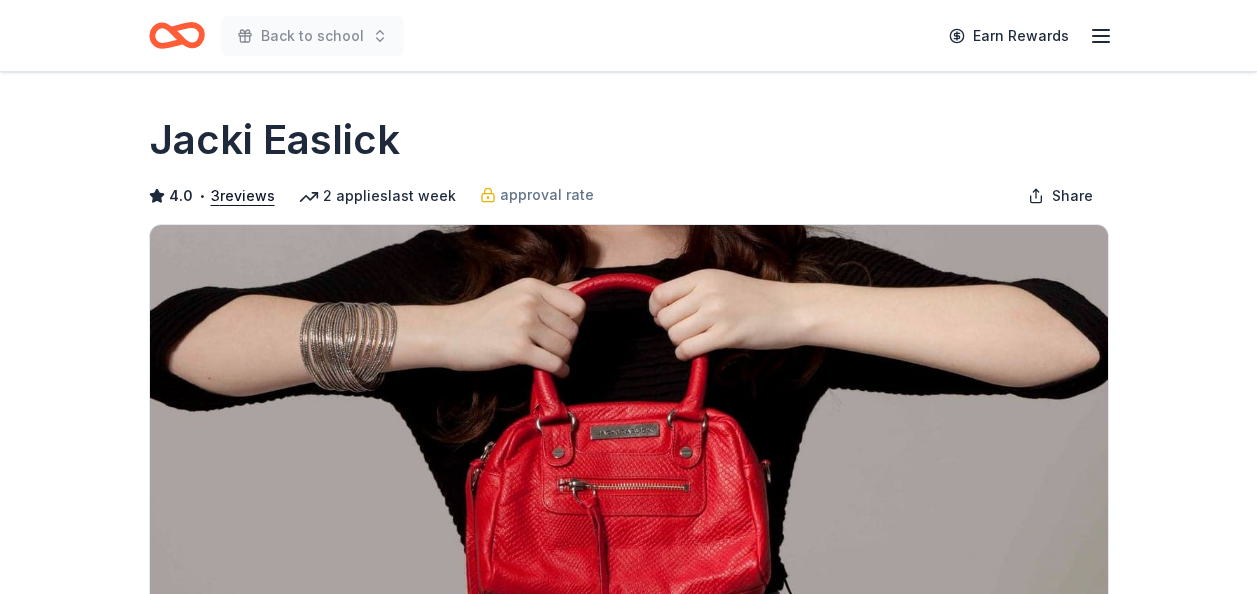 scroll, scrollTop: 0, scrollLeft: 0, axis: both 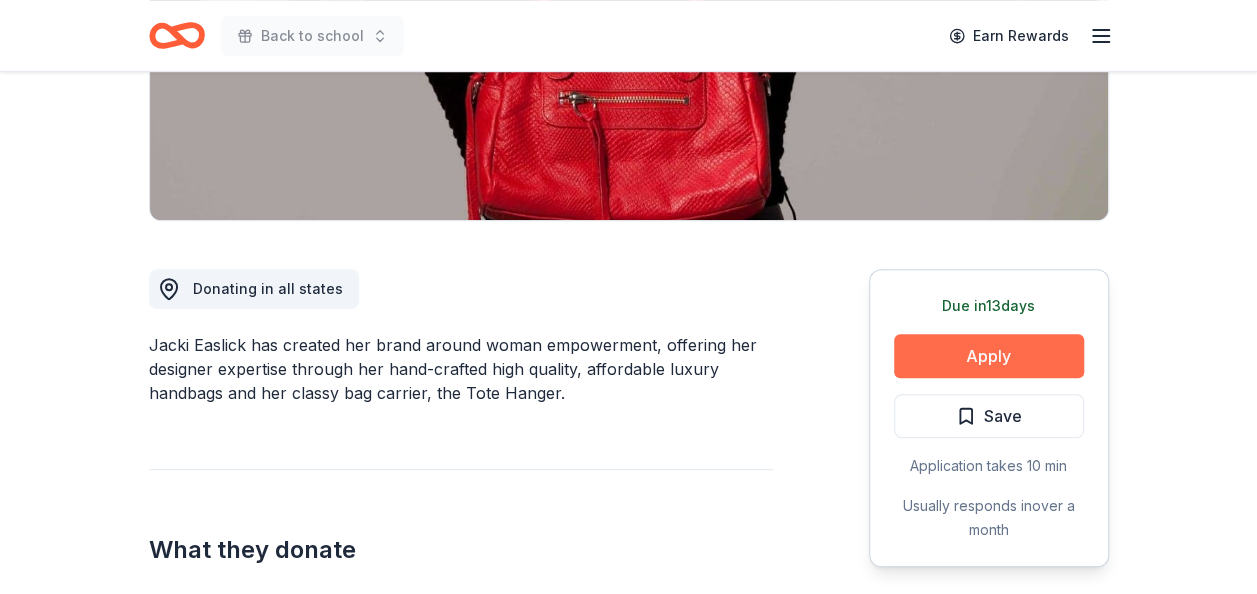 click on "Apply" at bounding box center [989, 356] 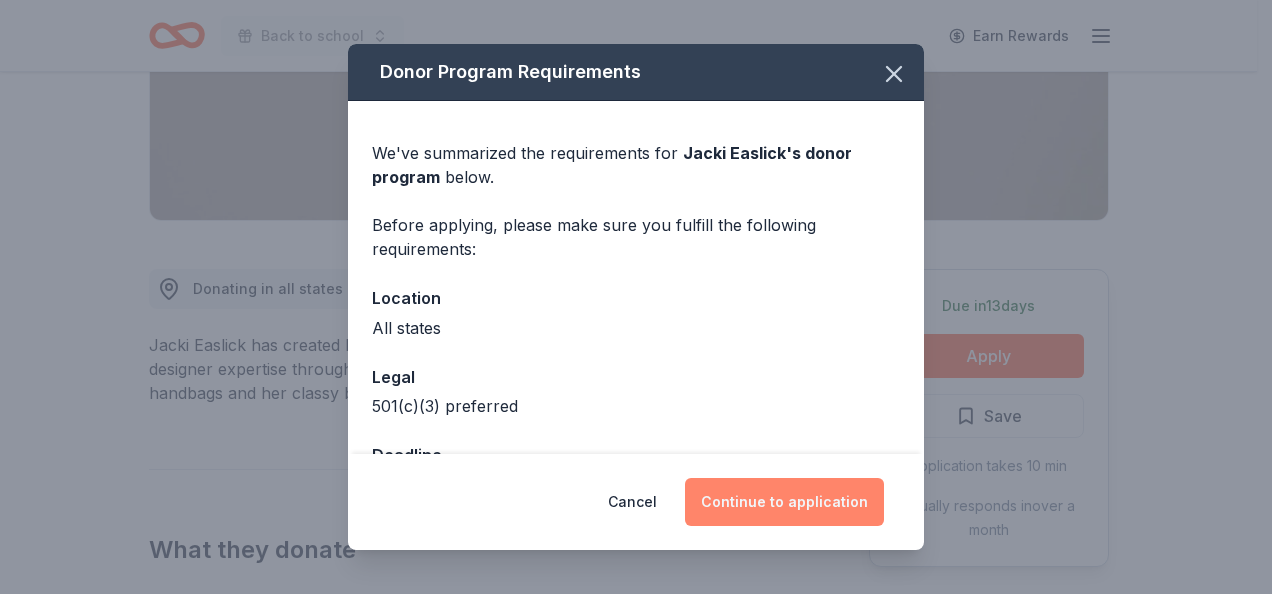 click on "Continue to application" at bounding box center [784, 502] 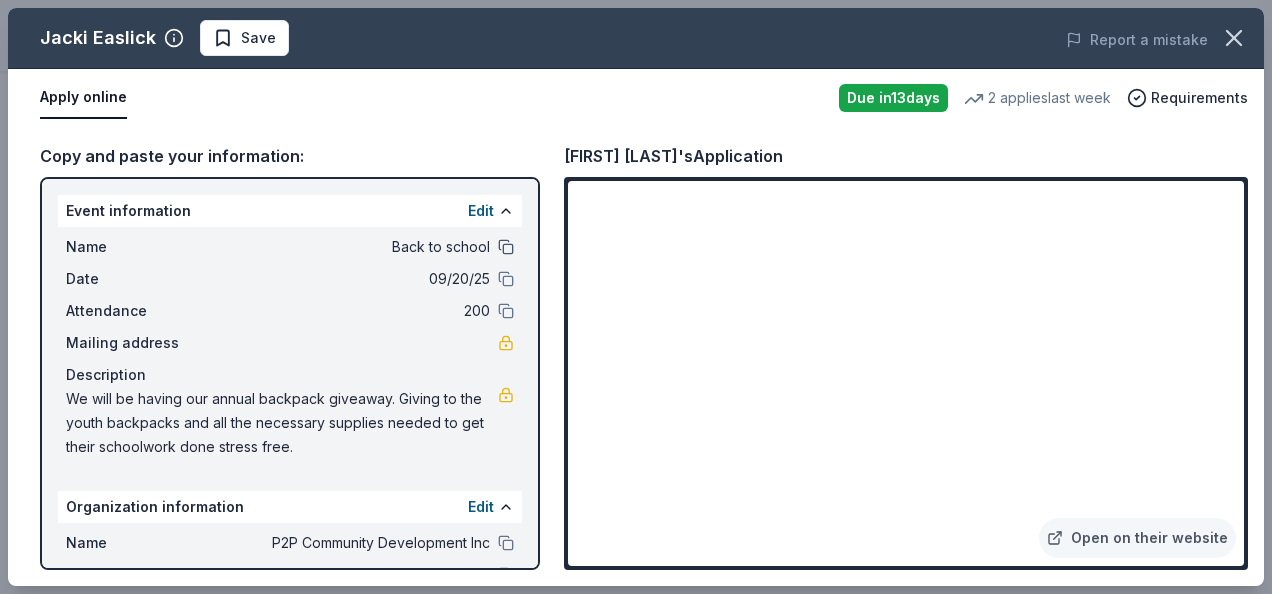 click at bounding box center [506, 247] 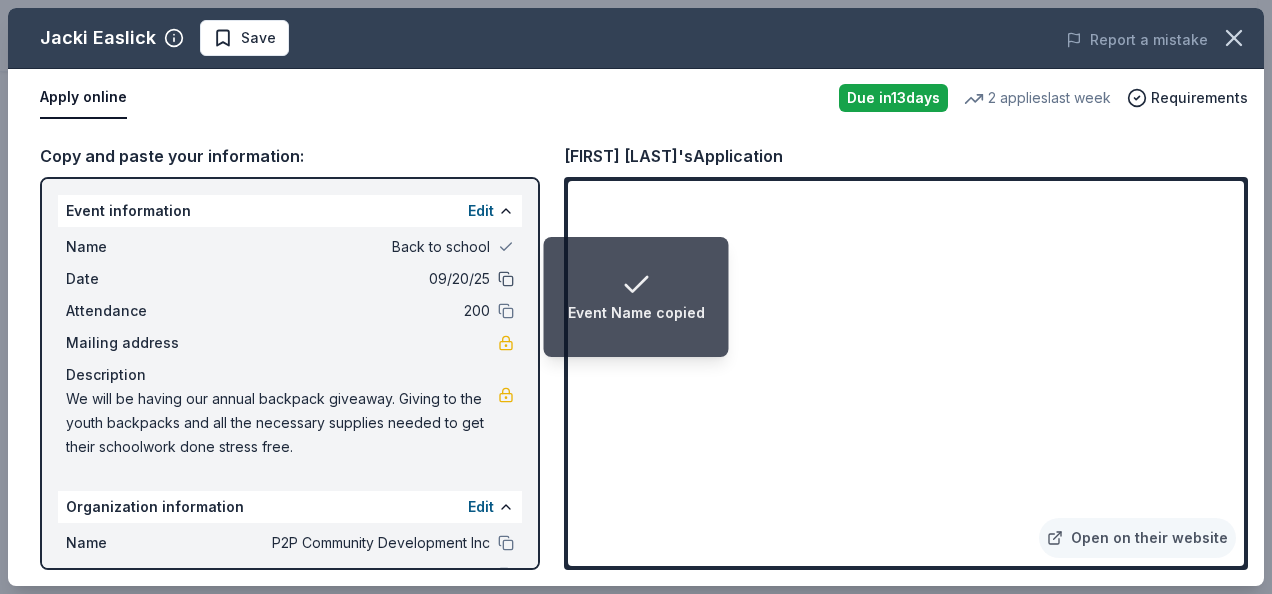 click at bounding box center (506, 279) 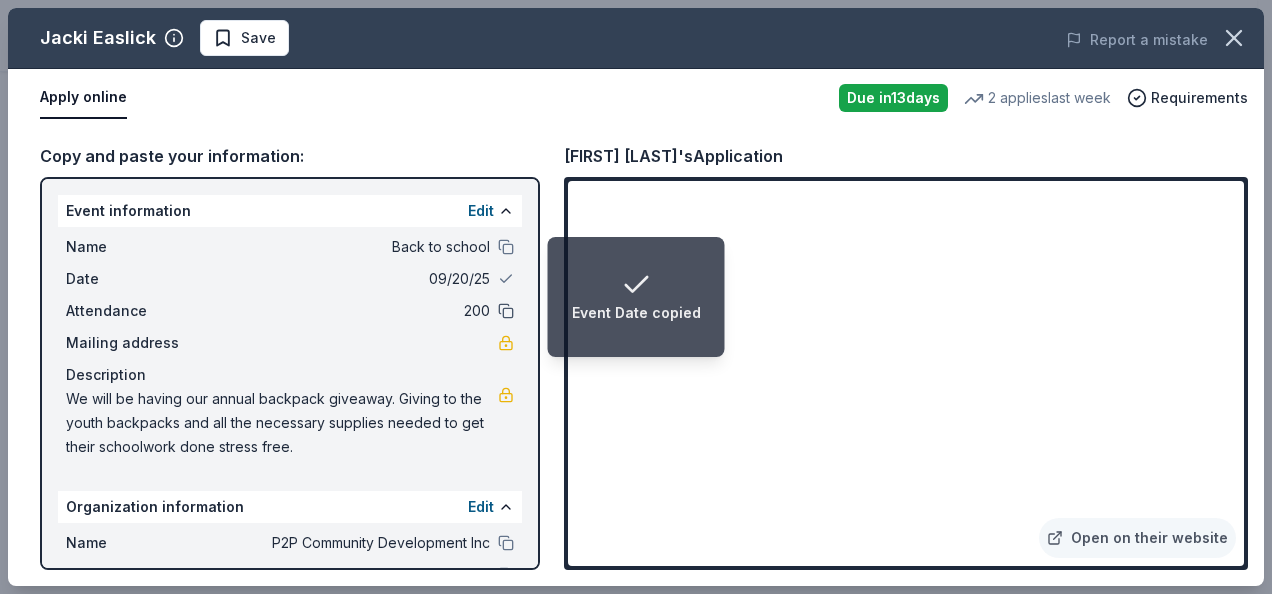 click at bounding box center (506, 311) 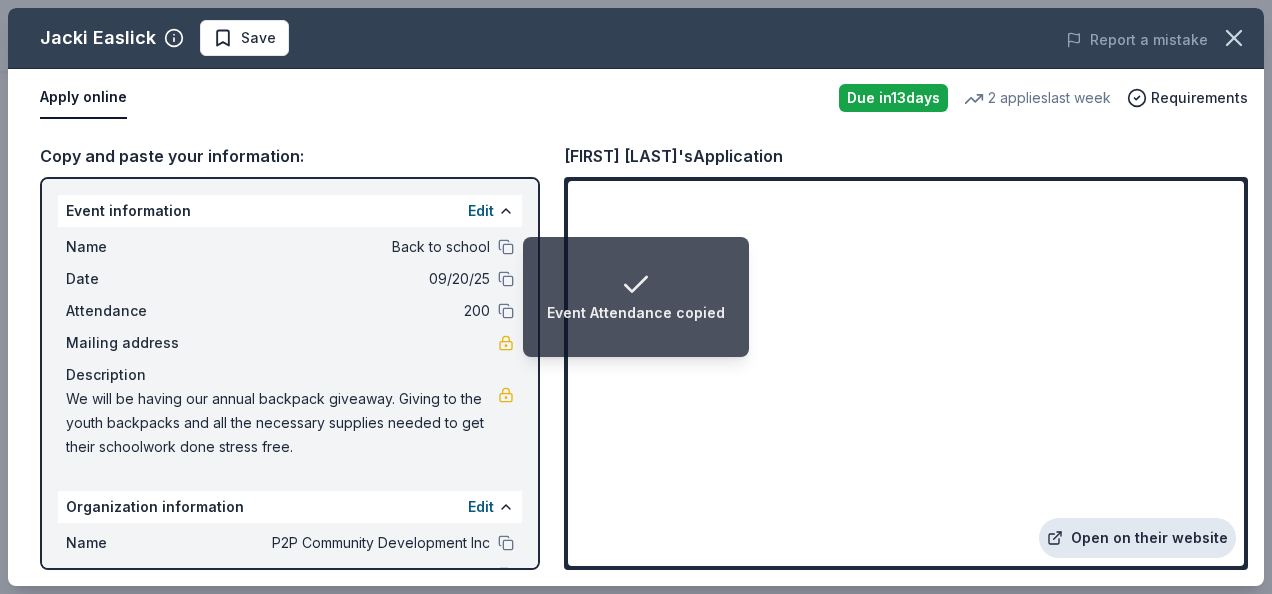 click on "Open on their website" at bounding box center [1137, 538] 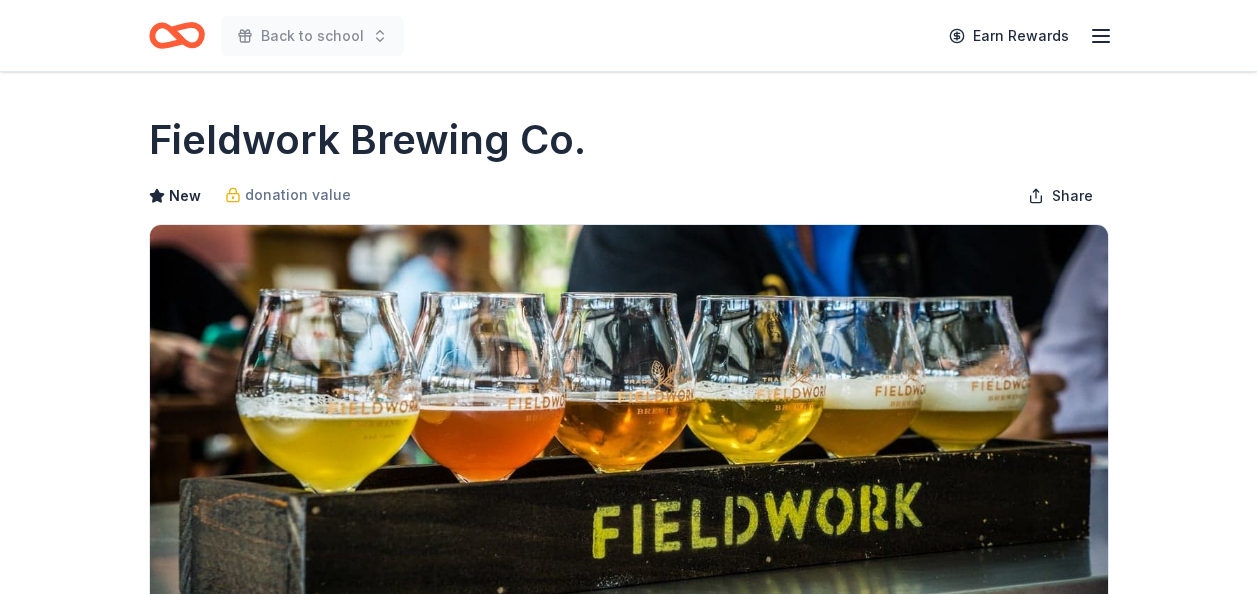 scroll, scrollTop: 0, scrollLeft: 0, axis: both 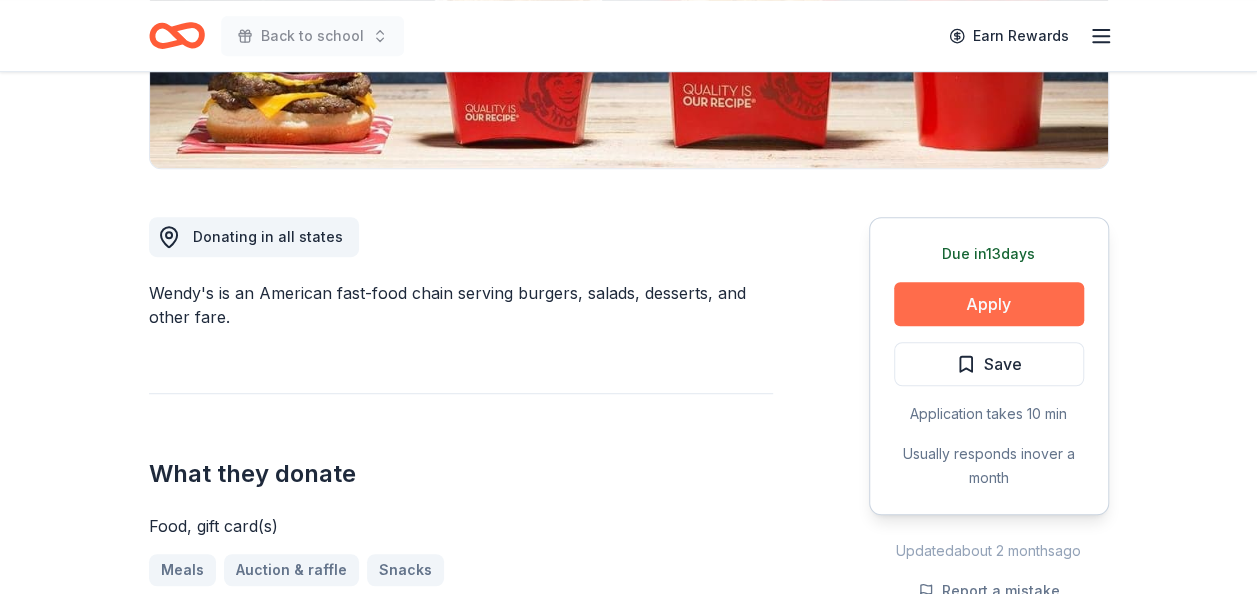 click on "Apply" at bounding box center [989, 304] 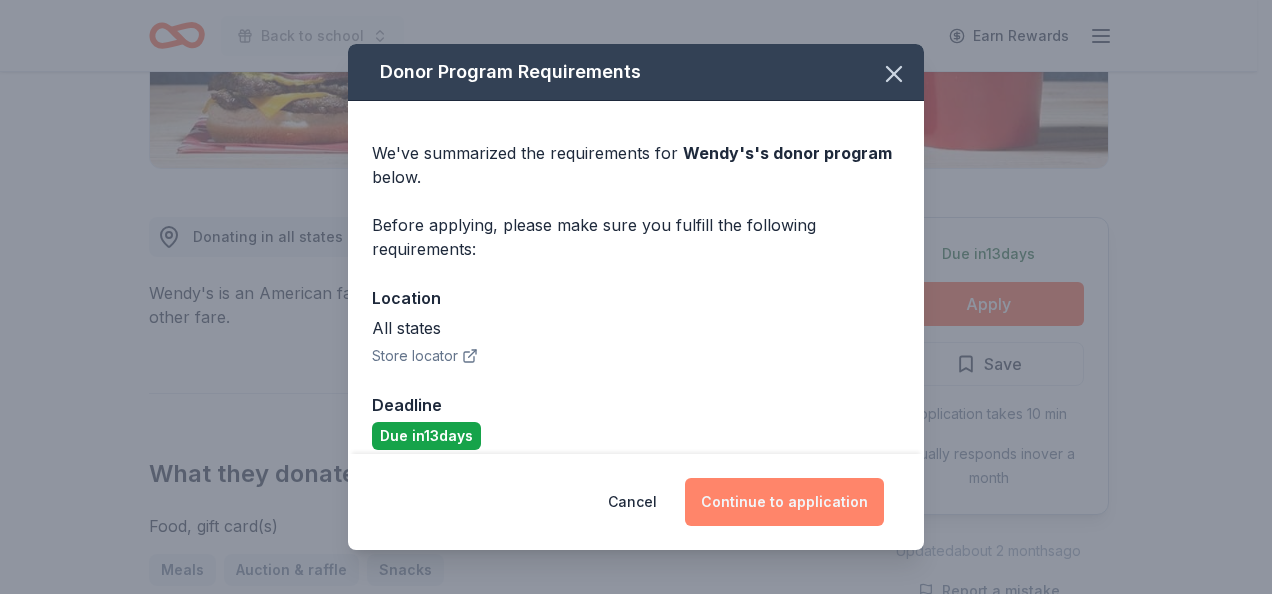 click on "Continue to application" at bounding box center [784, 502] 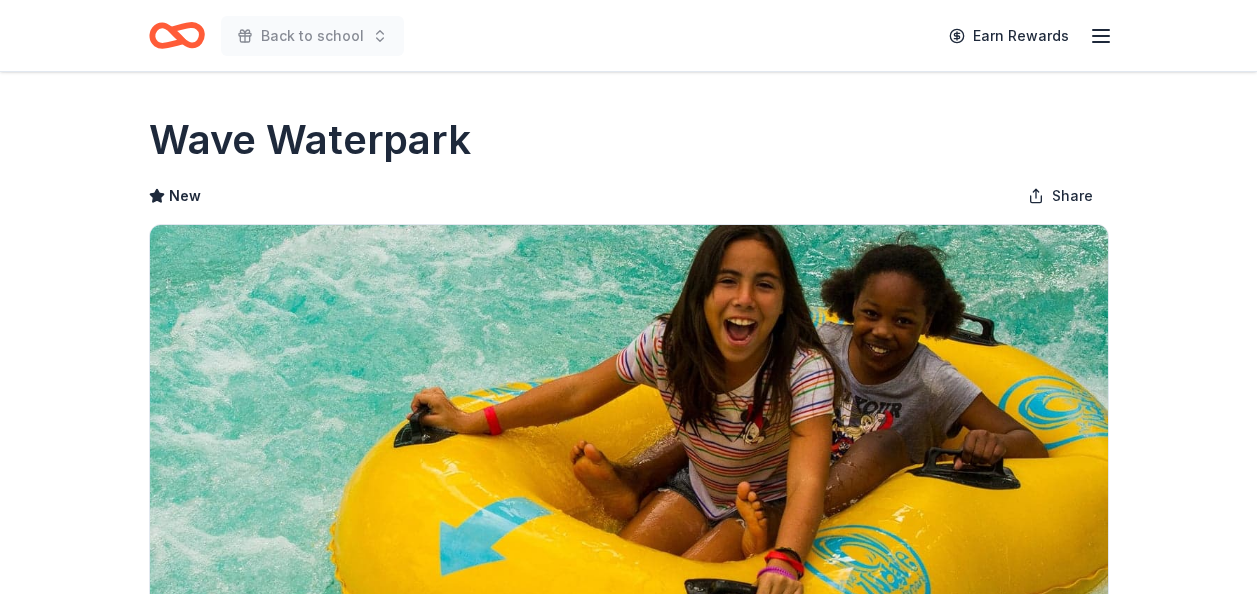scroll, scrollTop: 0, scrollLeft: 0, axis: both 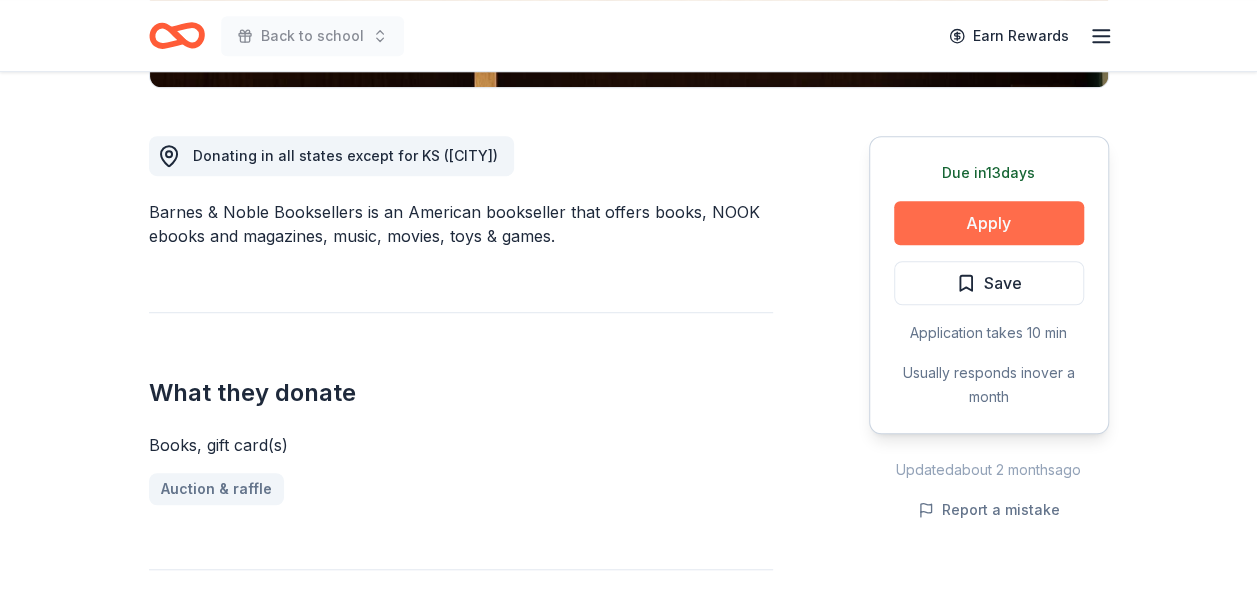 click on "Apply" at bounding box center [989, 223] 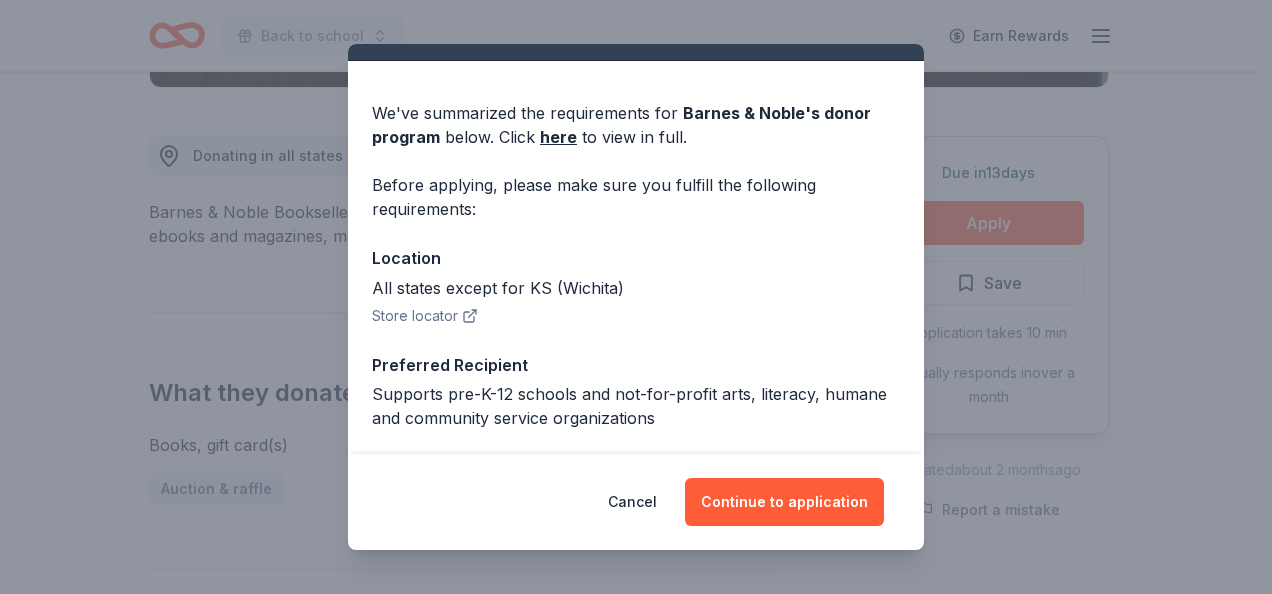 scroll, scrollTop: 80, scrollLeft: 0, axis: vertical 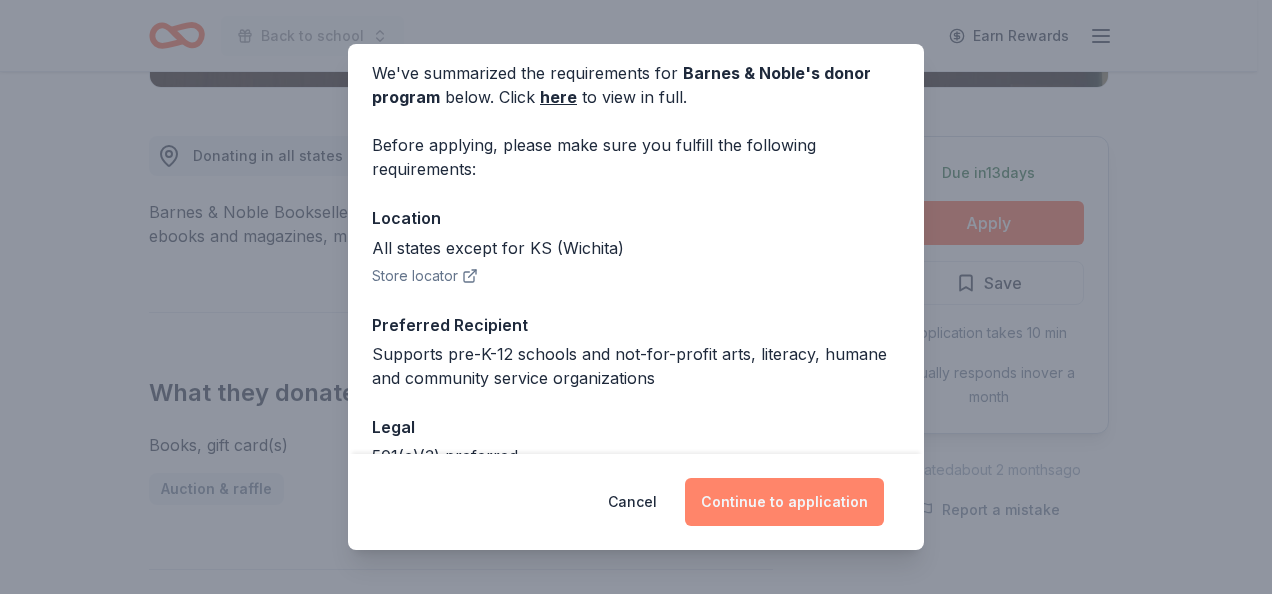 click on "Continue to application" at bounding box center (784, 502) 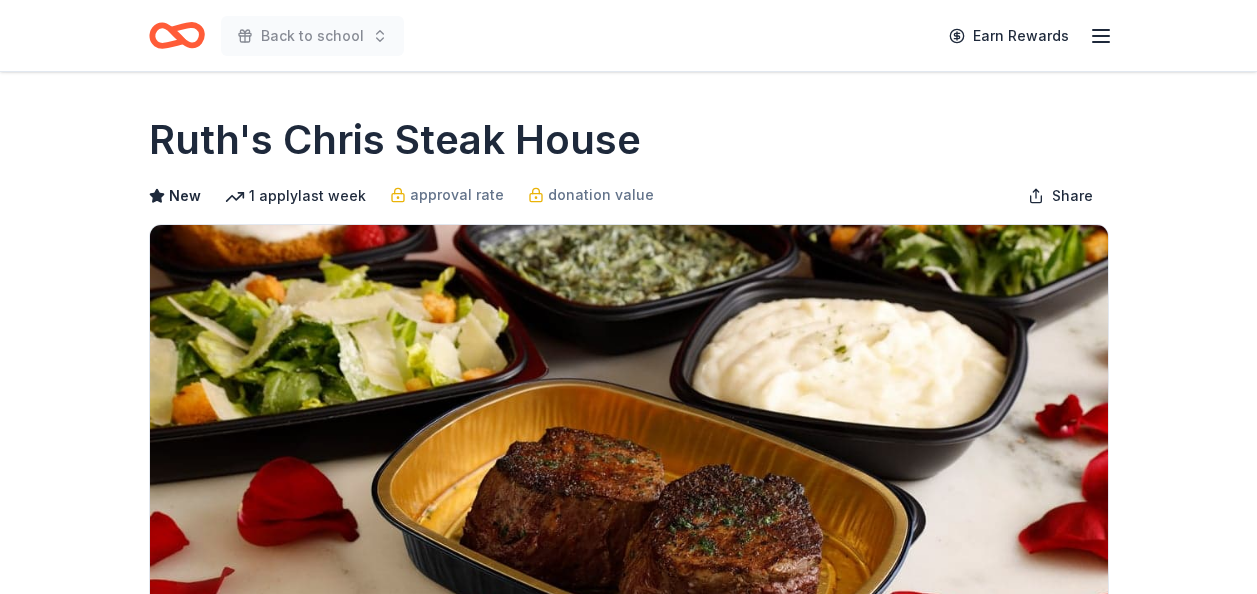 scroll, scrollTop: 0, scrollLeft: 0, axis: both 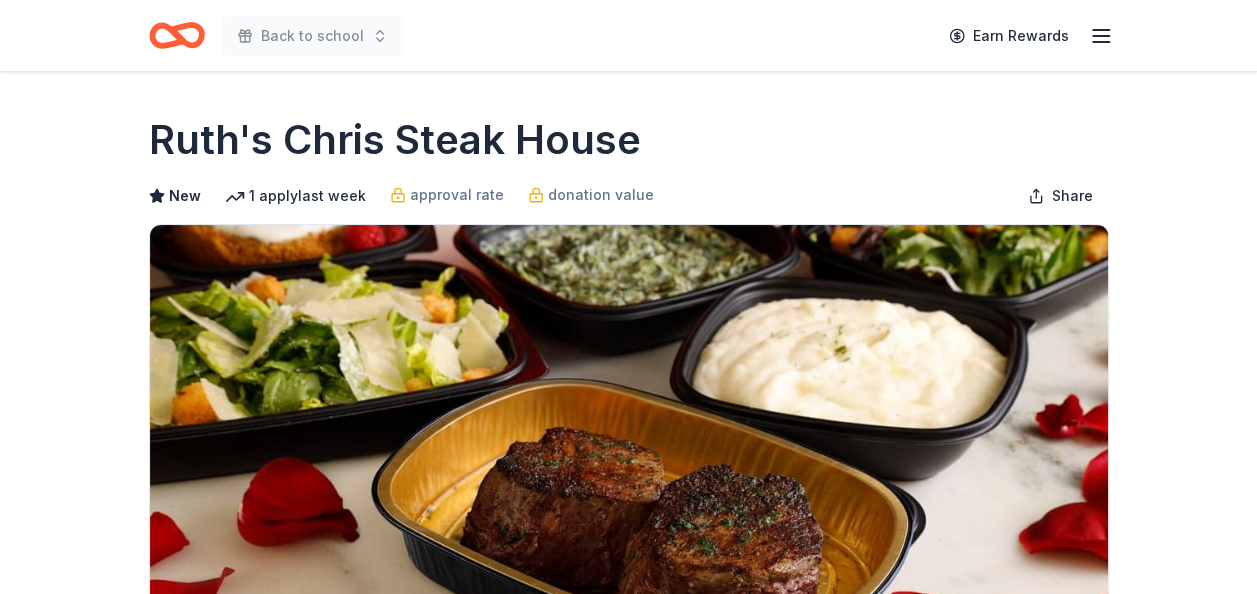 click on "Due in  13  days Share Ruth's Chris Steak House New 1   apply  last week approval rate donation value Share Donating in AL, AR, AZ, CA, CO, CT, DC, FL, GA, HI, ID, IL, IN, IA, KY, LA, MA, MD, MI, MS, MO MN, NC, NJ, NM, NV, NY, OH, OK, OR, PA, SC, TN, TX, UT, VA, WA, WI Ruth's Chris Steak House serves high-quality steaks, using only the best cuts of beef. They also serve seafood and appetizer dishes. What they donate Donation depends on request Meals Auction & raffle Snacks Donation is small & easy to send to guests Who they donate to Ruth's Chris Steak House  hasn ' t listed any preferences or eligibility criteria. Due in  13  days Apply Save Application takes 10 min Usually responds in  over a month Updated  about 2 months  ago Report a mistake approval rate 20 % approved 30 % declined 50 % no response donation value (average) 20% 70% 0% 10% $xx - $xx $xx - $xx $xx - $xx $xx - $xx Upgrade to Pro to view approval rates and average donation values New Be the first to review this company! Leave a review 20   15" at bounding box center (628, 1368) 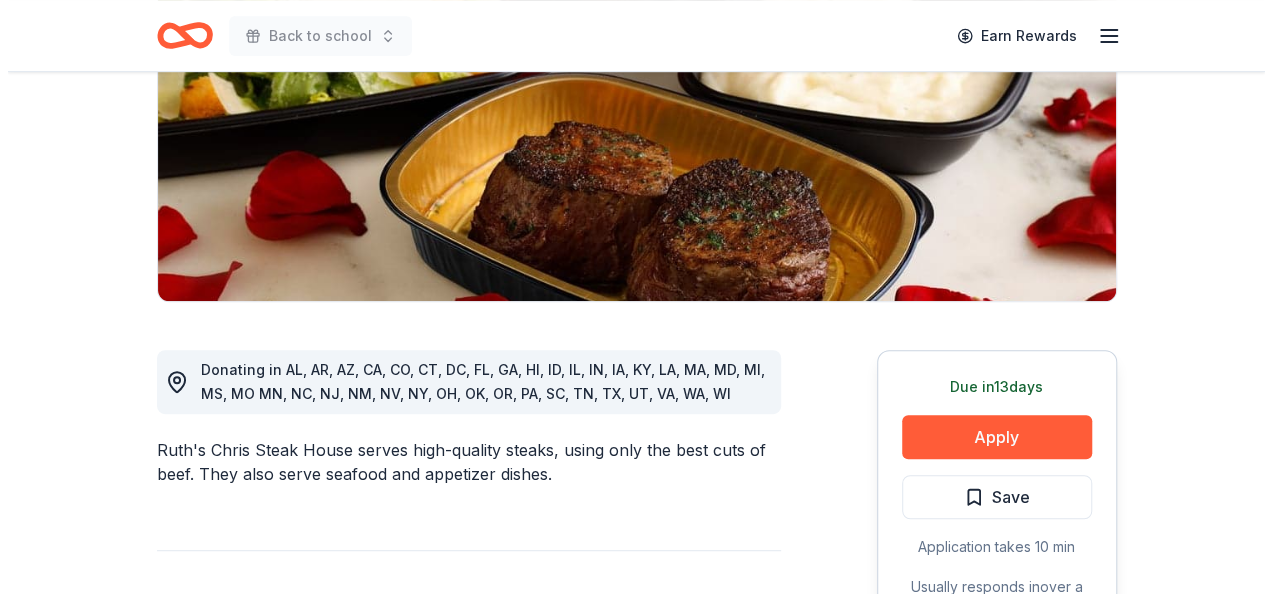 scroll, scrollTop: 333, scrollLeft: 0, axis: vertical 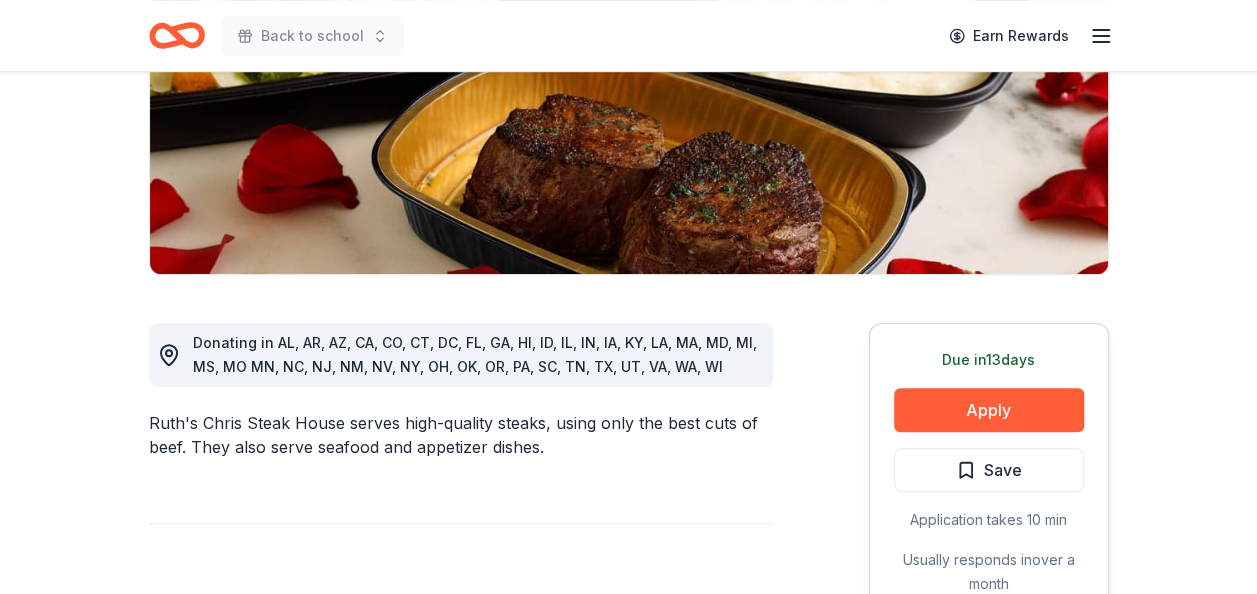 click on "Due in  13  days Apply Save Application takes 10 min Usually responds in  over a month" at bounding box center [989, 472] 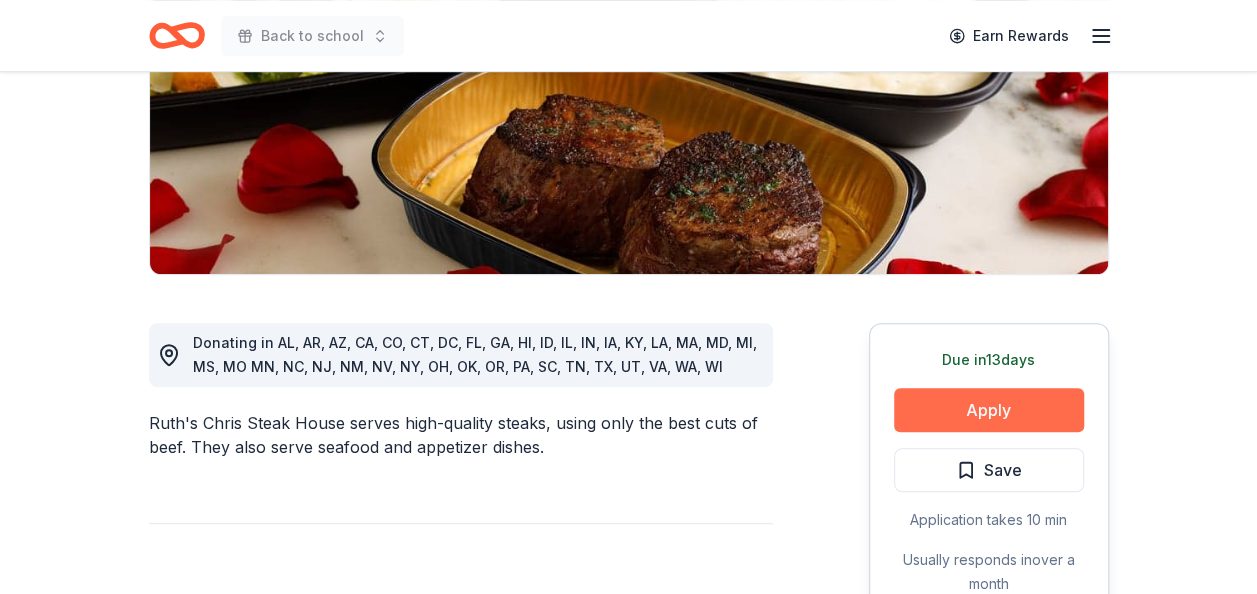click on "Apply" at bounding box center [989, 410] 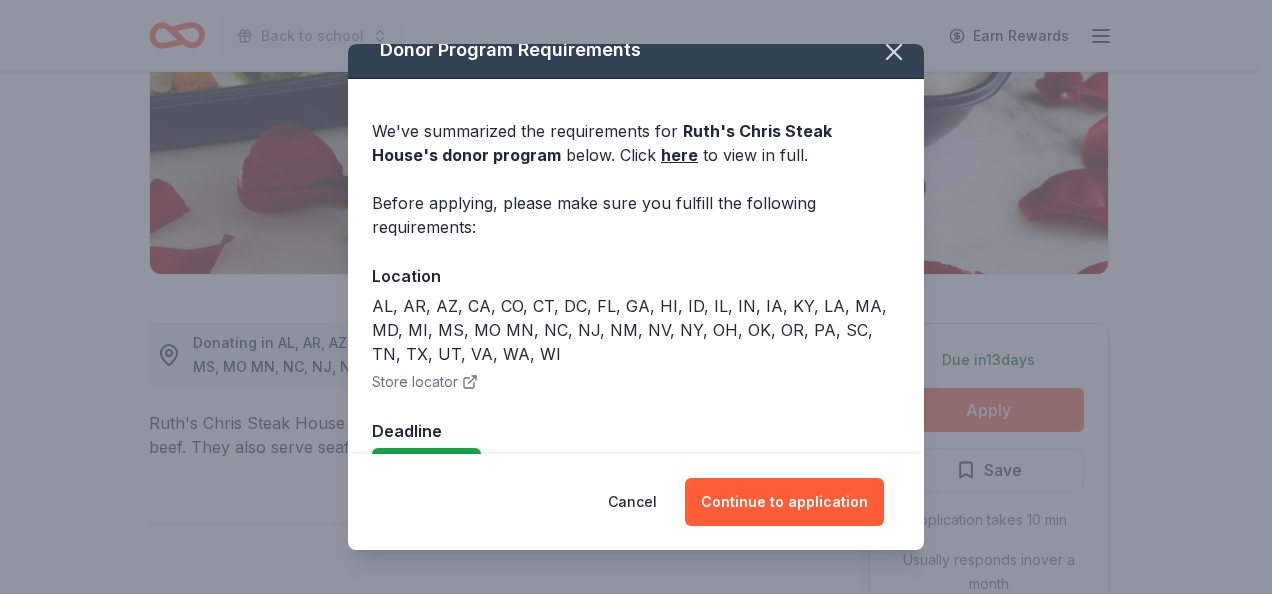 scroll, scrollTop: 40, scrollLeft: 0, axis: vertical 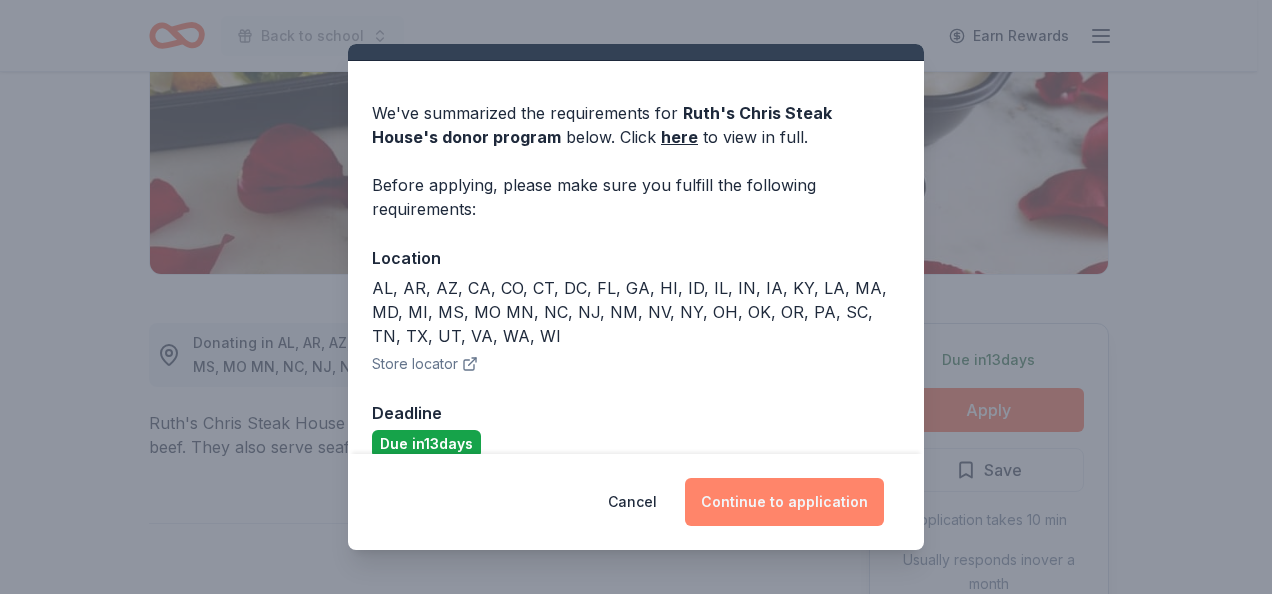 click on "Continue to application" at bounding box center [784, 502] 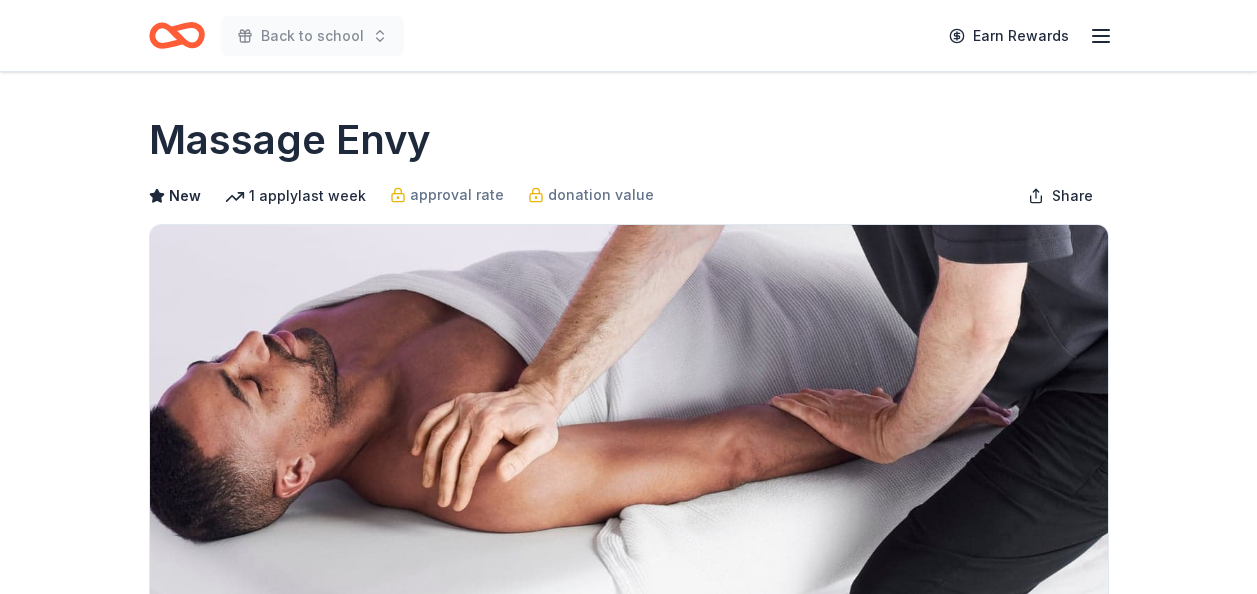 scroll, scrollTop: 0, scrollLeft: 0, axis: both 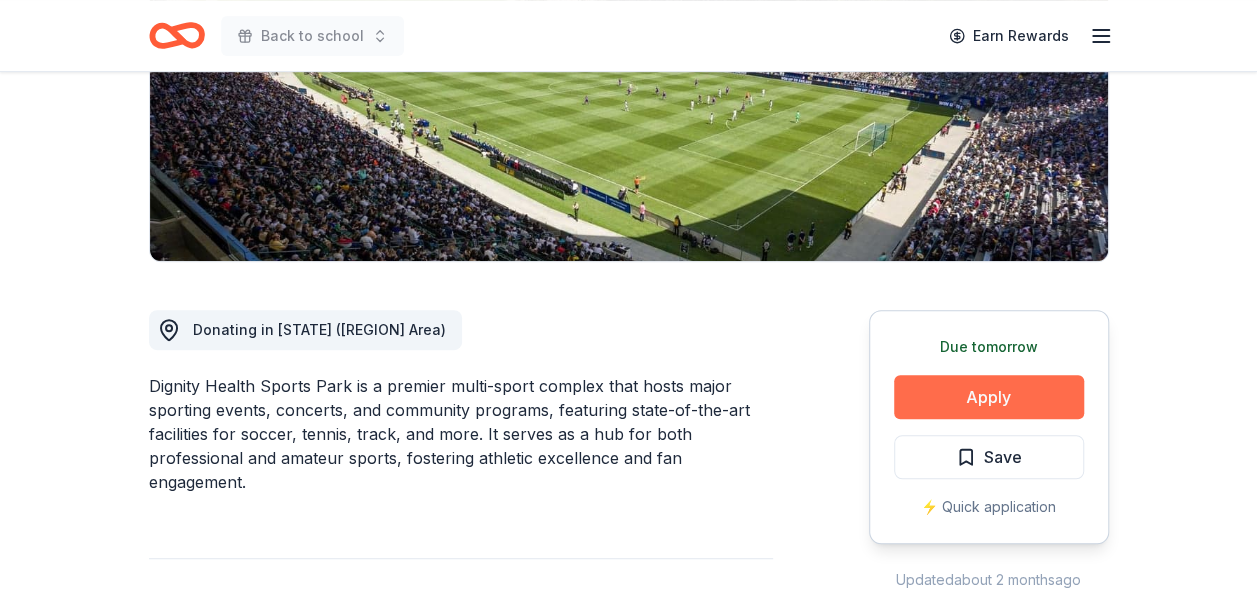 click on "Apply" at bounding box center [989, 397] 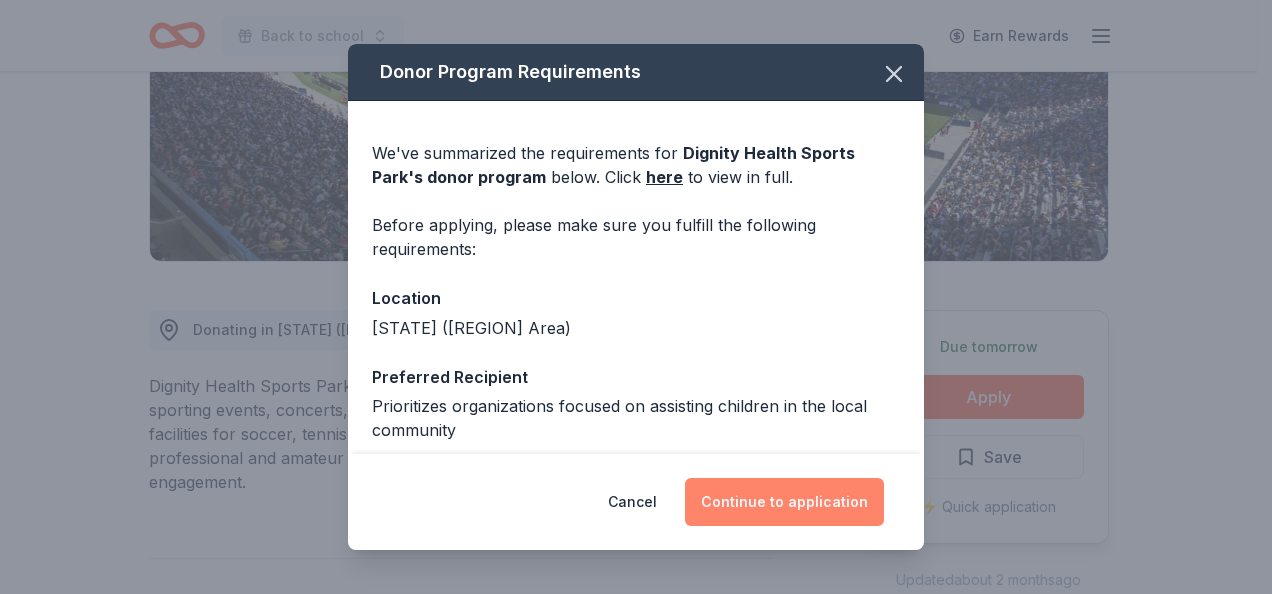 click on "Continue to application" at bounding box center [784, 502] 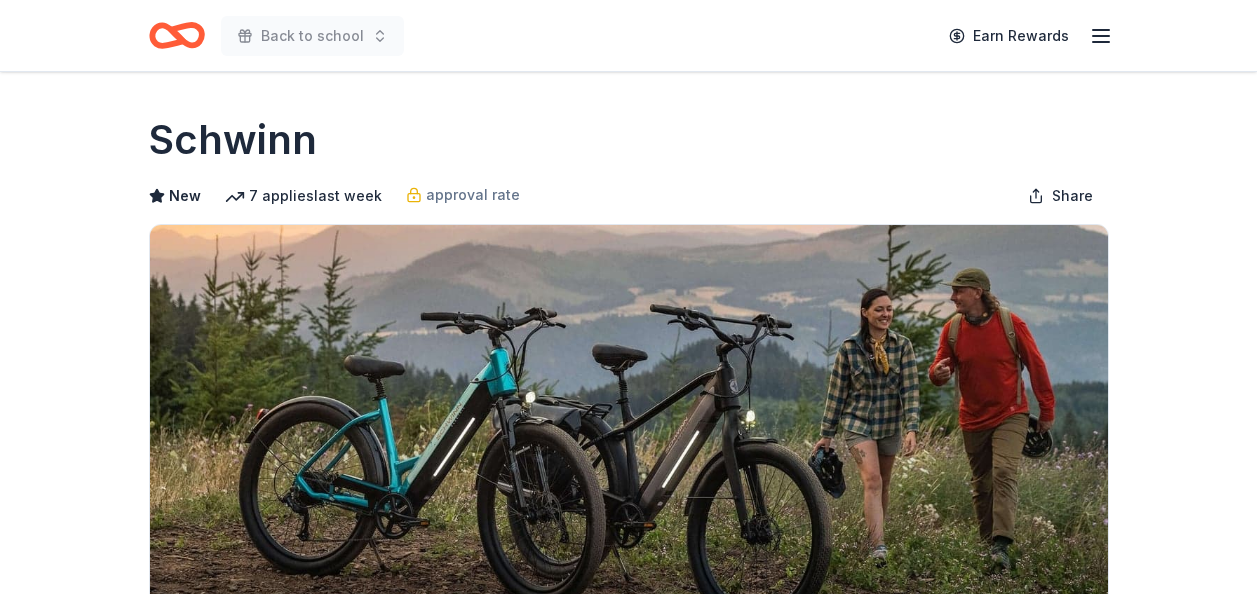 scroll, scrollTop: 0, scrollLeft: 0, axis: both 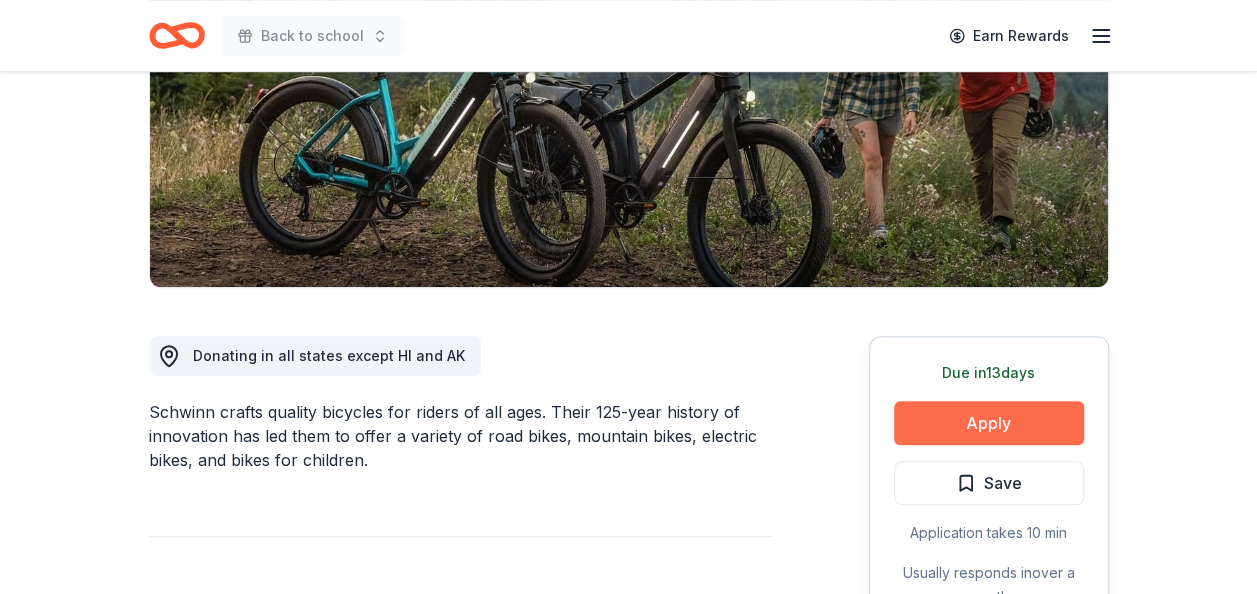 click on "Apply" at bounding box center [989, 423] 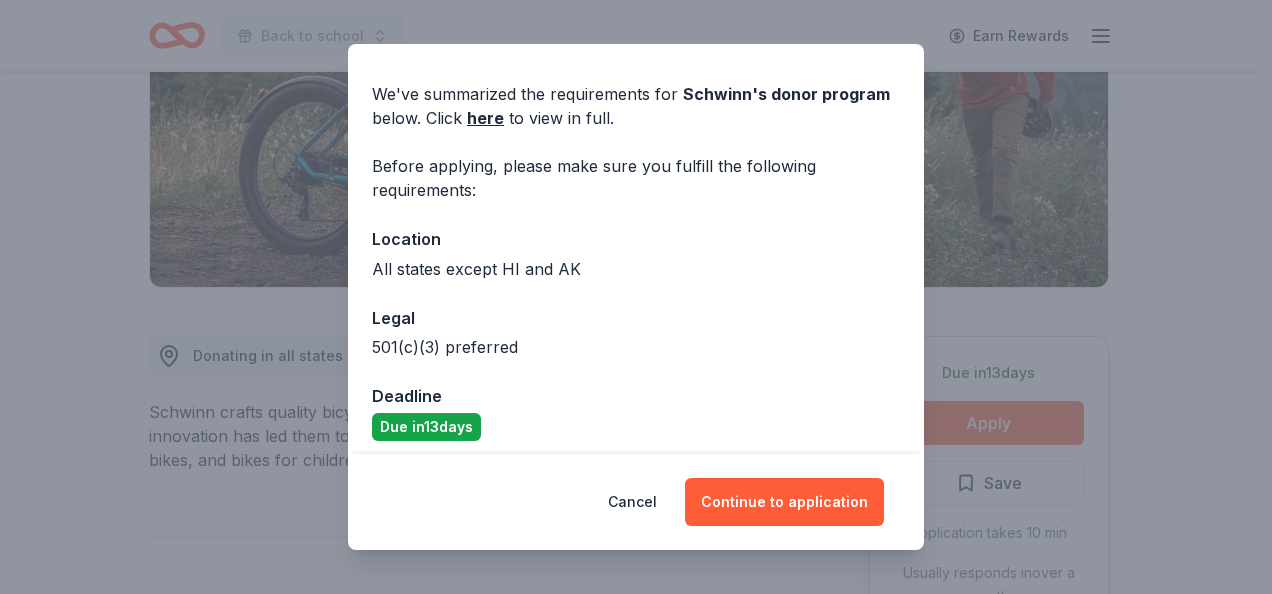 scroll, scrollTop: 70, scrollLeft: 0, axis: vertical 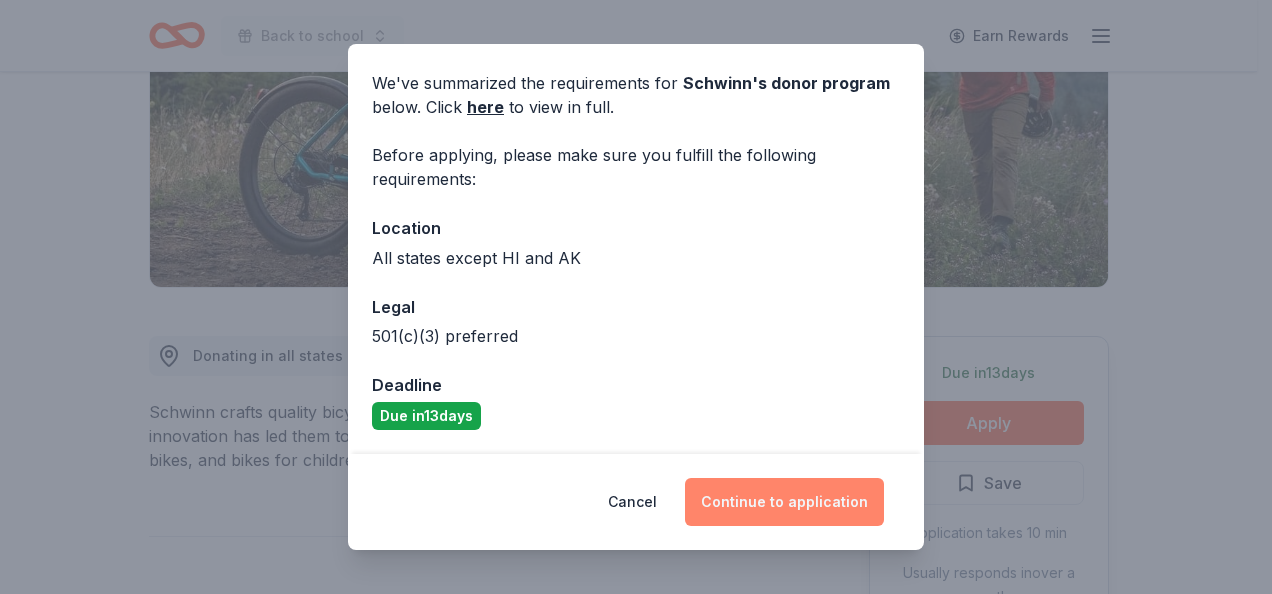 click on "Continue to application" at bounding box center (784, 502) 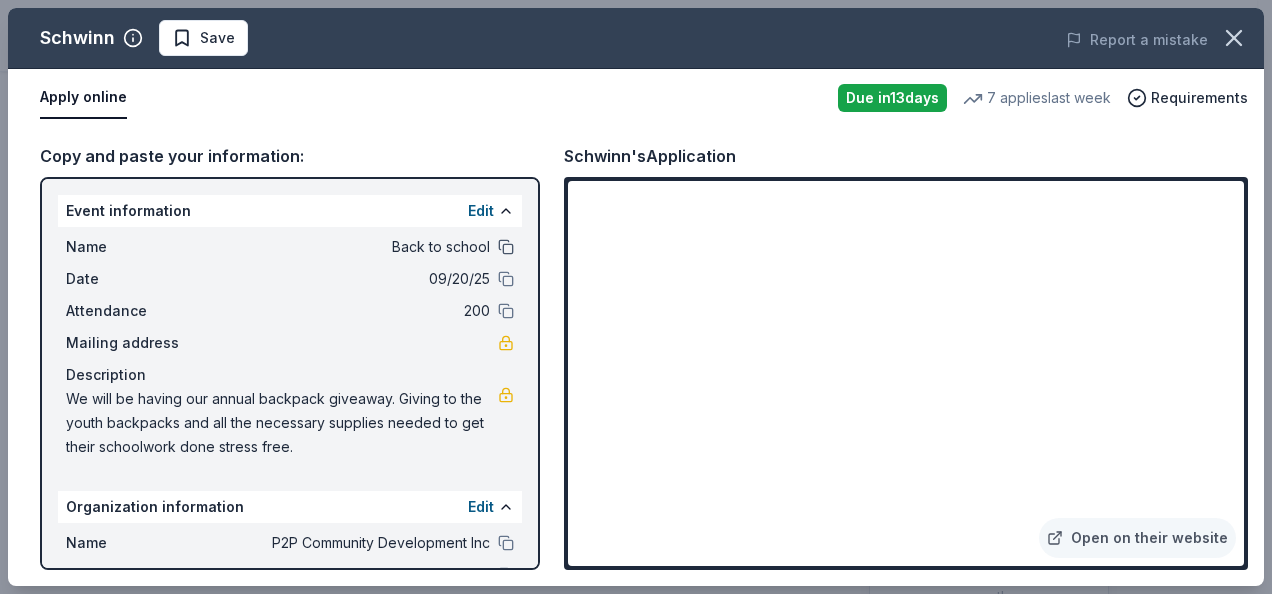 click at bounding box center (506, 247) 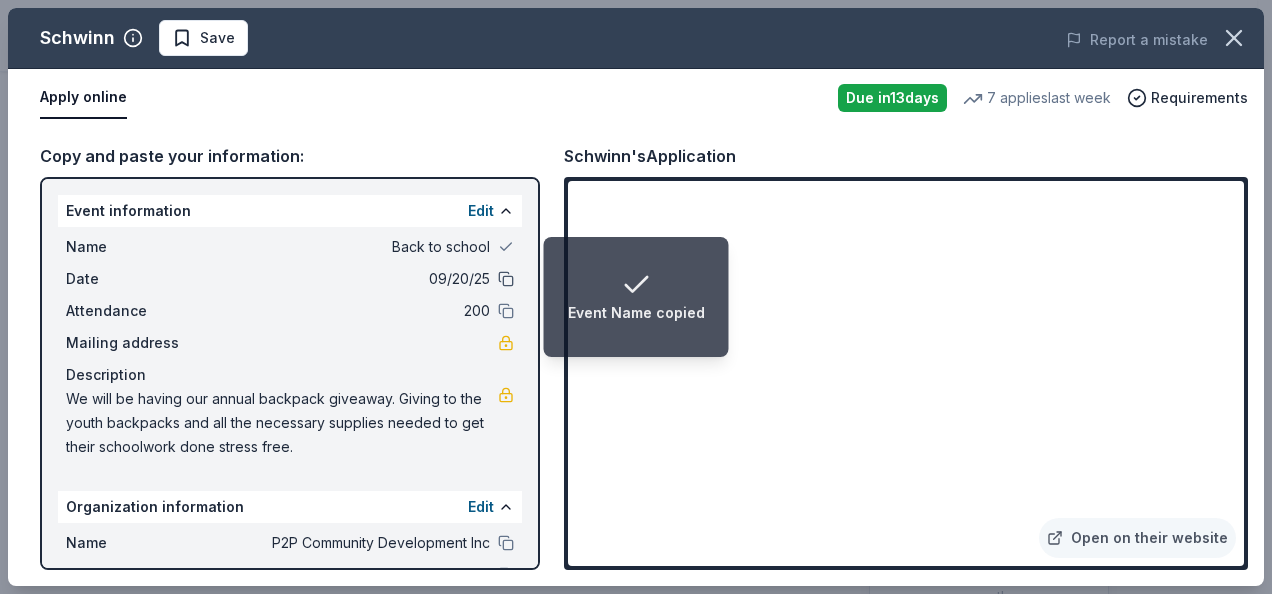 click at bounding box center [506, 279] 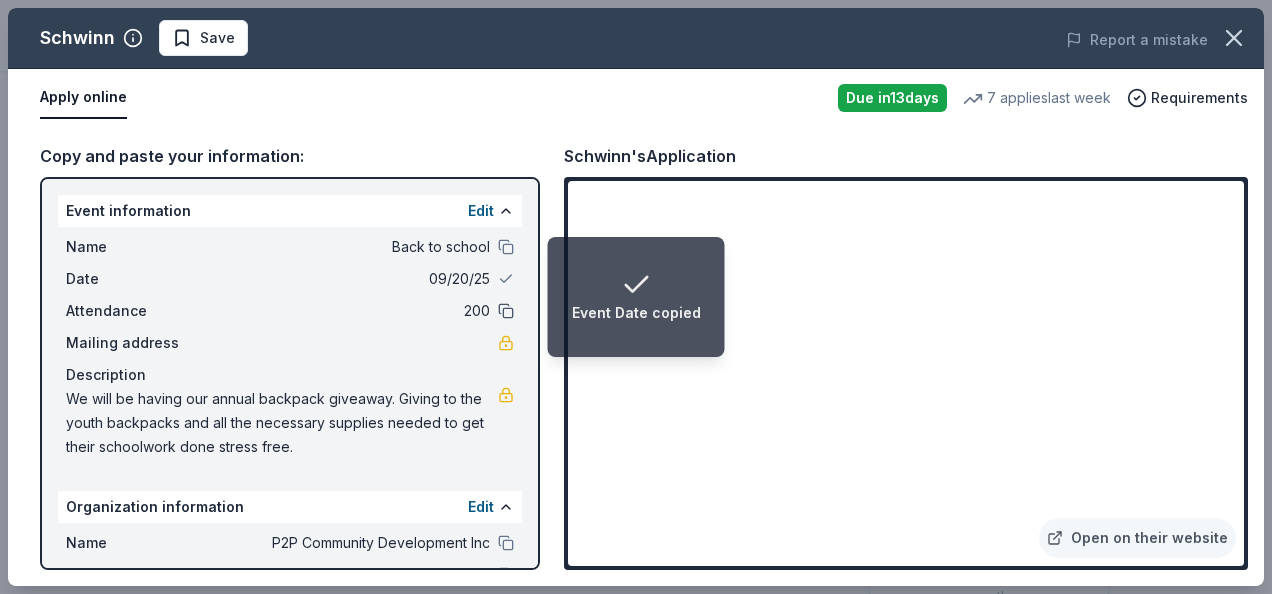 click at bounding box center (506, 311) 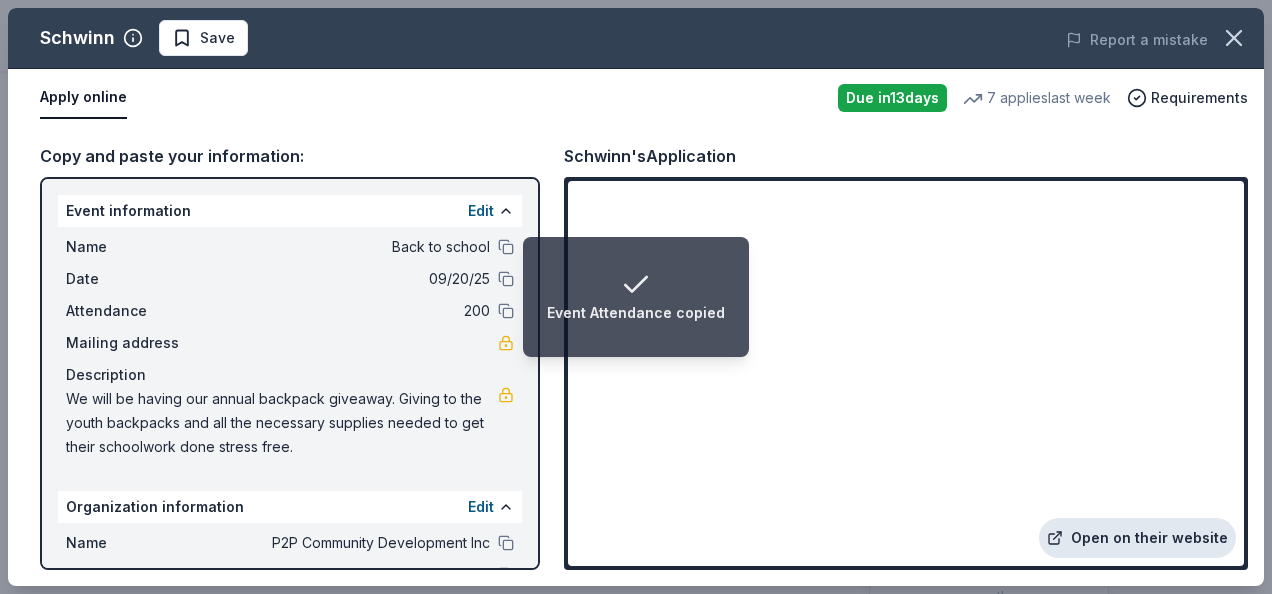 click on "Open on their website" at bounding box center [1137, 538] 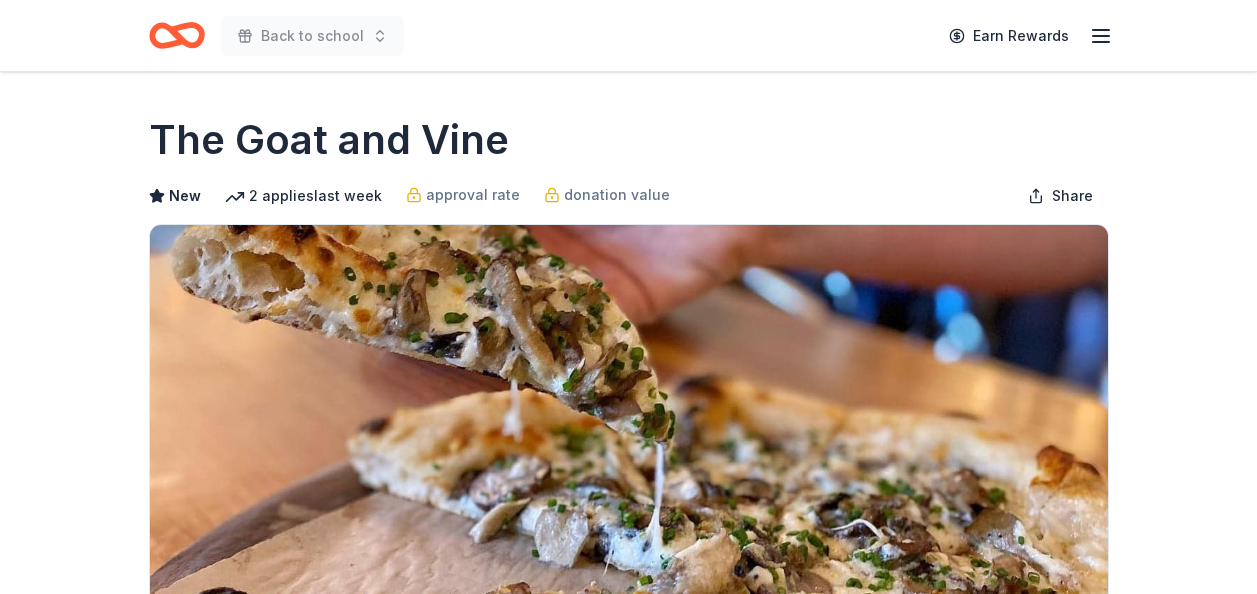 scroll, scrollTop: 0, scrollLeft: 0, axis: both 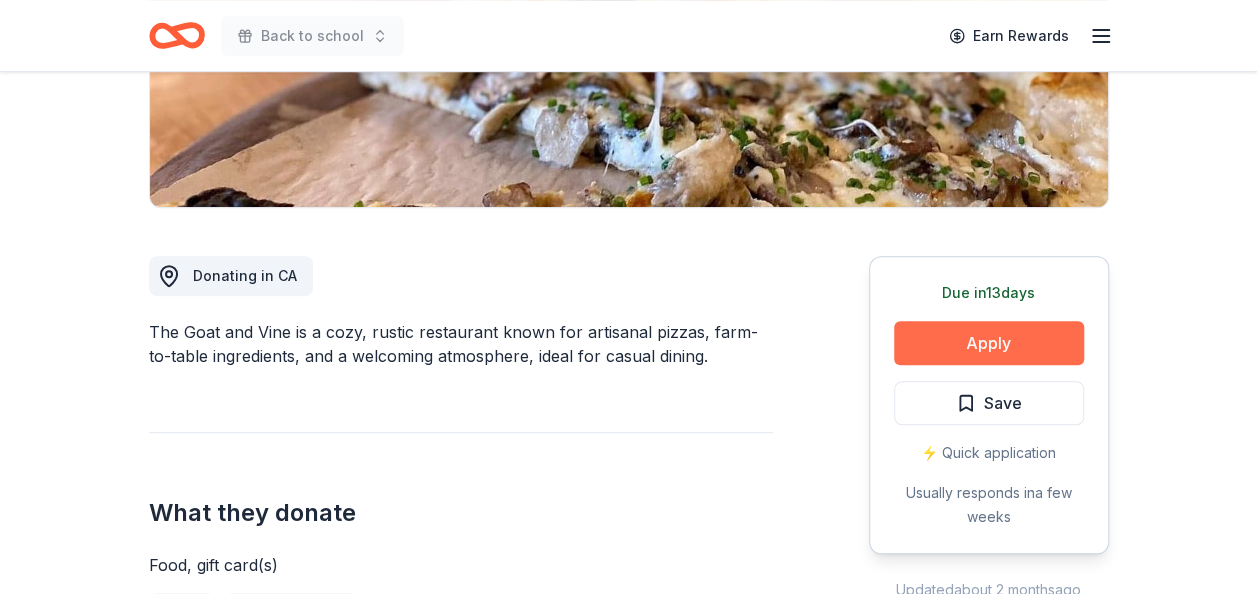 click on "Apply" at bounding box center (989, 343) 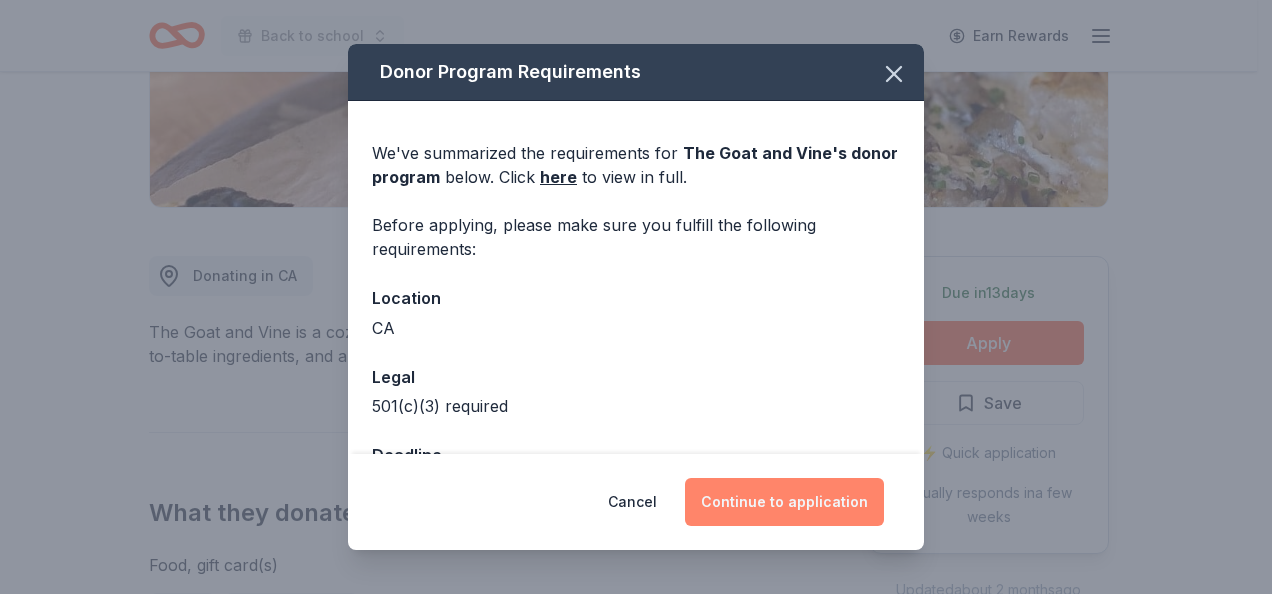 click on "Continue to application" at bounding box center (784, 502) 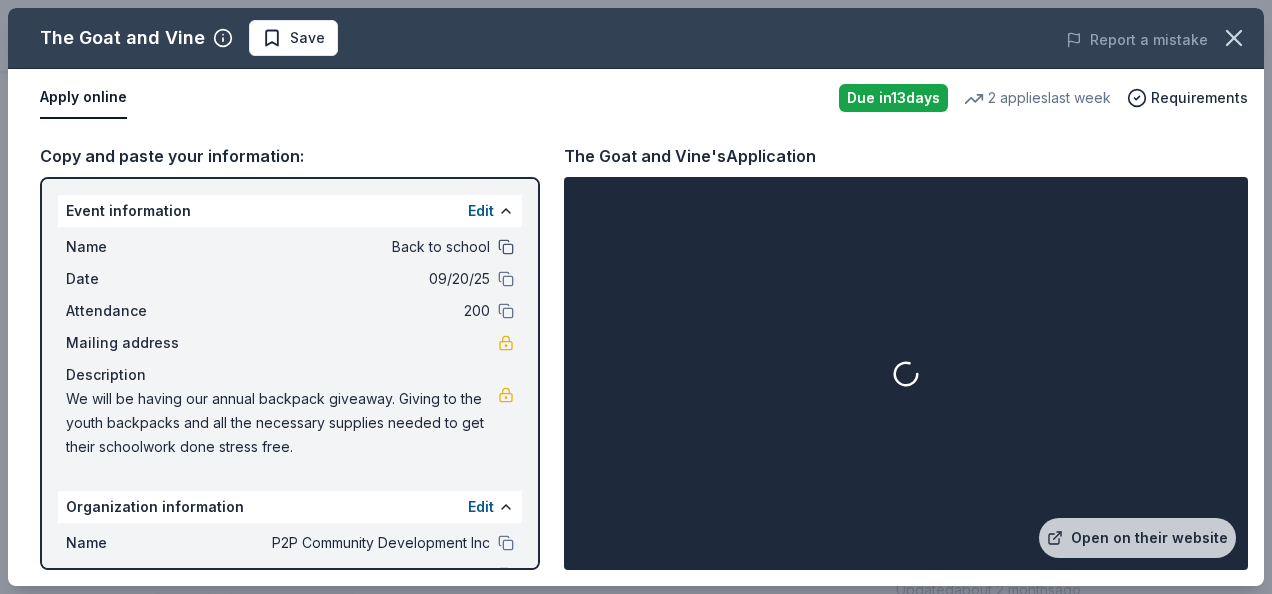 click at bounding box center [506, 247] 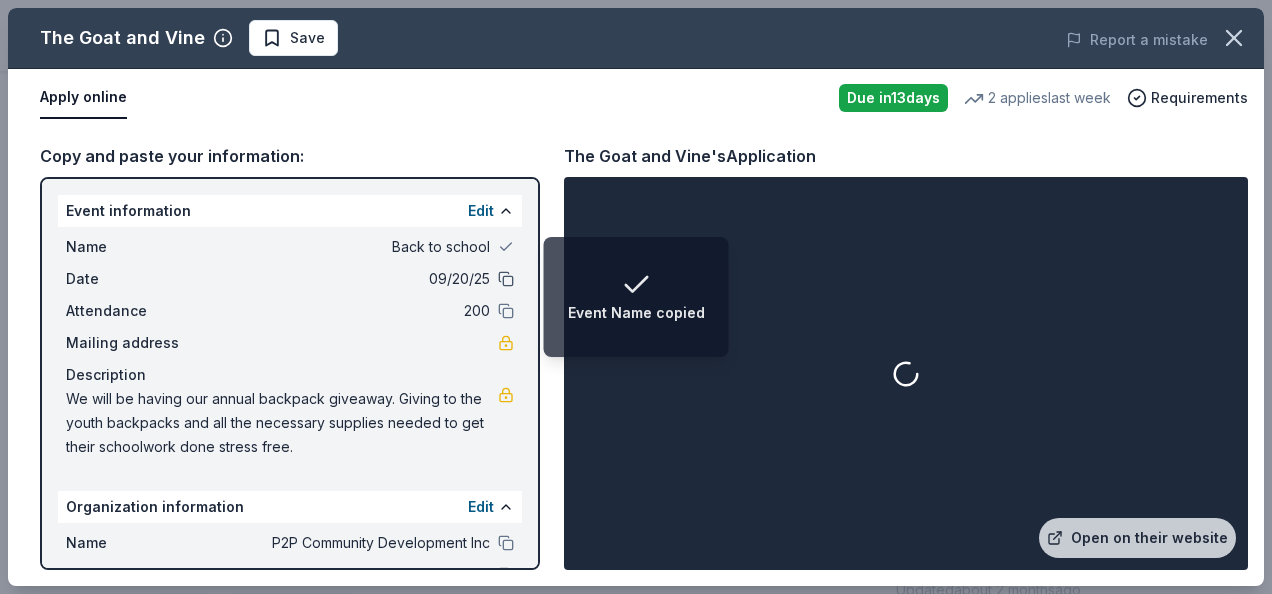 click at bounding box center [506, 279] 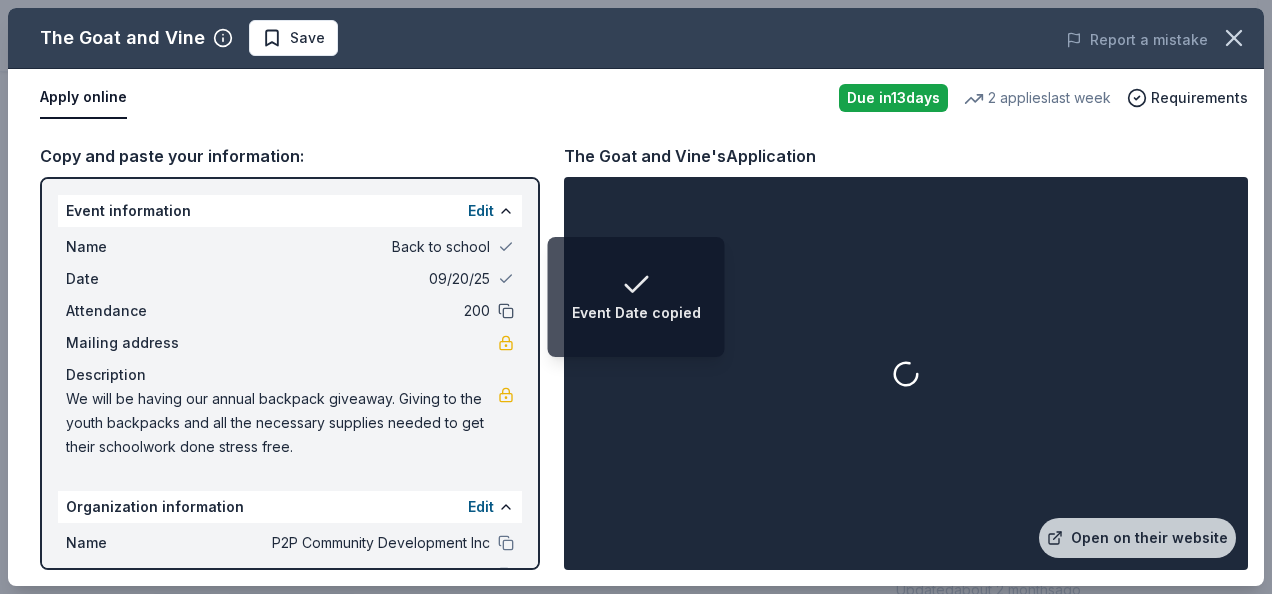 click at bounding box center (506, 311) 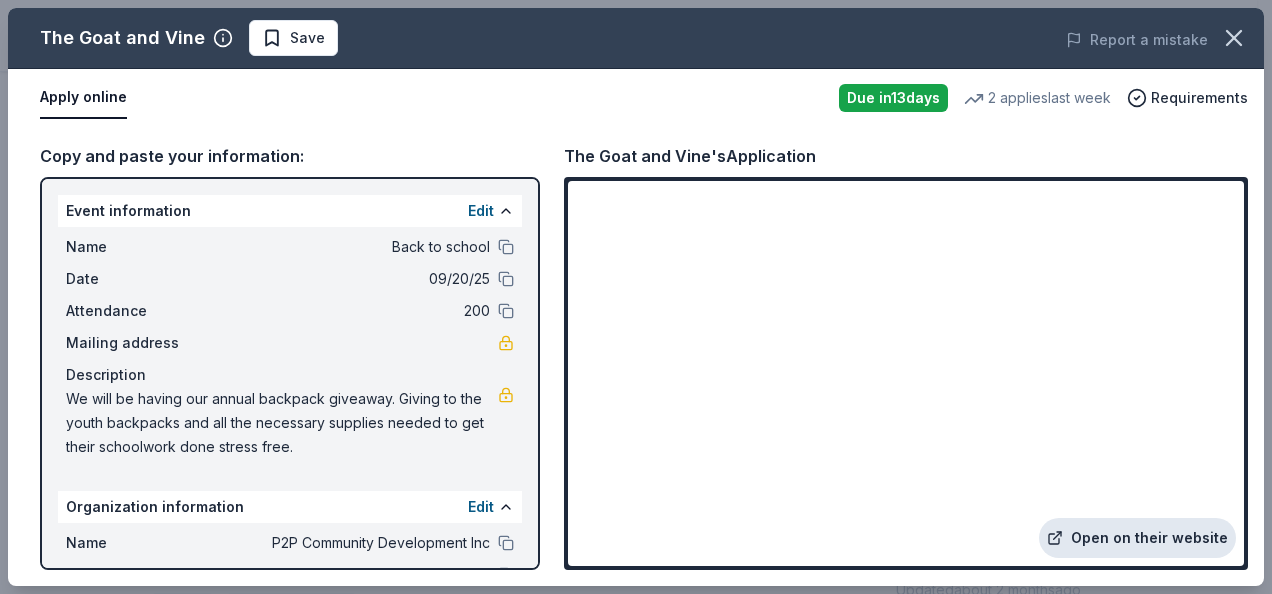 click on "Open on their website" at bounding box center [1137, 538] 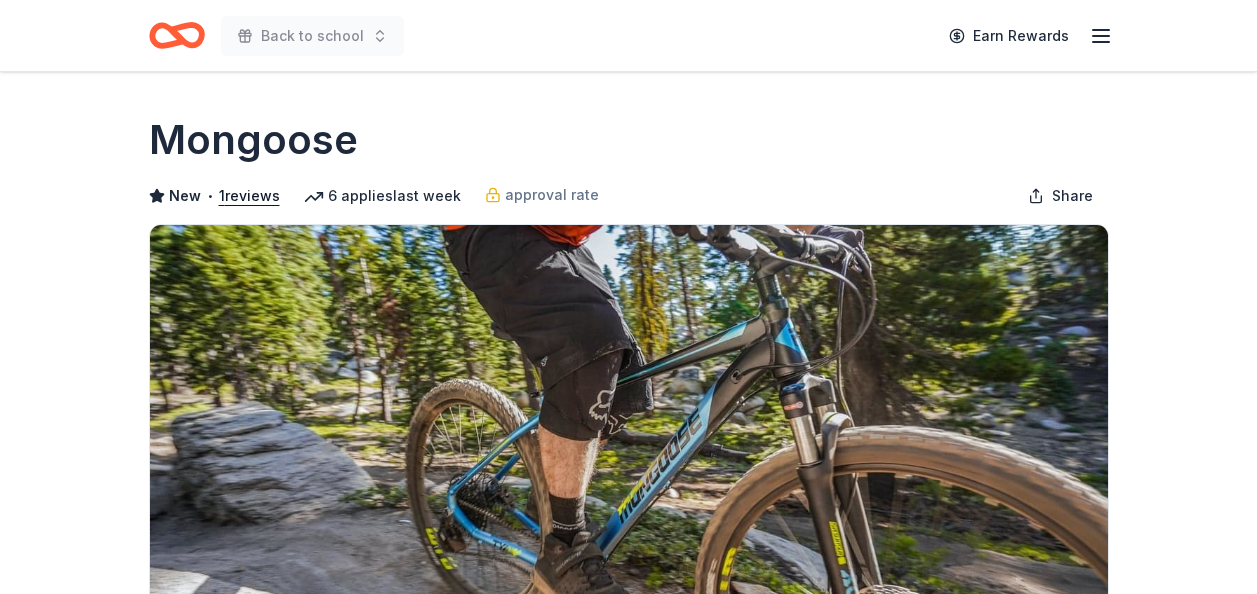 scroll, scrollTop: 0, scrollLeft: 0, axis: both 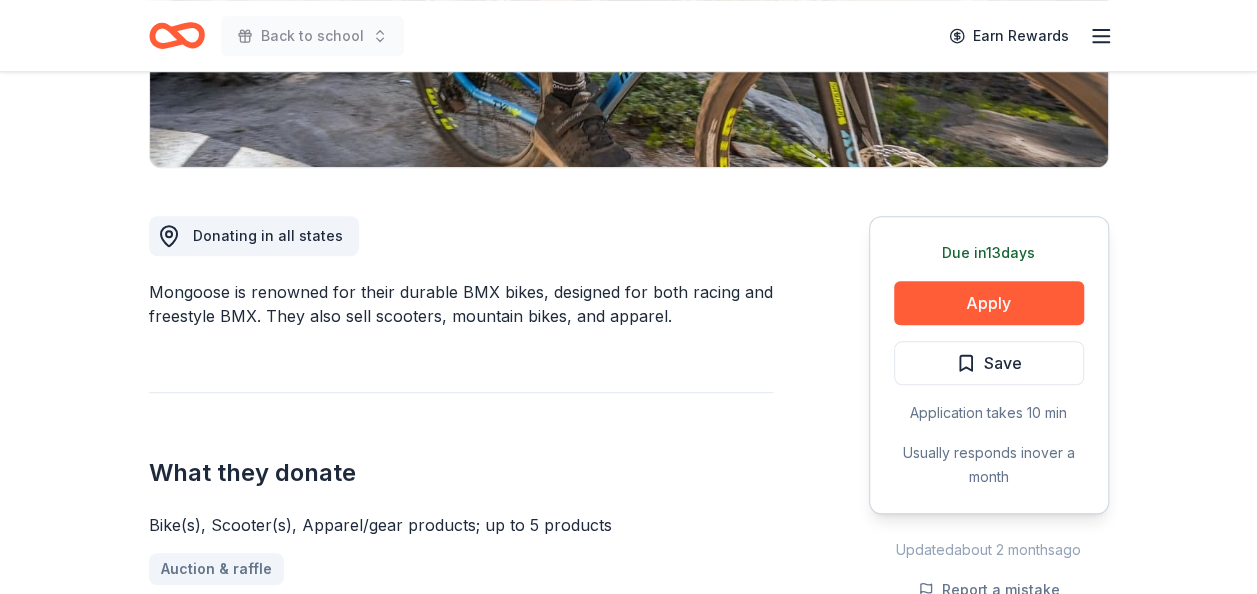 click on "Due in  13  days Apply Save Application takes 10 min Usually responds in  over a month" at bounding box center (989, 365) 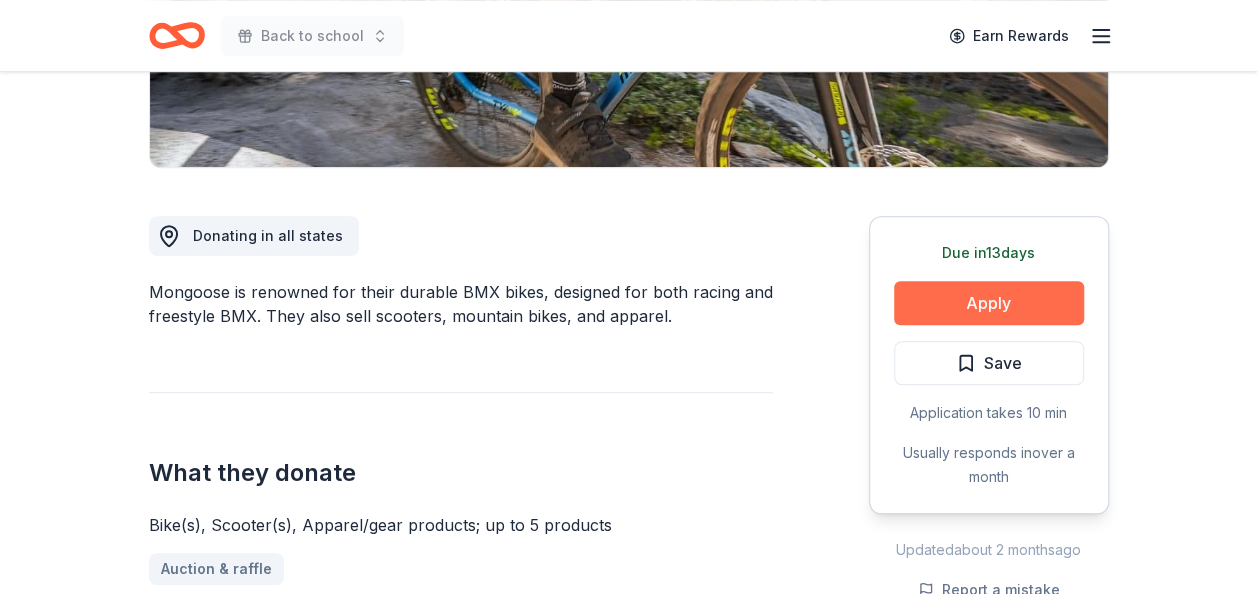 click on "Apply" at bounding box center (989, 303) 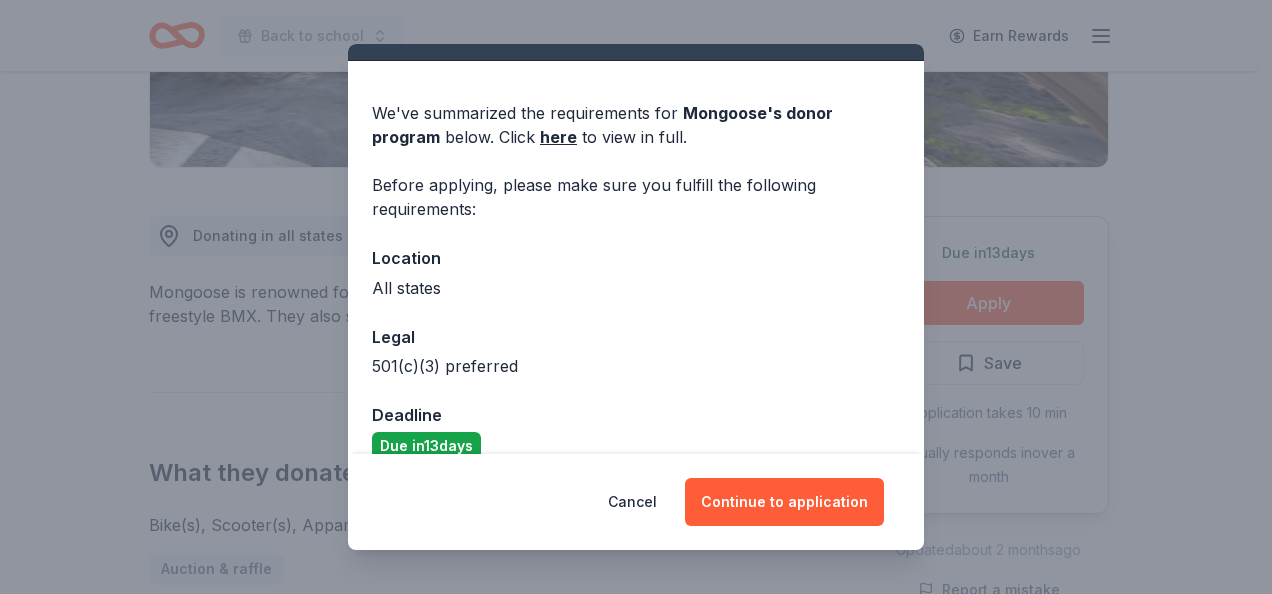 scroll, scrollTop: 70, scrollLeft: 0, axis: vertical 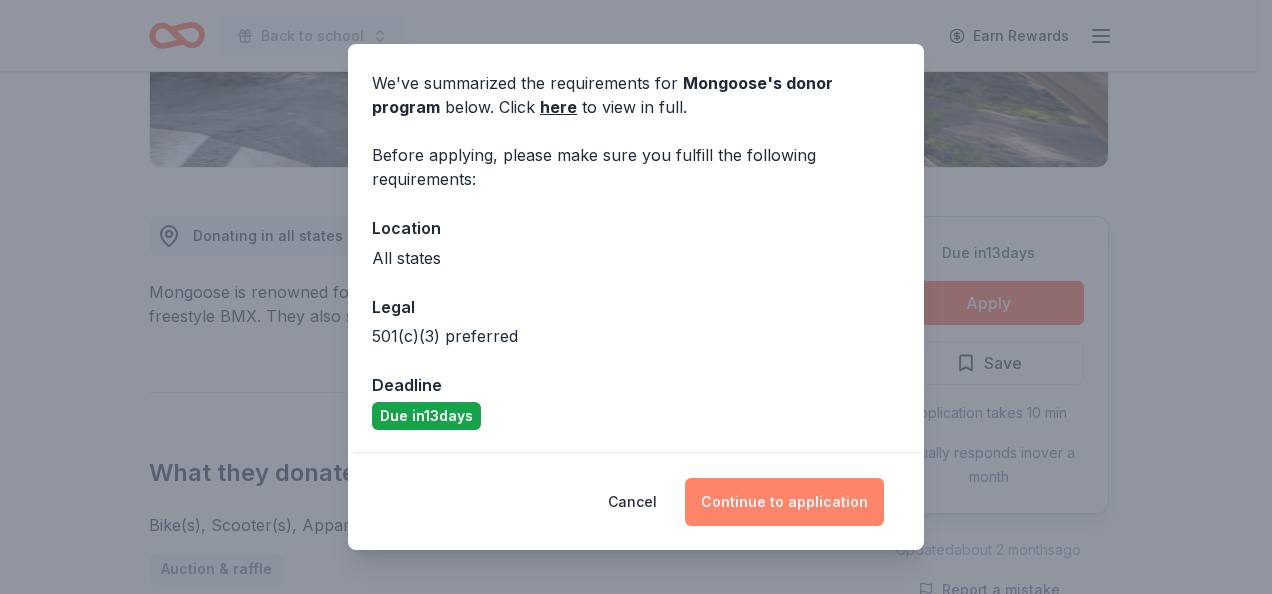click on "Continue to application" at bounding box center (784, 502) 